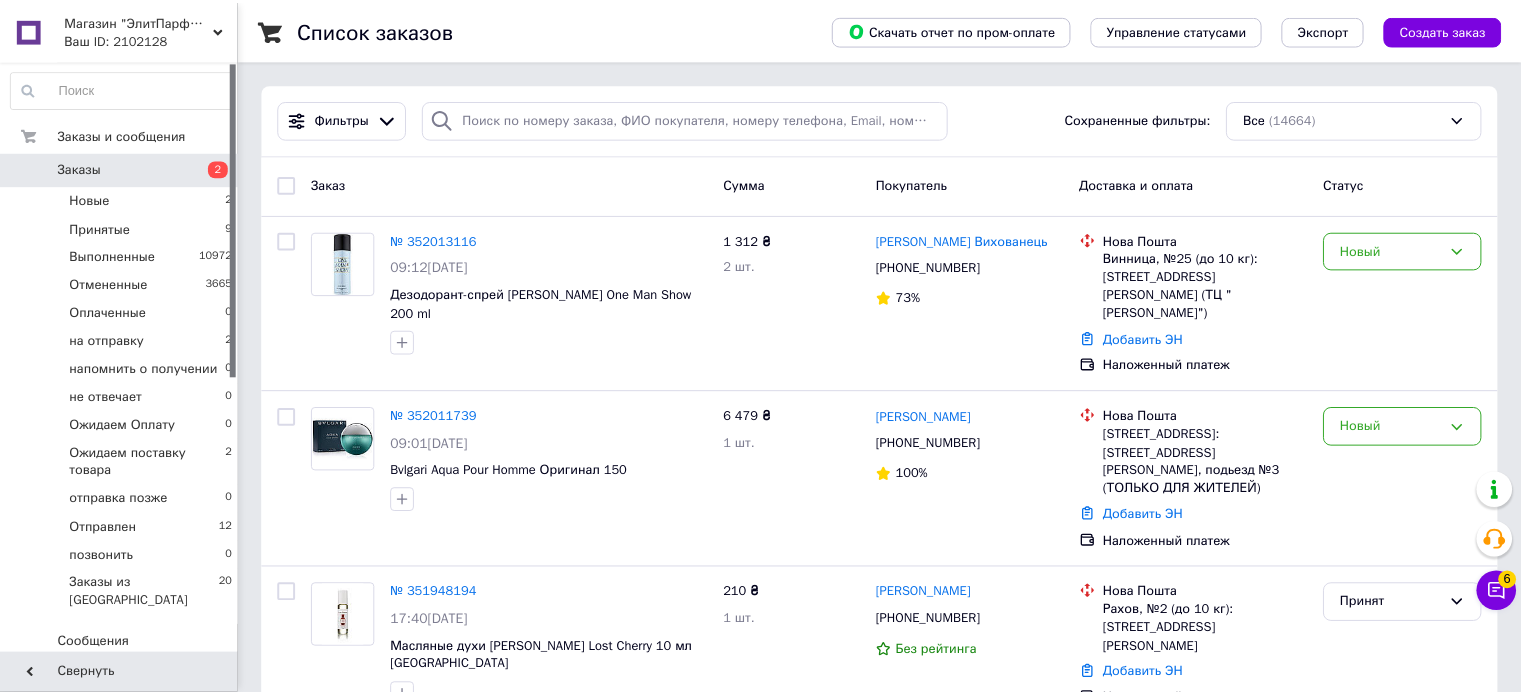 scroll, scrollTop: 0, scrollLeft: 0, axis: both 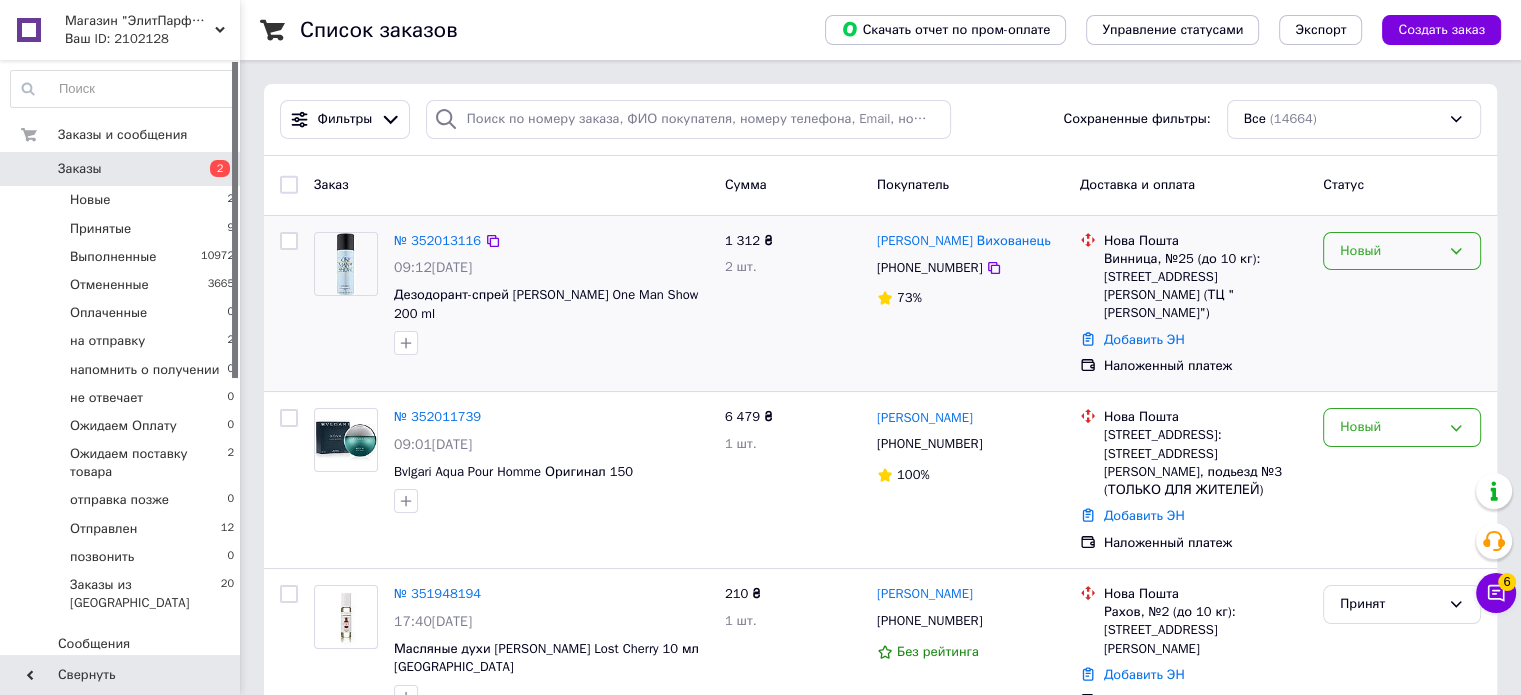 click on "Новый" at bounding box center [1390, 251] 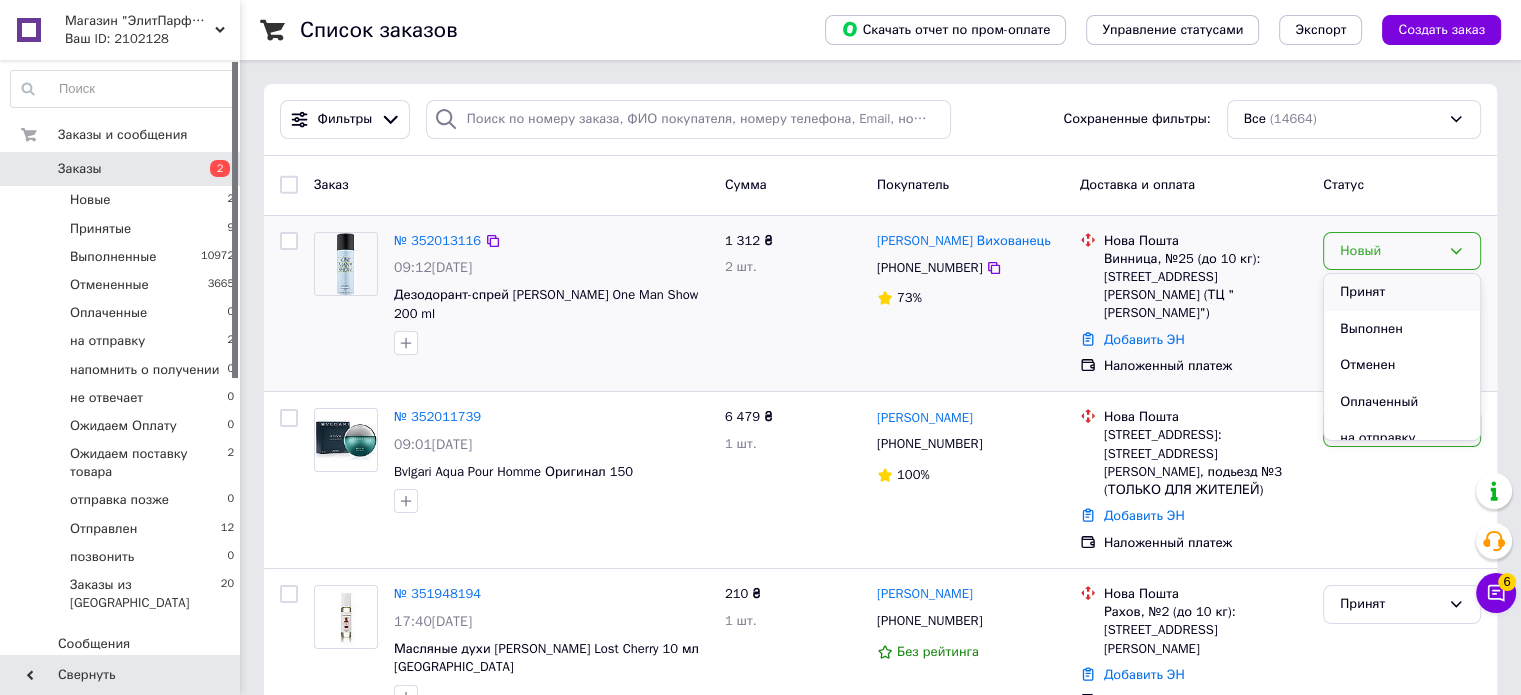 click on "Принят" at bounding box center (1402, 292) 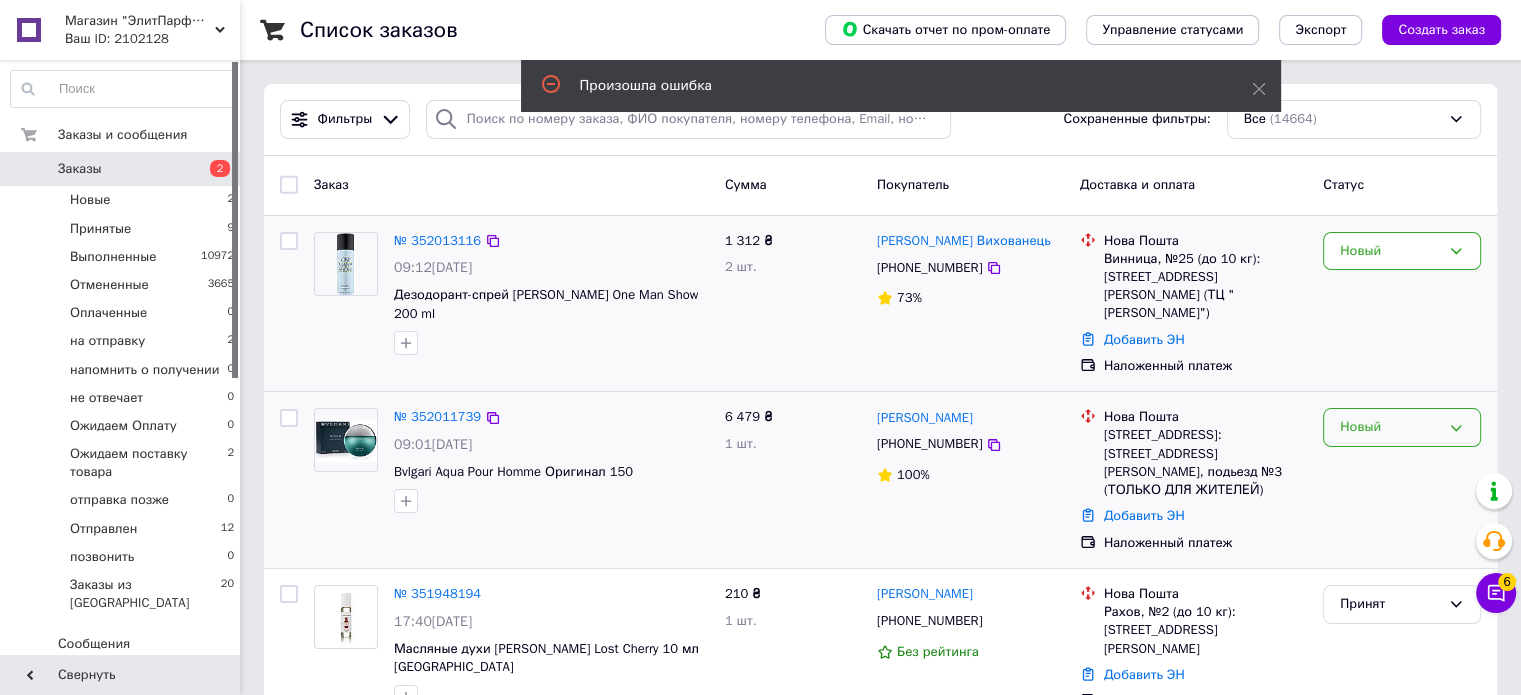 click on "Новый" at bounding box center (1390, 427) 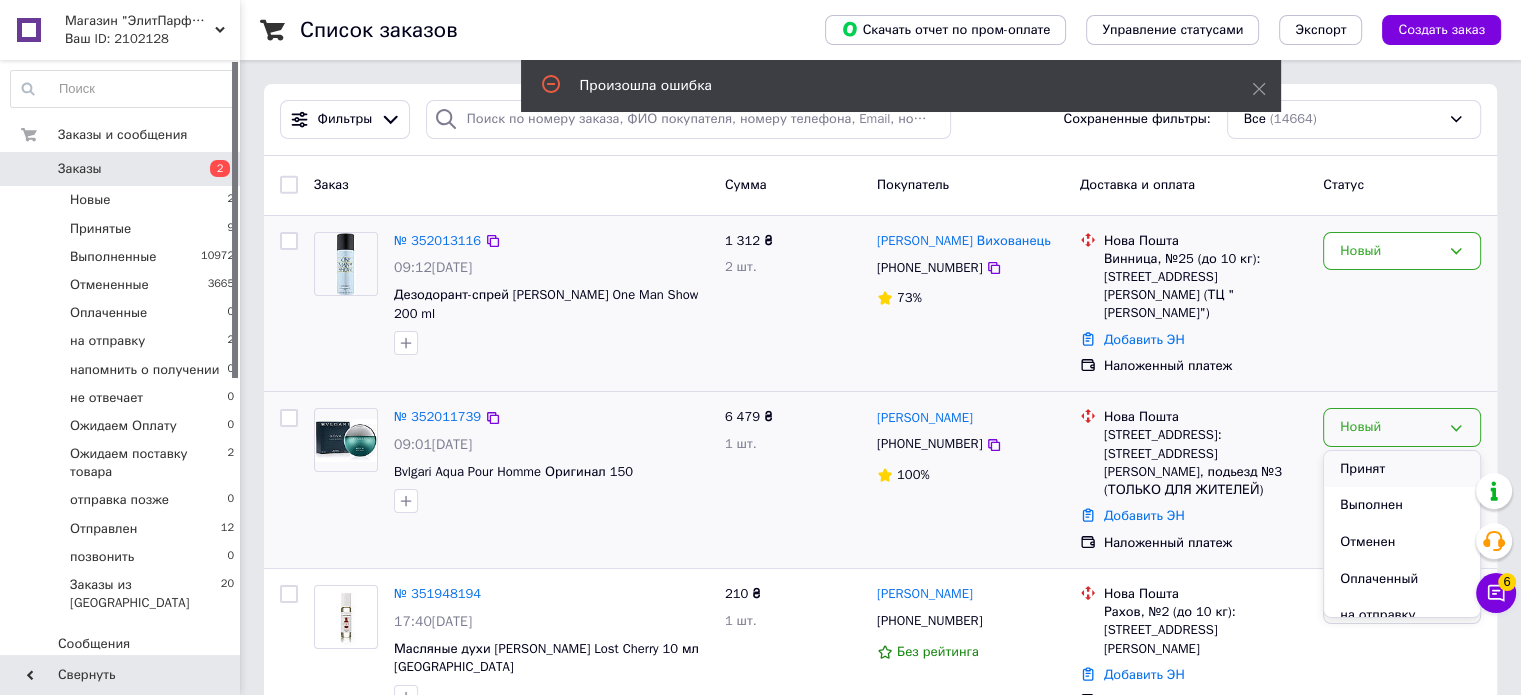 click on "Принят" at bounding box center [1402, 469] 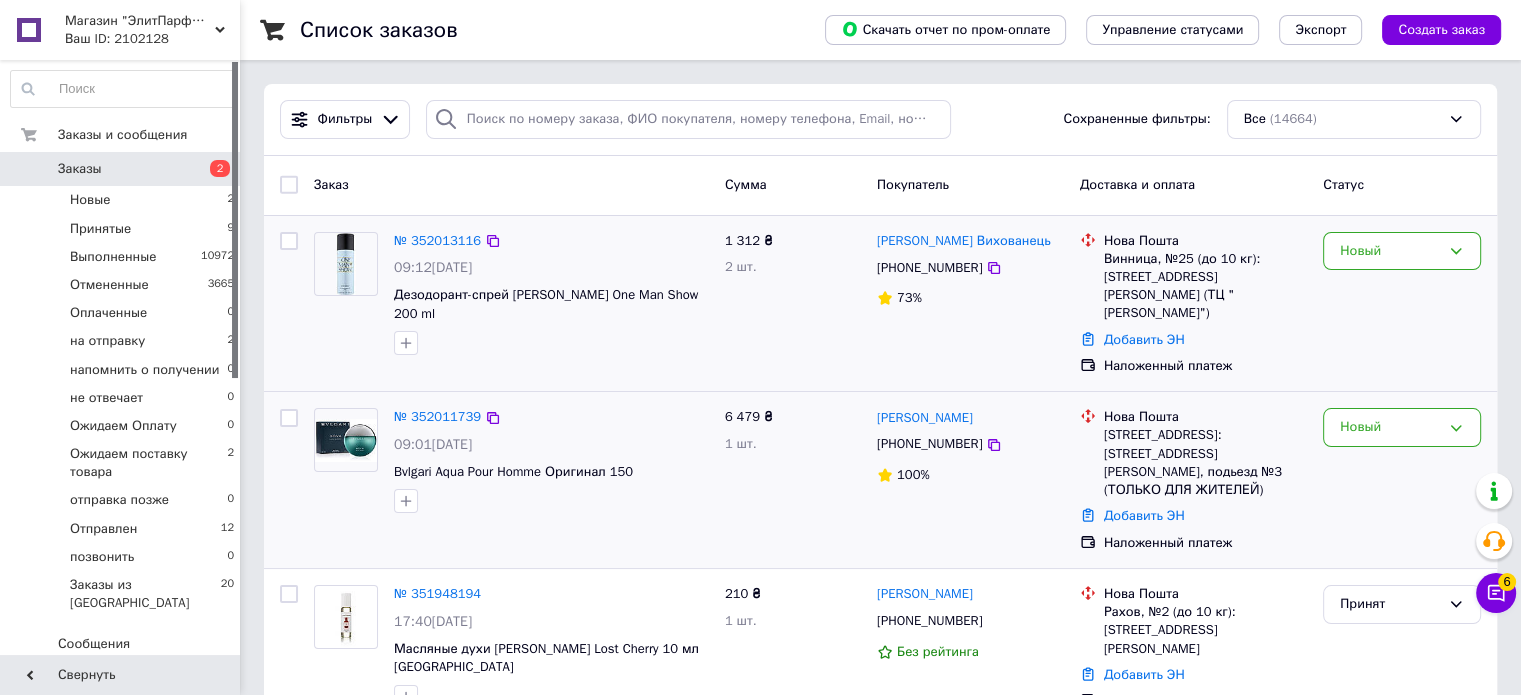 click on "Заказы" at bounding box center (80, 169) 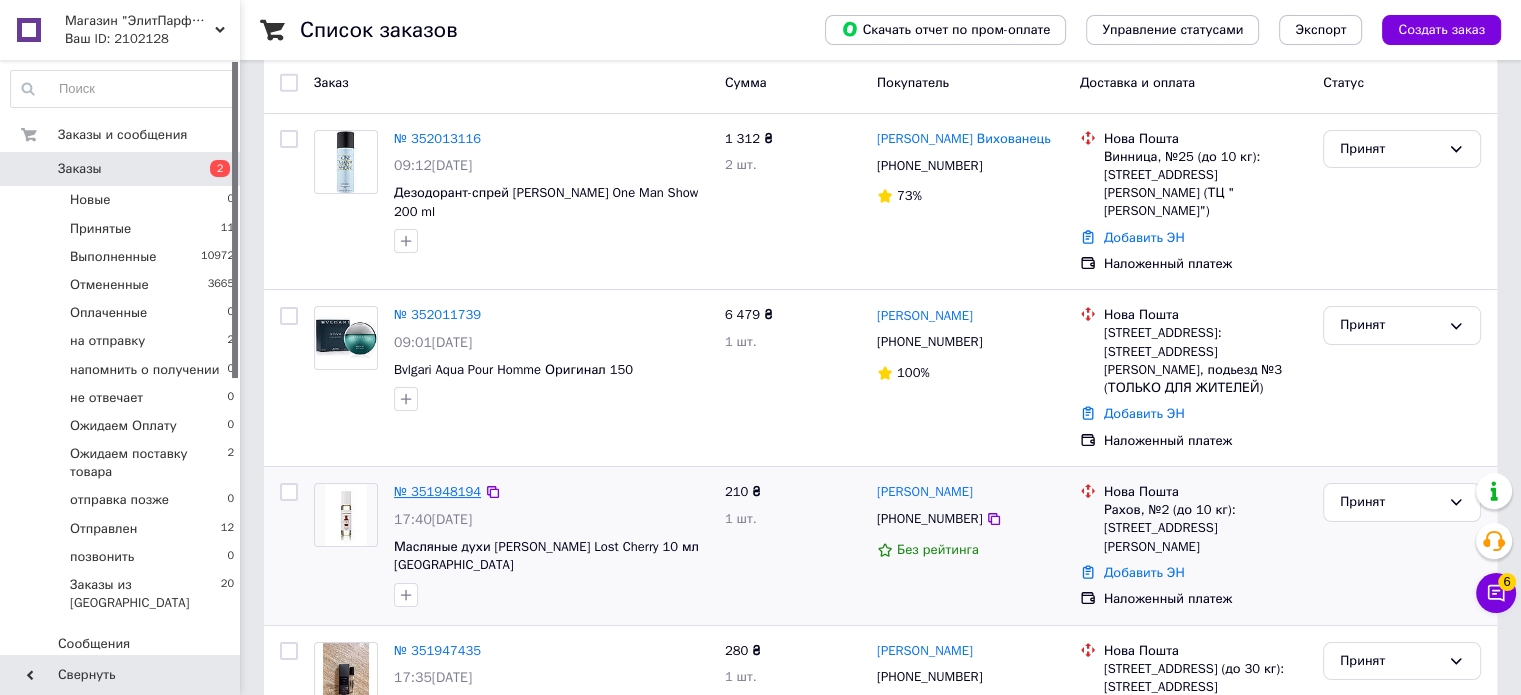 scroll, scrollTop: 200, scrollLeft: 0, axis: vertical 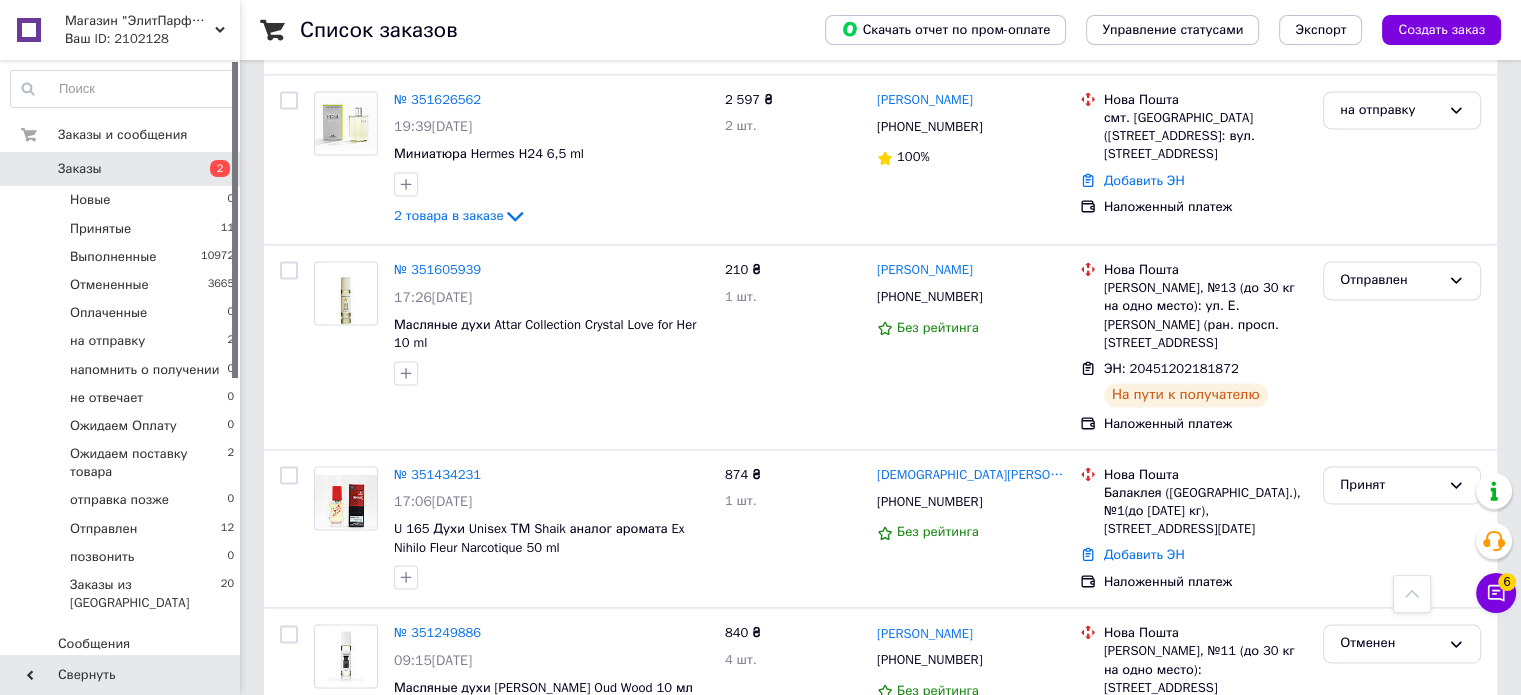 click on "по 20 позиций" at bounding box center (707, 809) 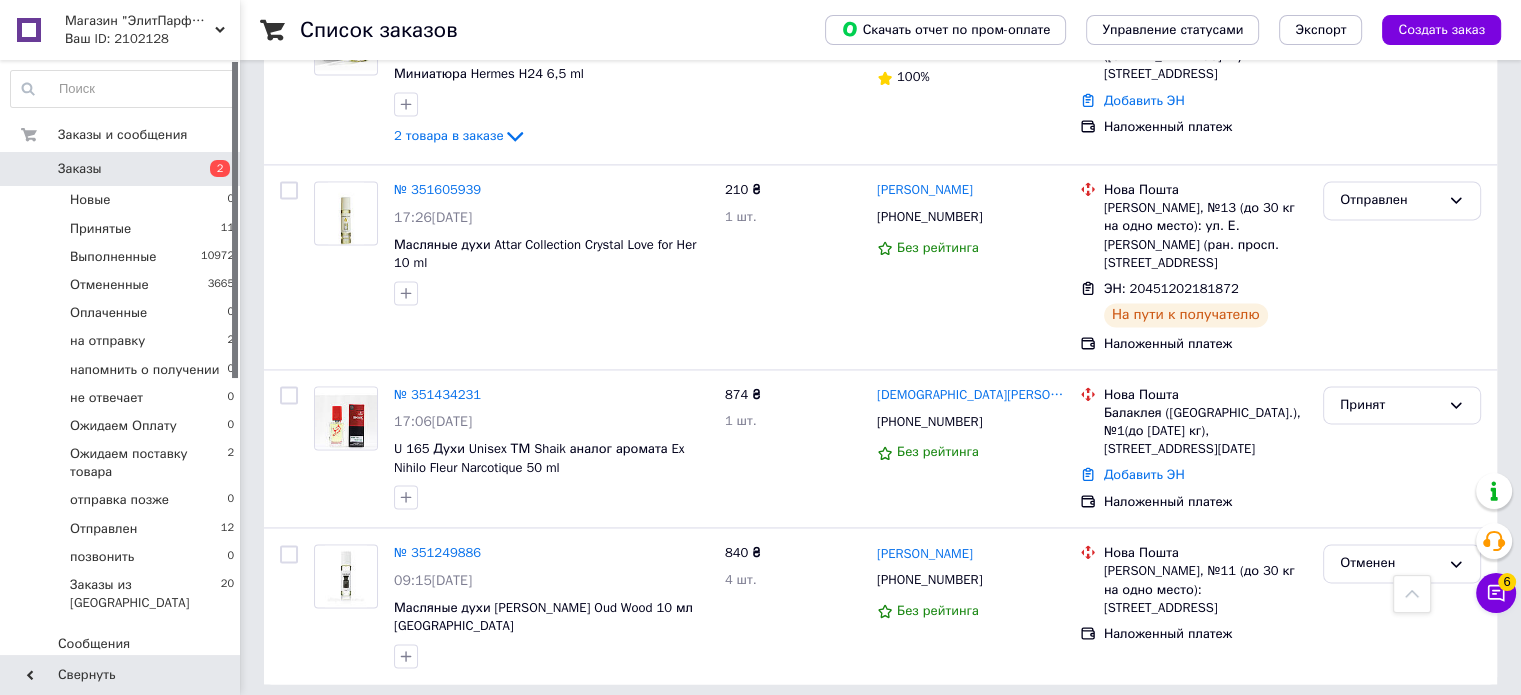 click on "по 50 позиций" at bounding box center (707, 801) 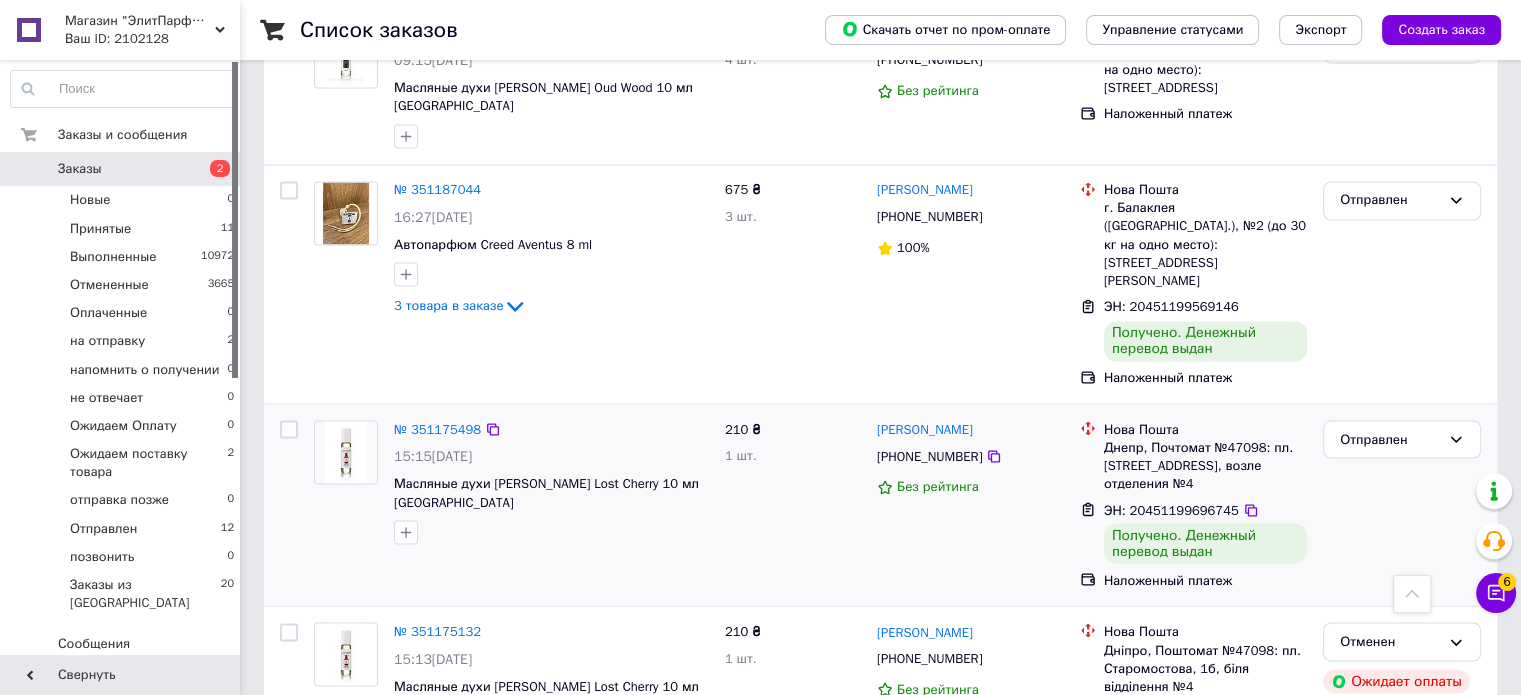 scroll, scrollTop: 3300, scrollLeft: 0, axis: vertical 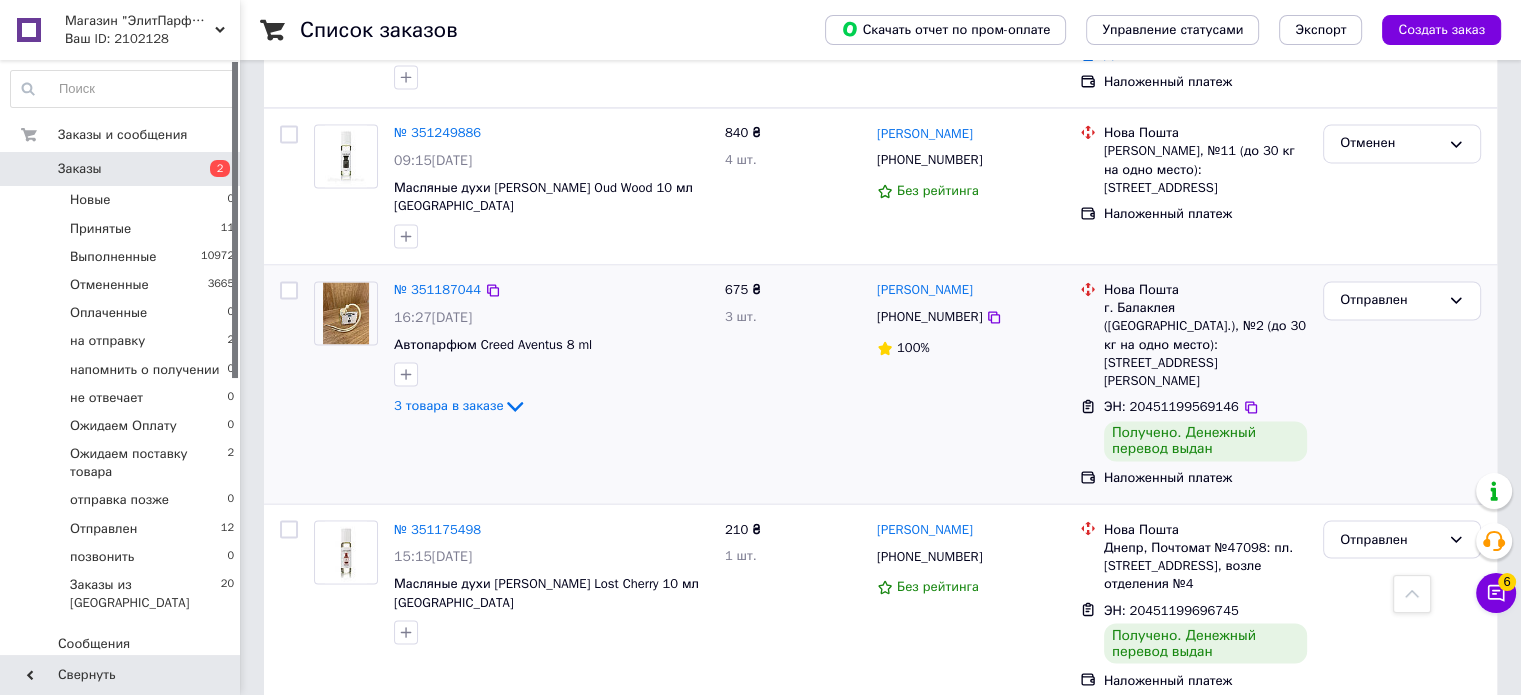 drag, startPoint x: 456, startPoint y: 139, endPoint x: 487, endPoint y: 151, distance: 33.24154 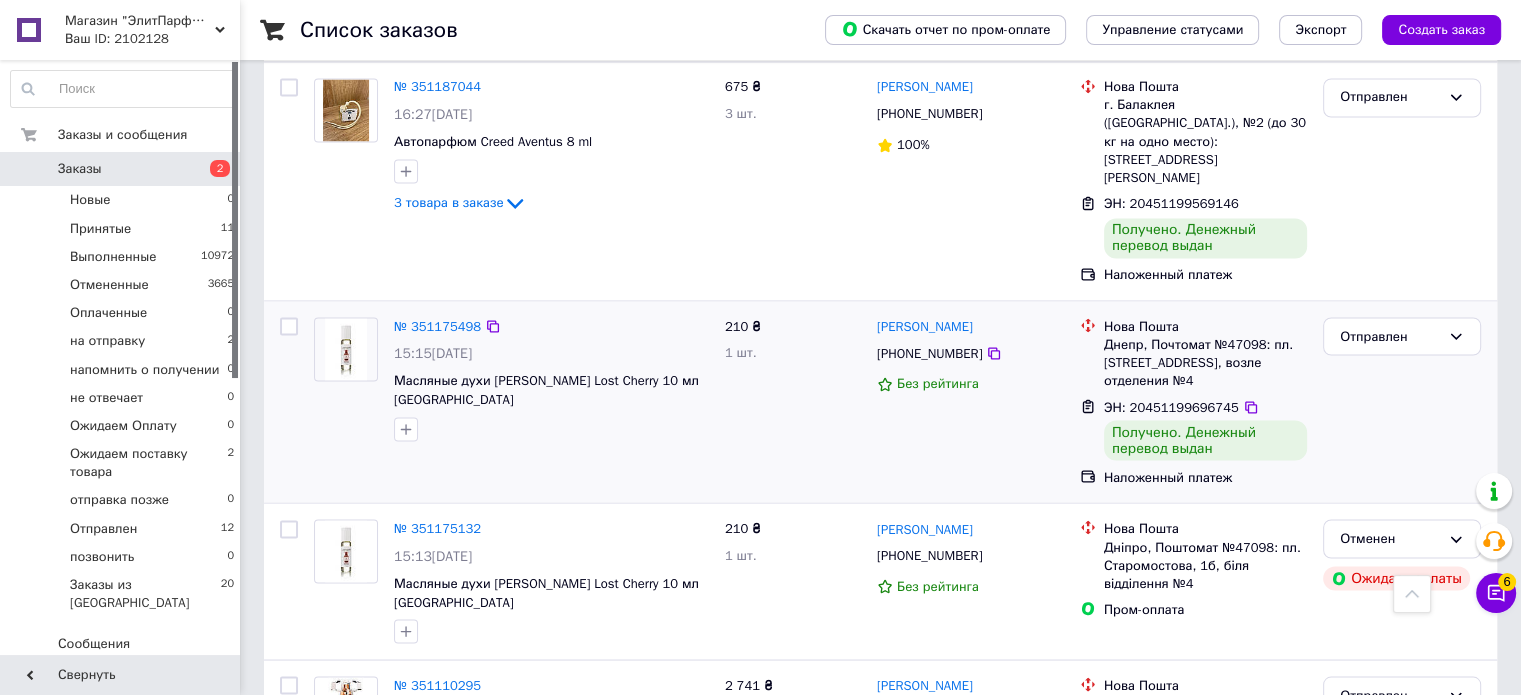 scroll, scrollTop: 3700, scrollLeft: 0, axis: vertical 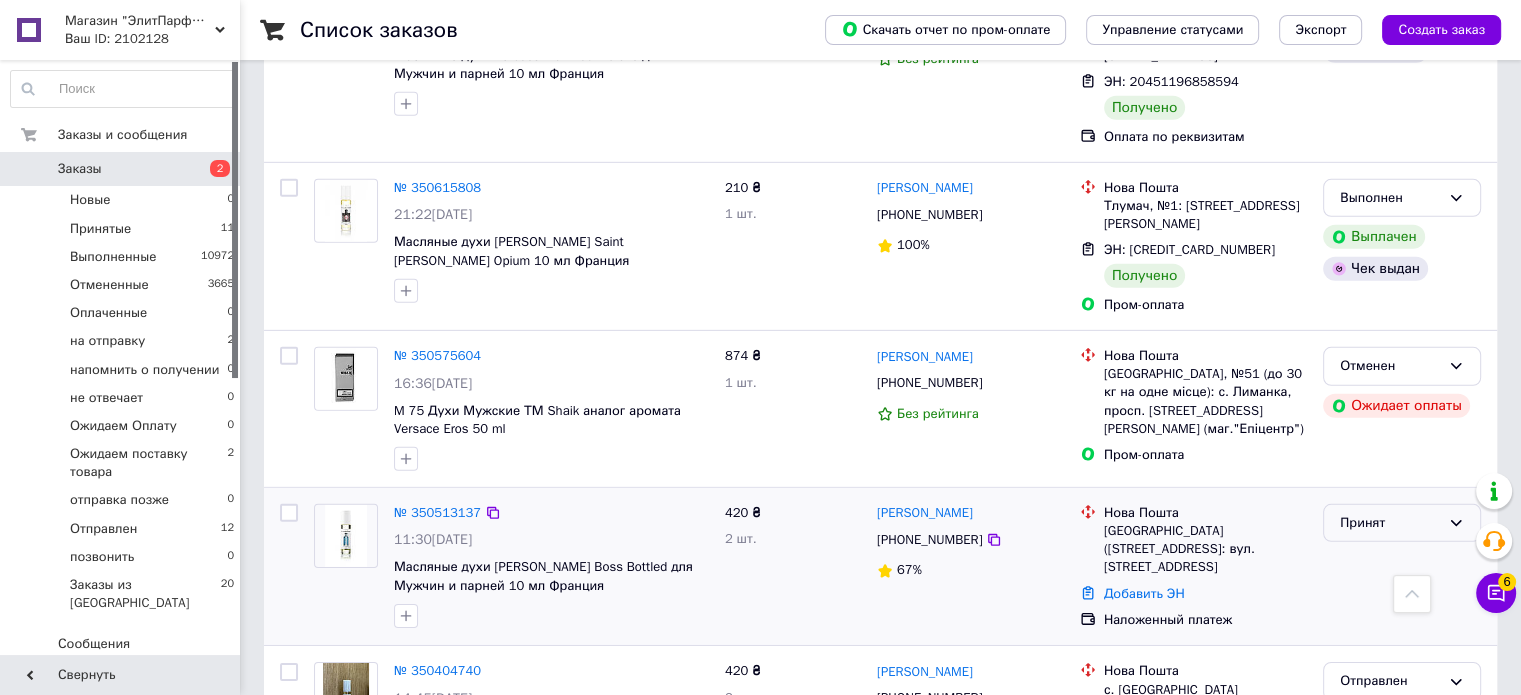click on "Принят" at bounding box center [1390, 523] 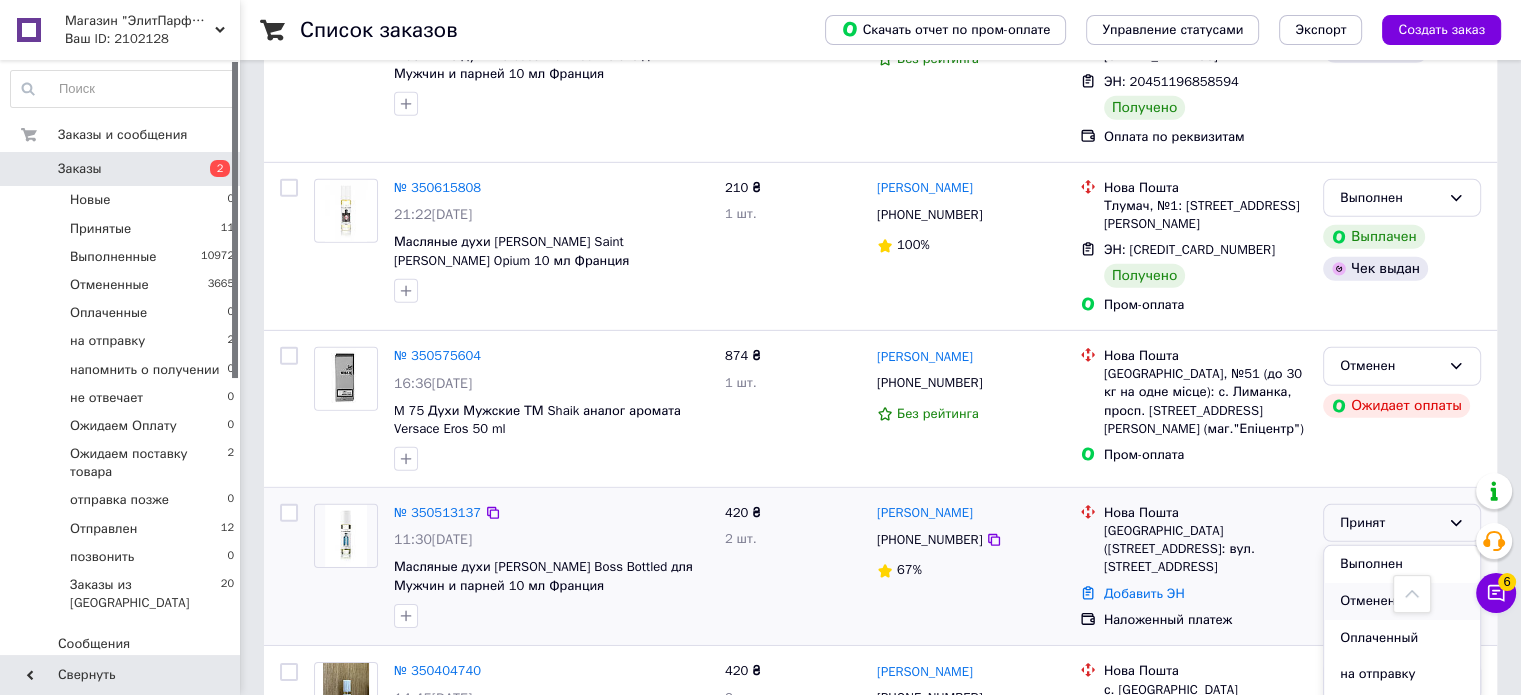 click on "Отменен" at bounding box center (1402, 601) 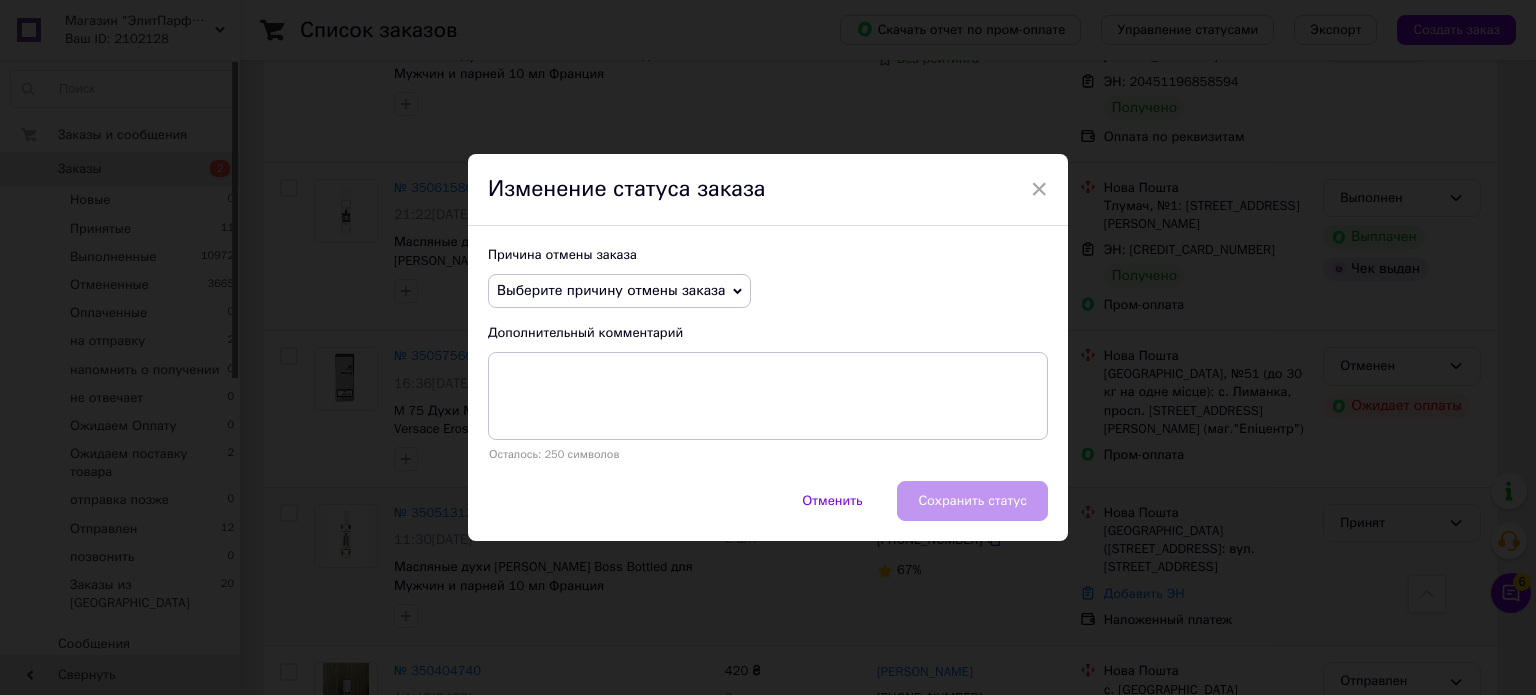 click on "Выберите причину отмены заказа" at bounding box center [611, 290] 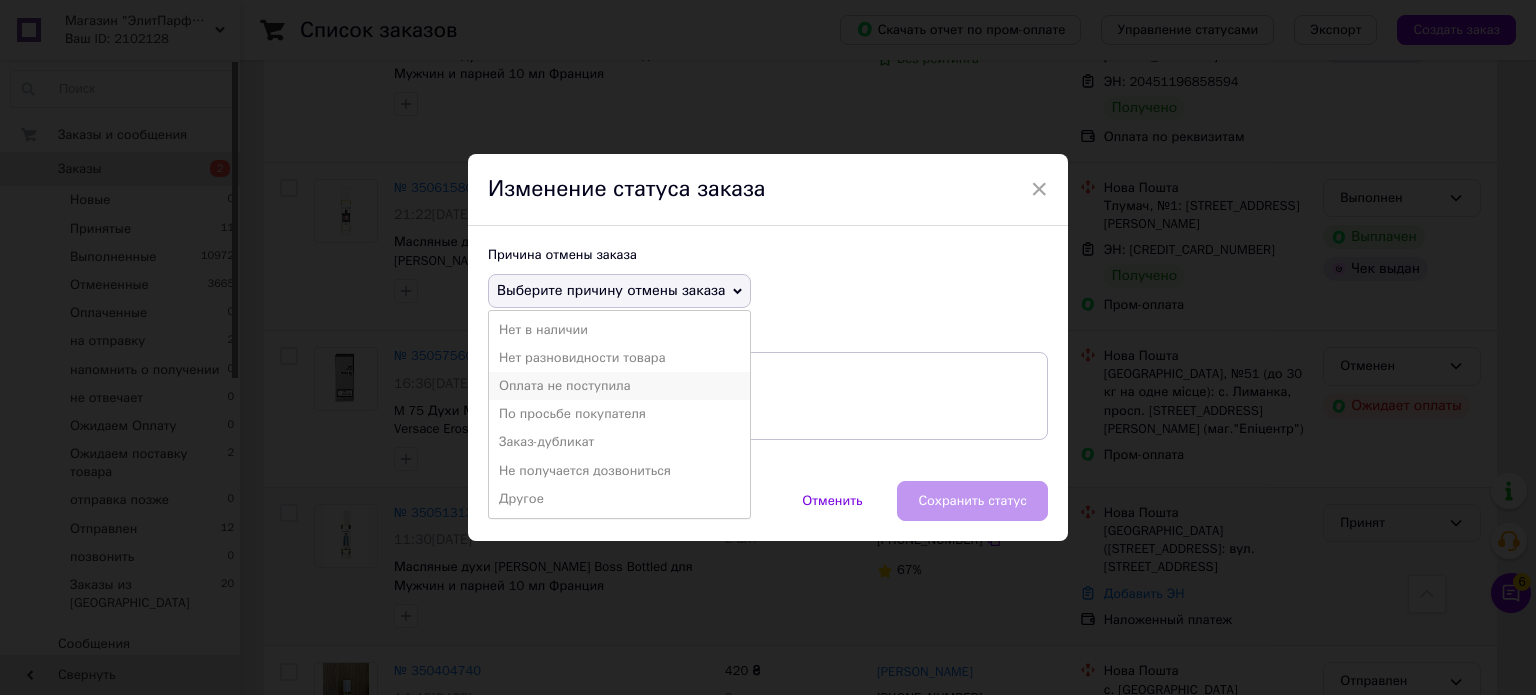 click on "Оплата не поступила" at bounding box center (619, 386) 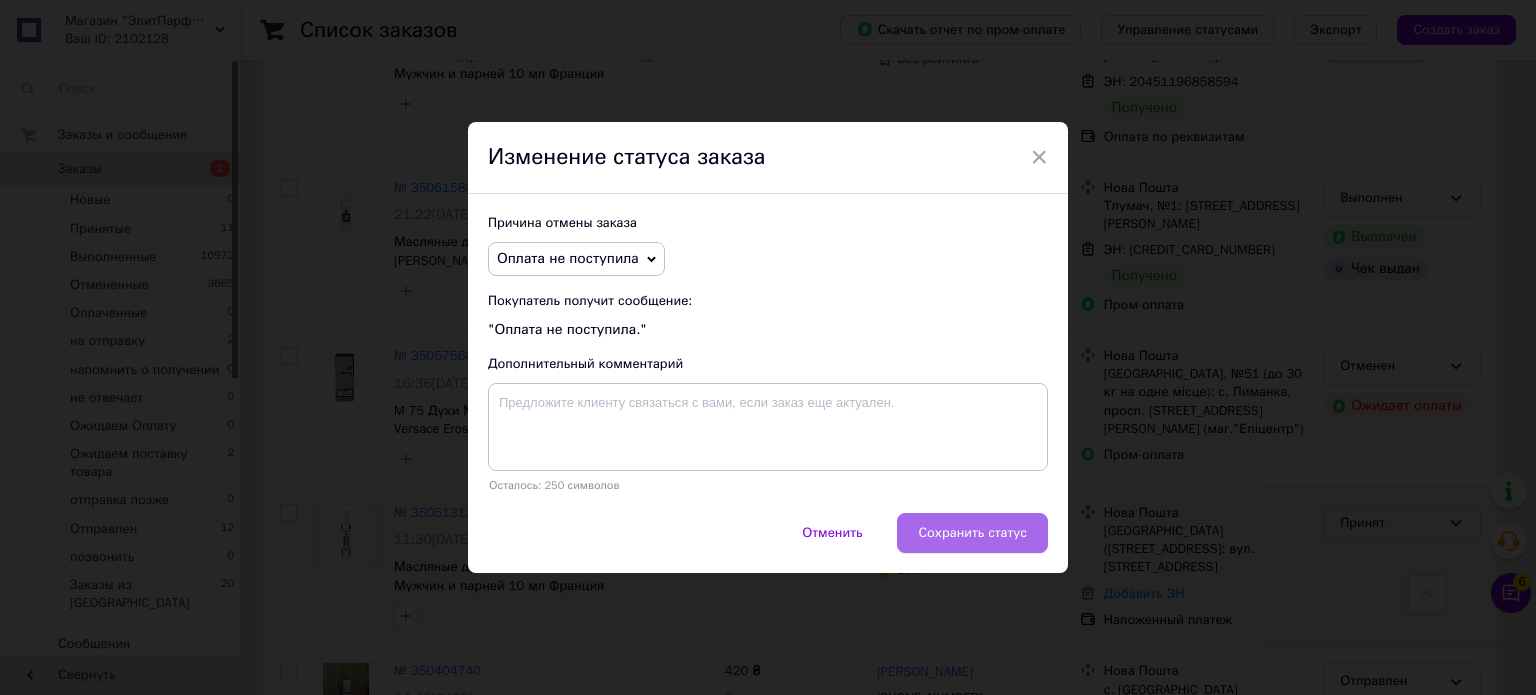 click on "Сохранить статус" at bounding box center [972, 533] 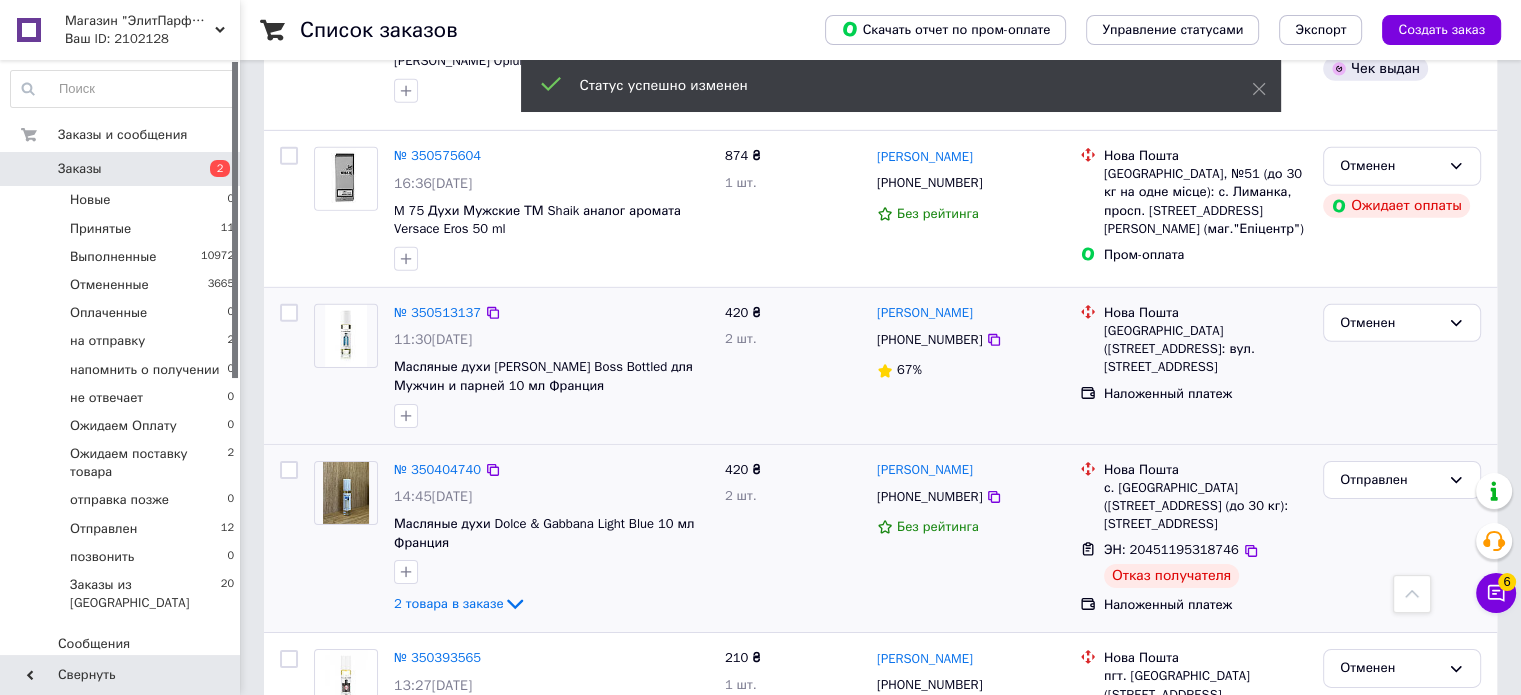 scroll, scrollTop: 6311, scrollLeft: 0, axis: vertical 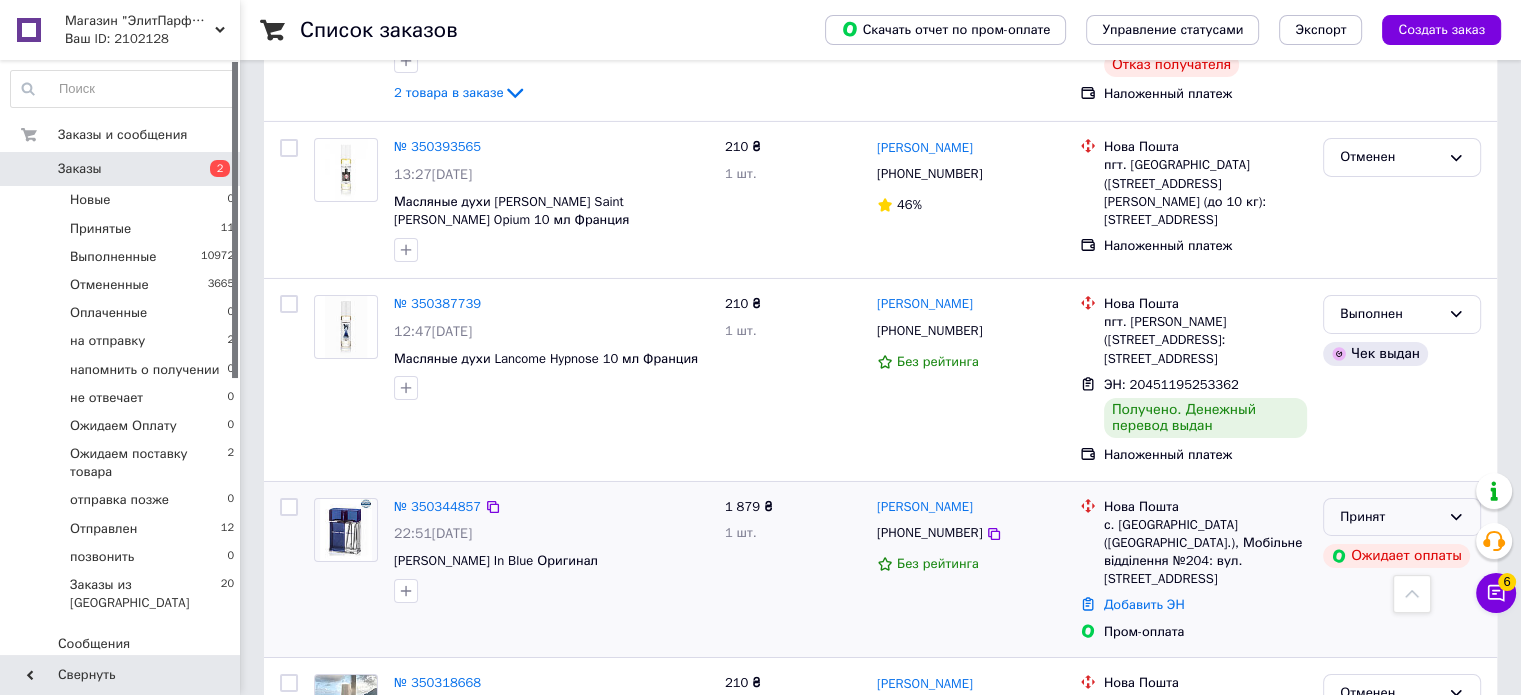 click on "Принят" at bounding box center (1390, 517) 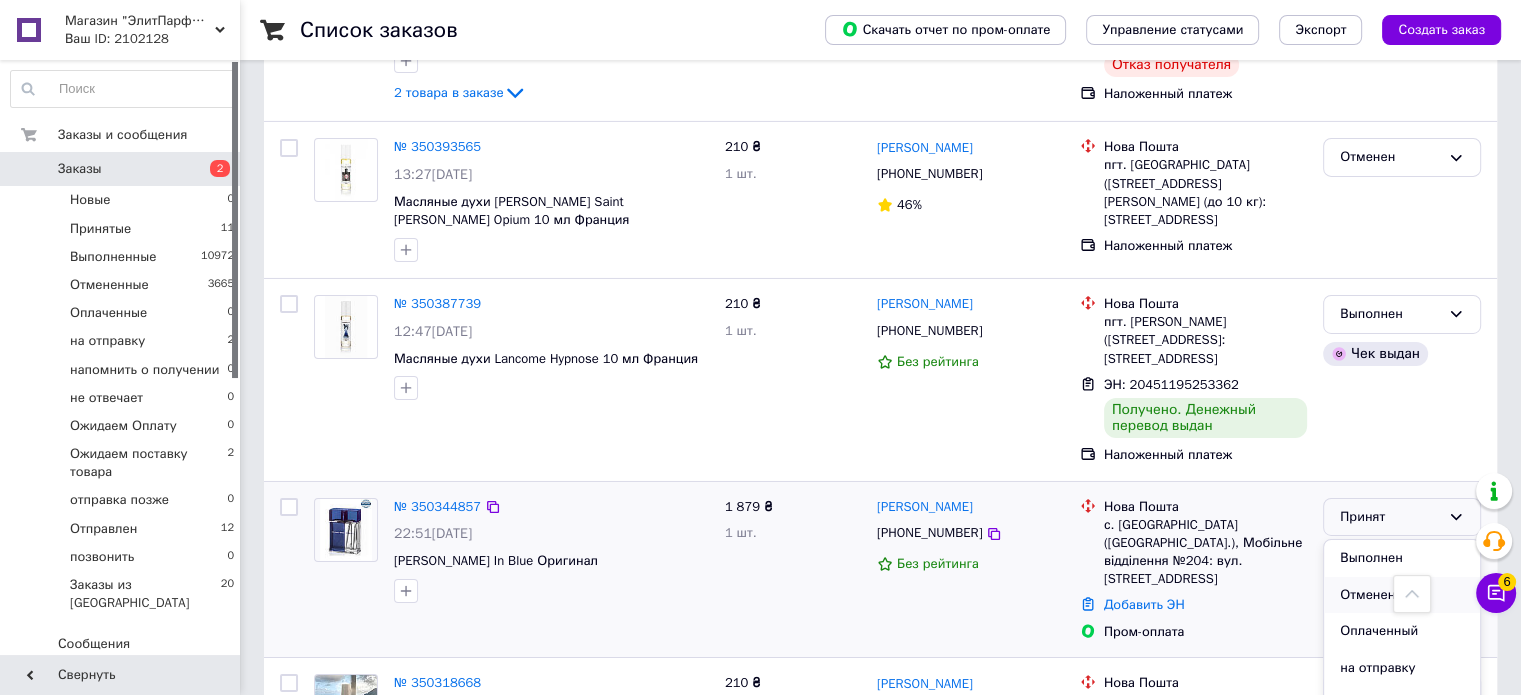 click on "Отменен" at bounding box center (1402, 595) 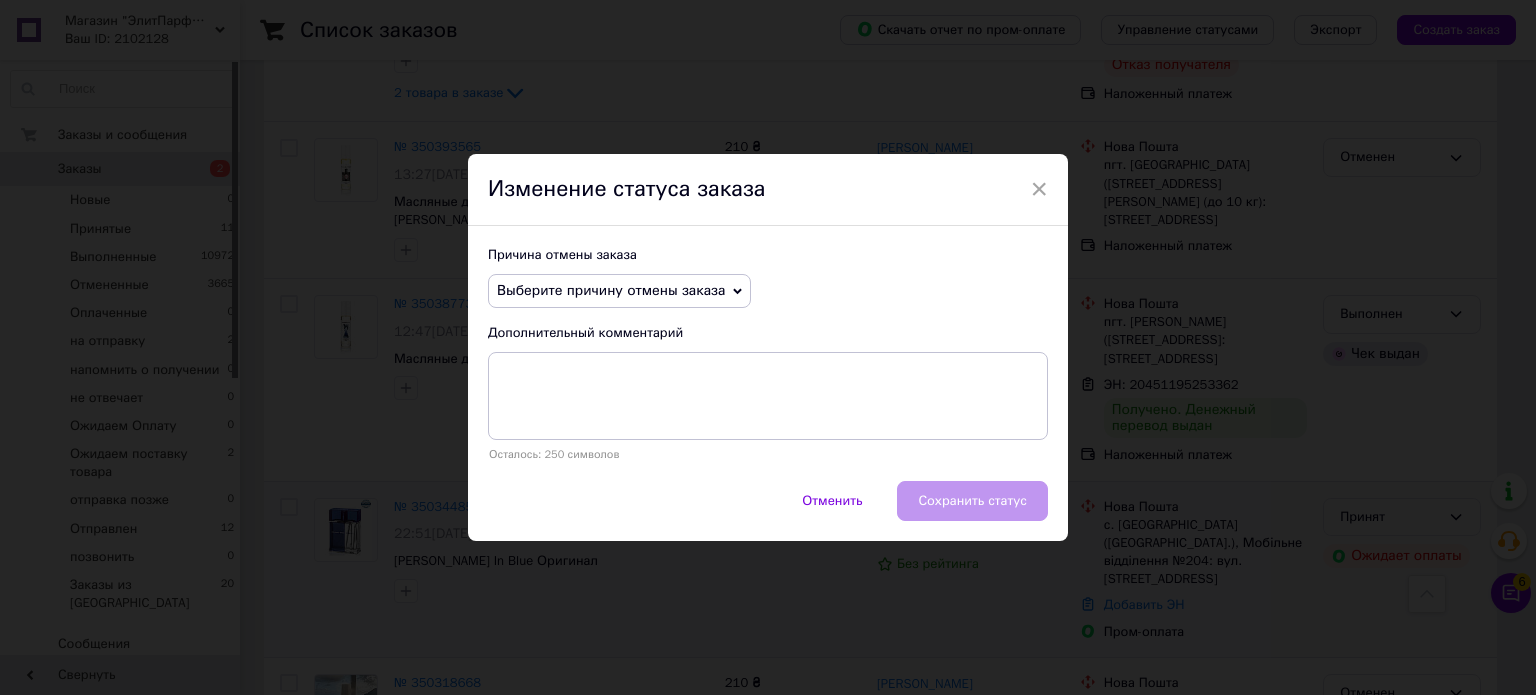 click on "Выберите причину отмены заказа" at bounding box center (611, 290) 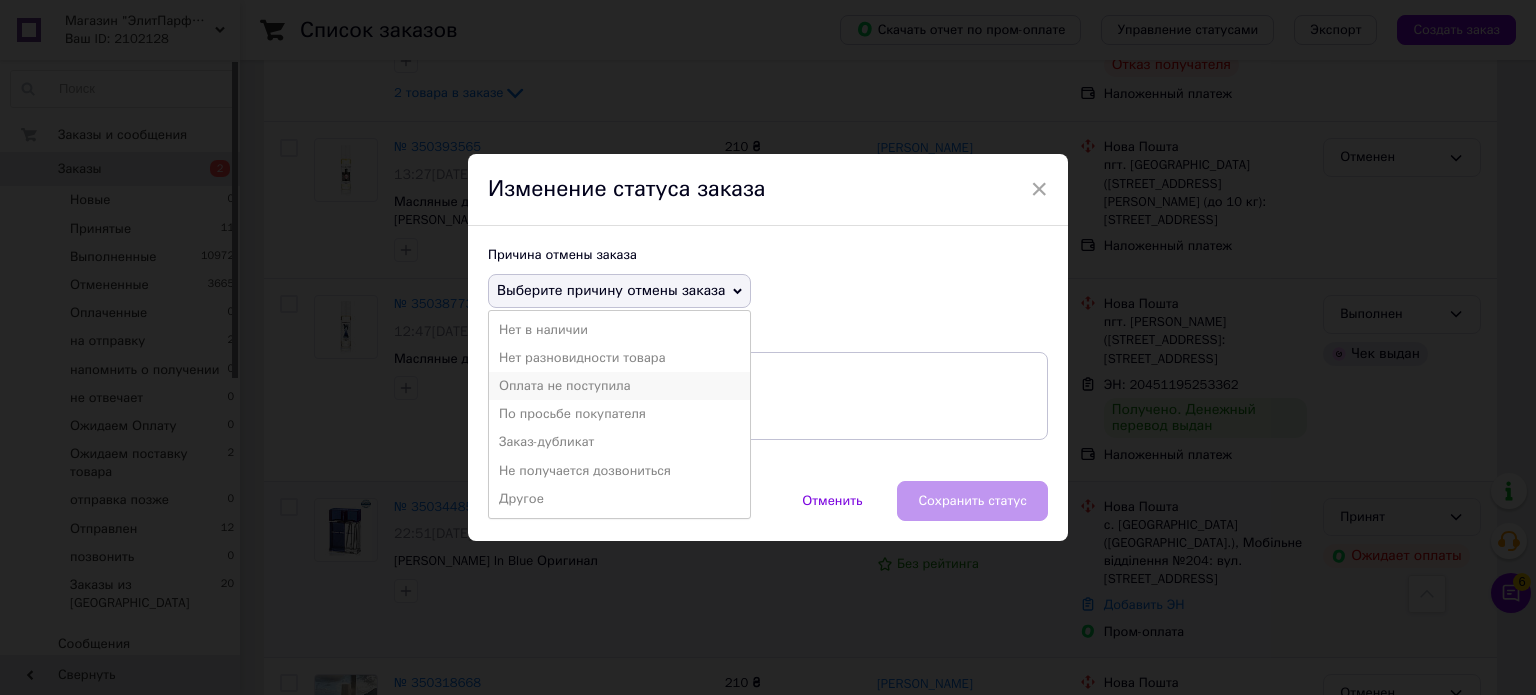click on "Оплата не поступила" at bounding box center [619, 386] 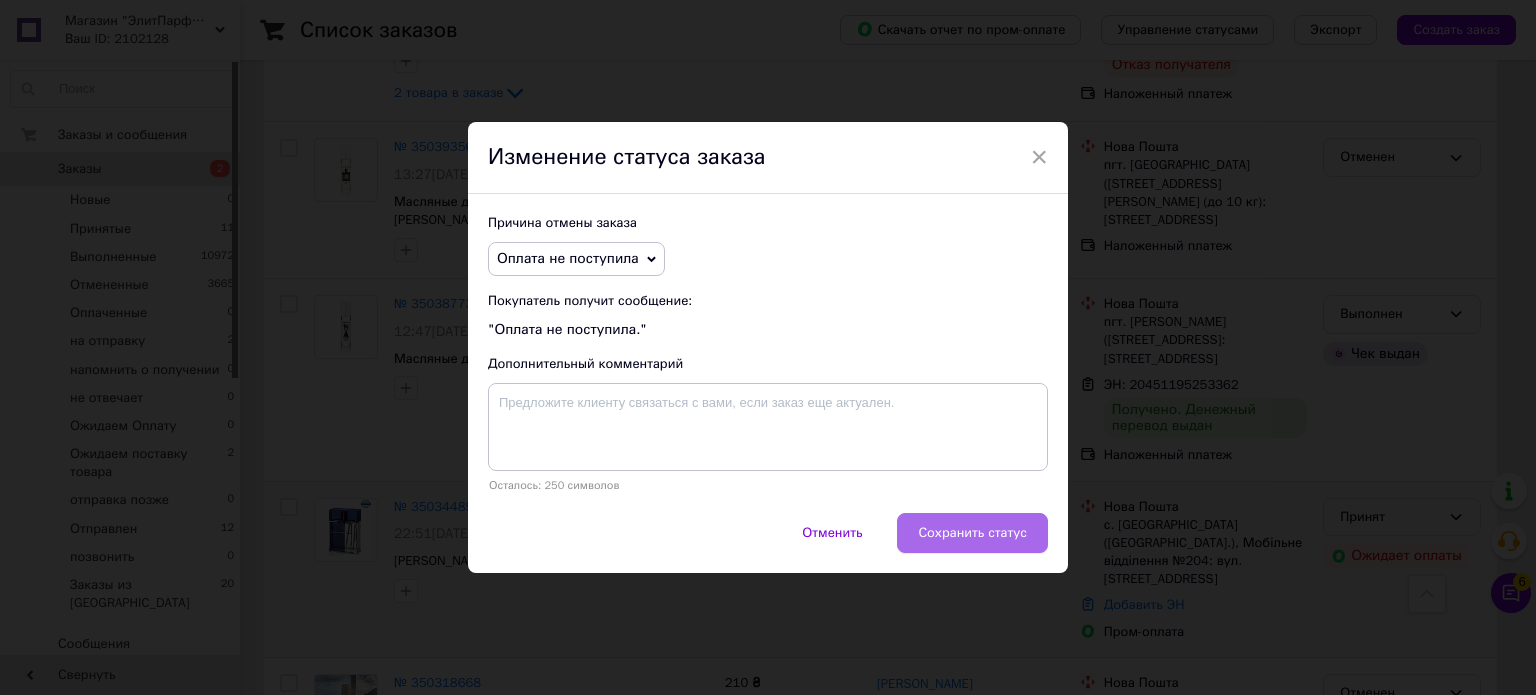 click on "Сохранить статус" at bounding box center (972, 533) 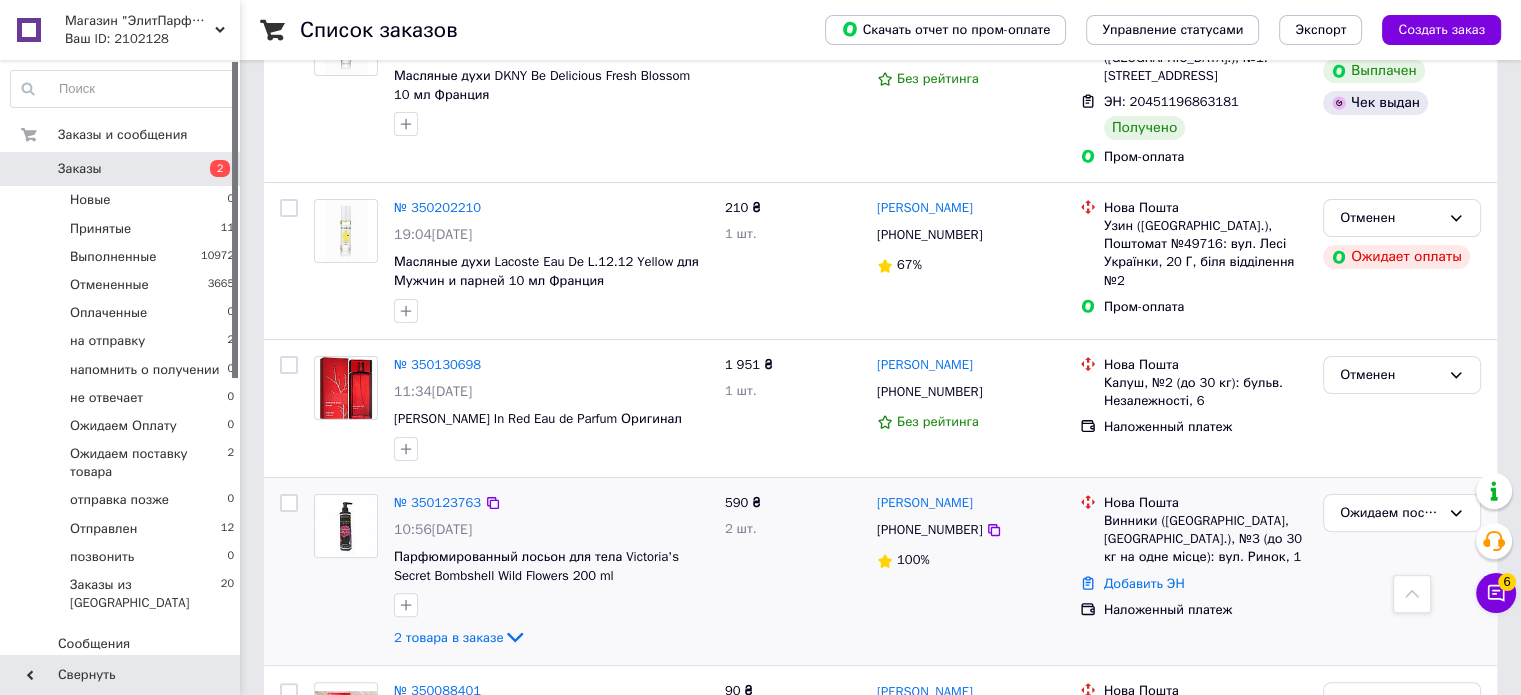 scroll, scrollTop: 8064, scrollLeft: 0, axis: vertical 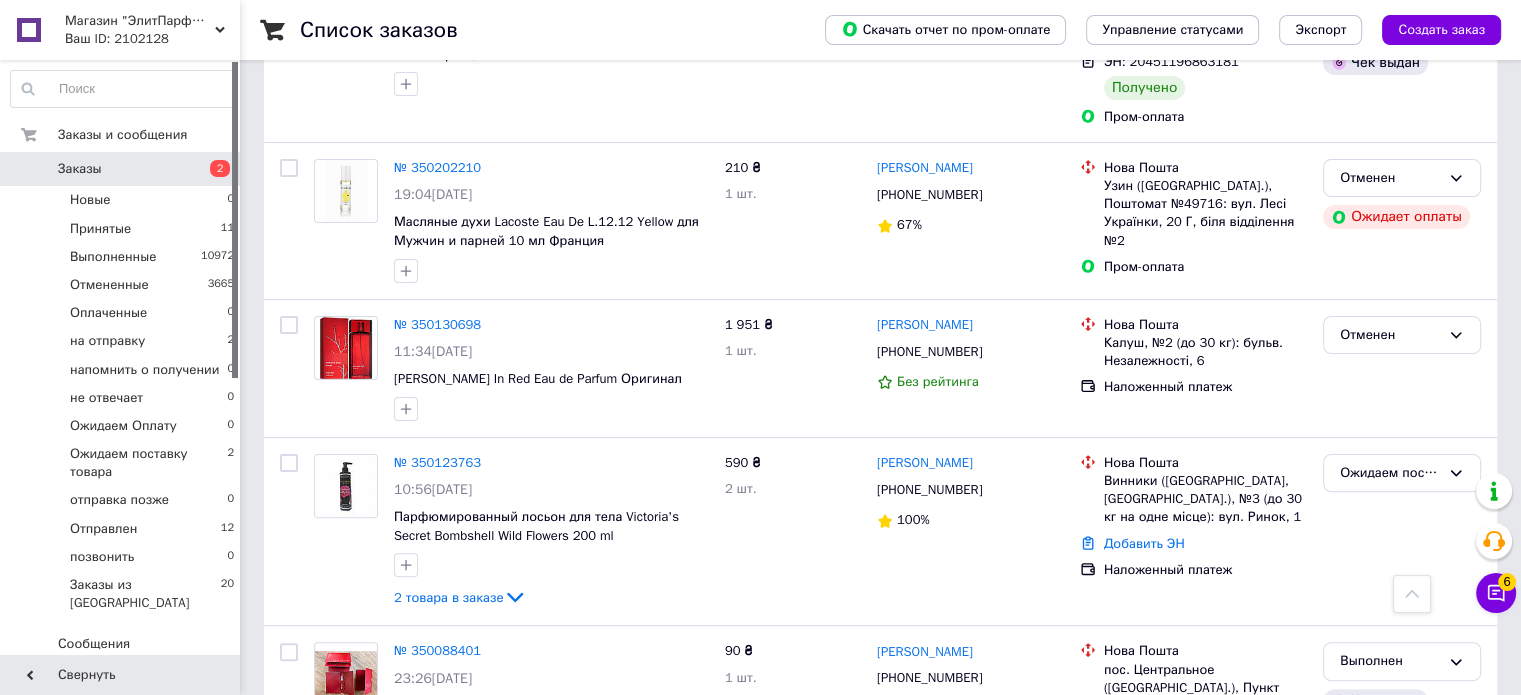 click on "2" at bounding box center [327, 1114] 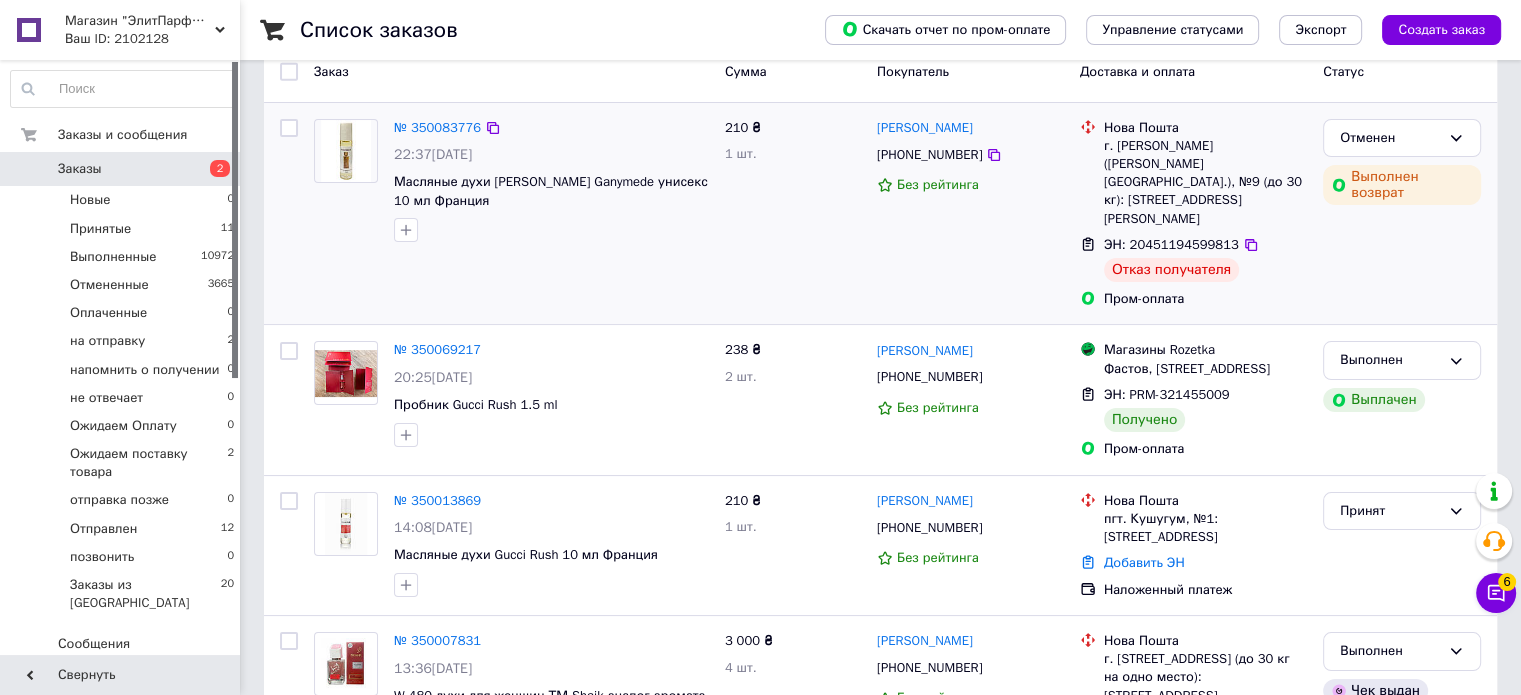 scroll, scrollTop: 200, scrollLeft: 0, axis: vertical 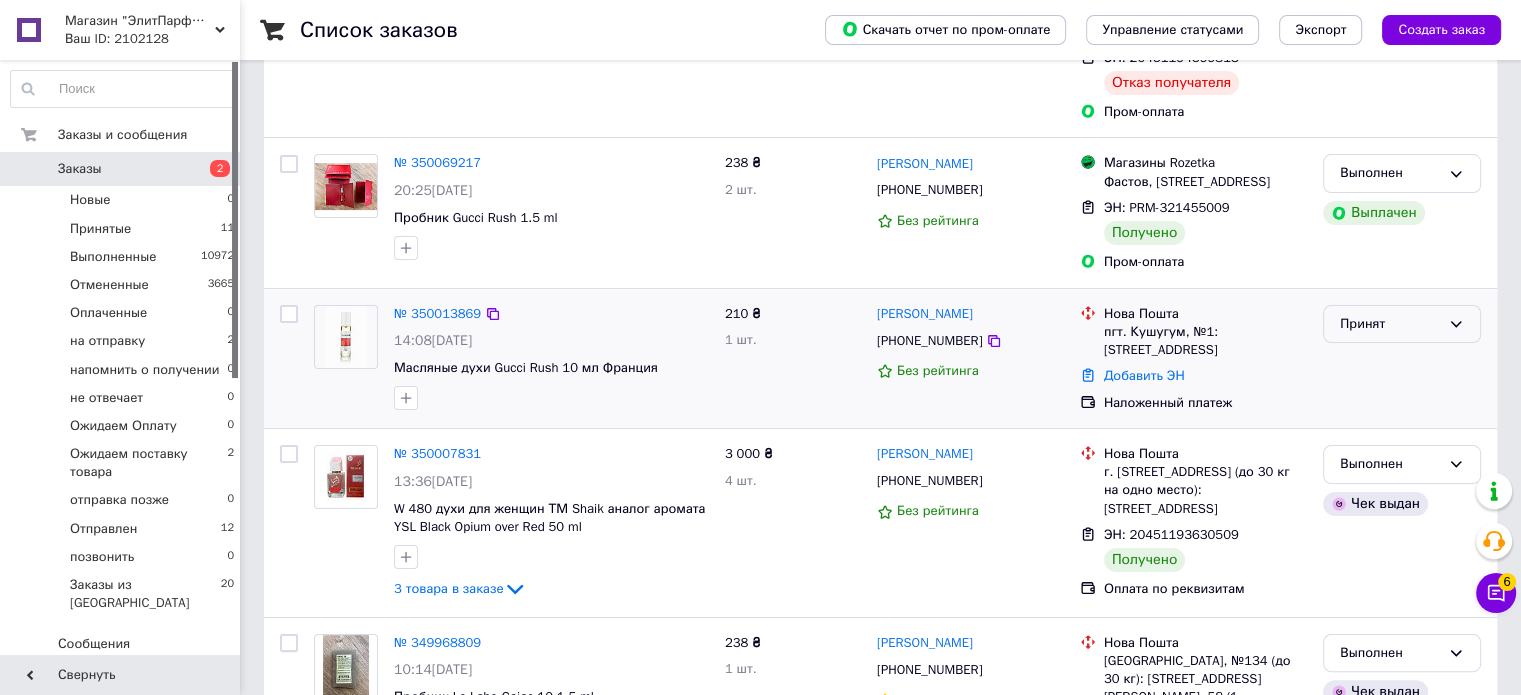 click on "Принят" at bounding box center (1390, 324) 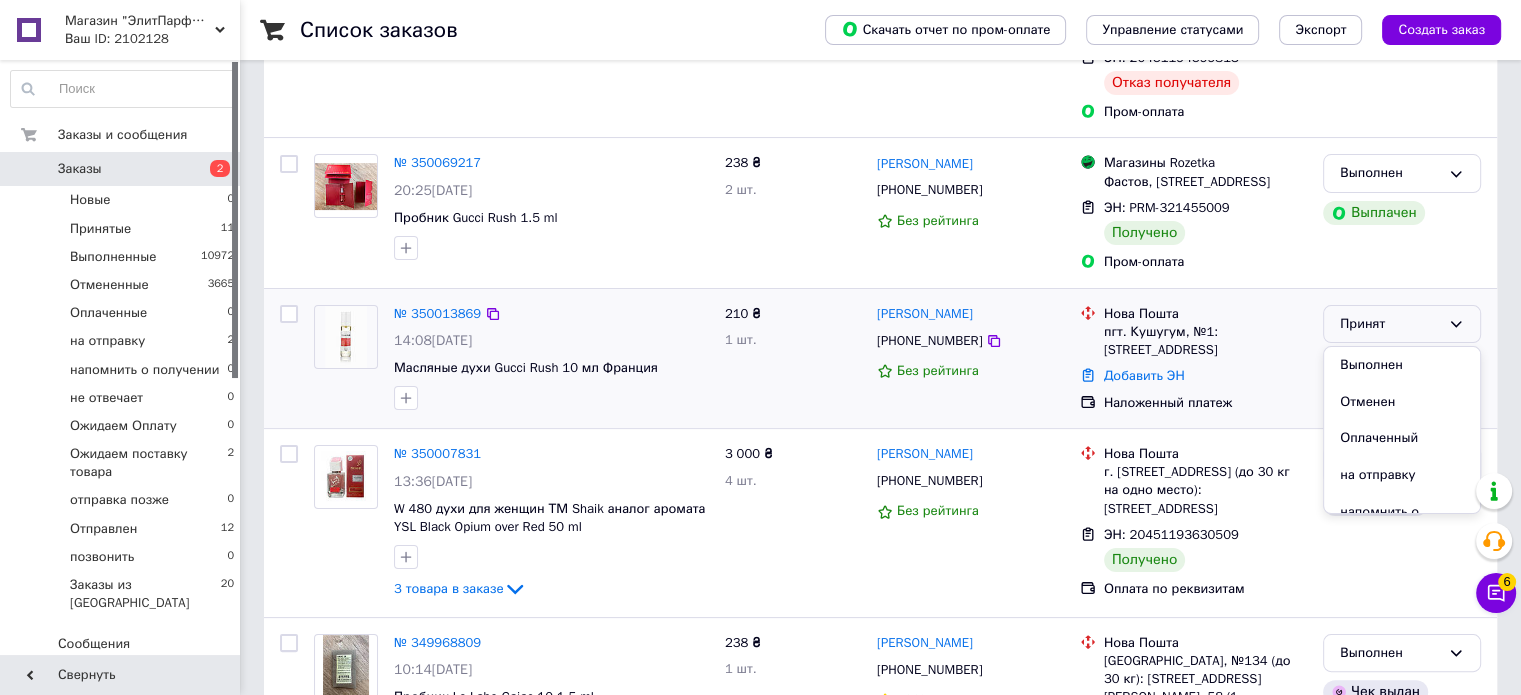 click on "Отменен" at bounding box center [1402, 402] 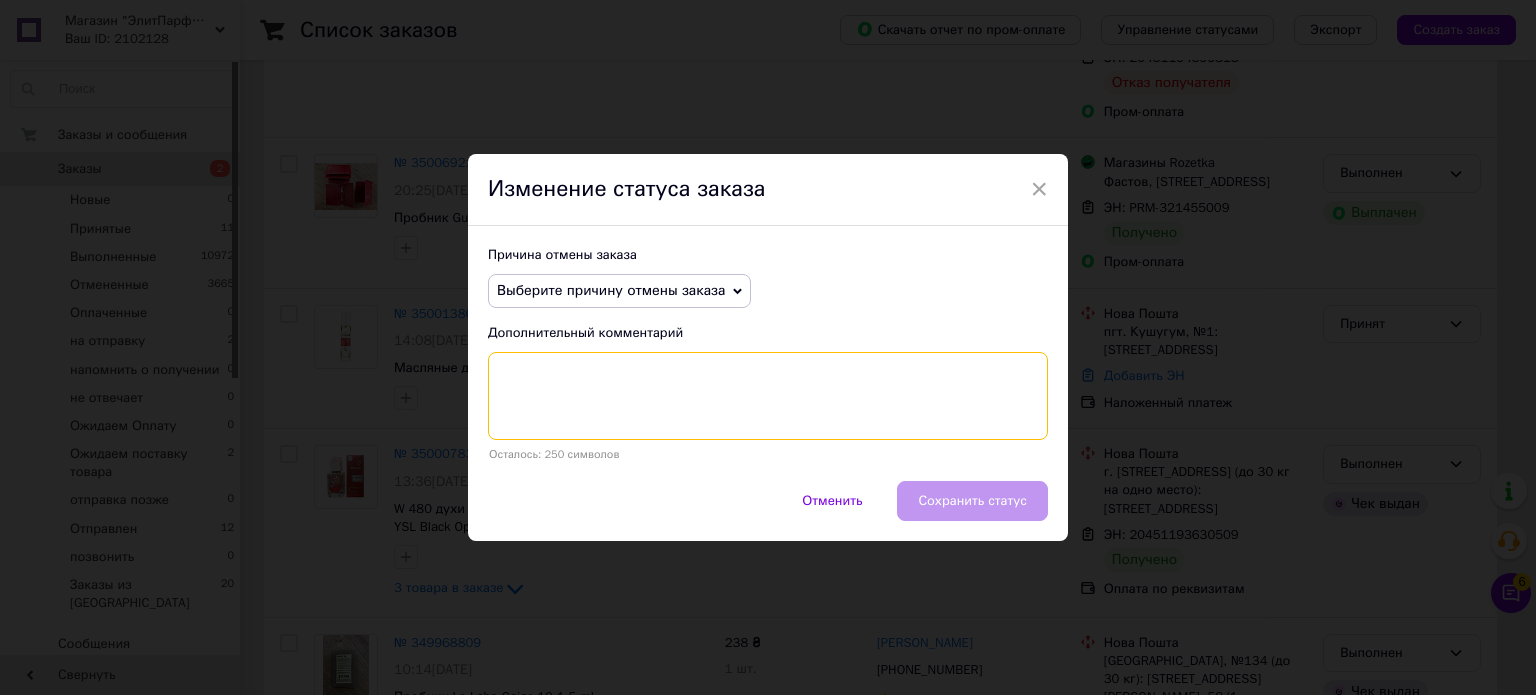 click at bounding box center (768, 396) 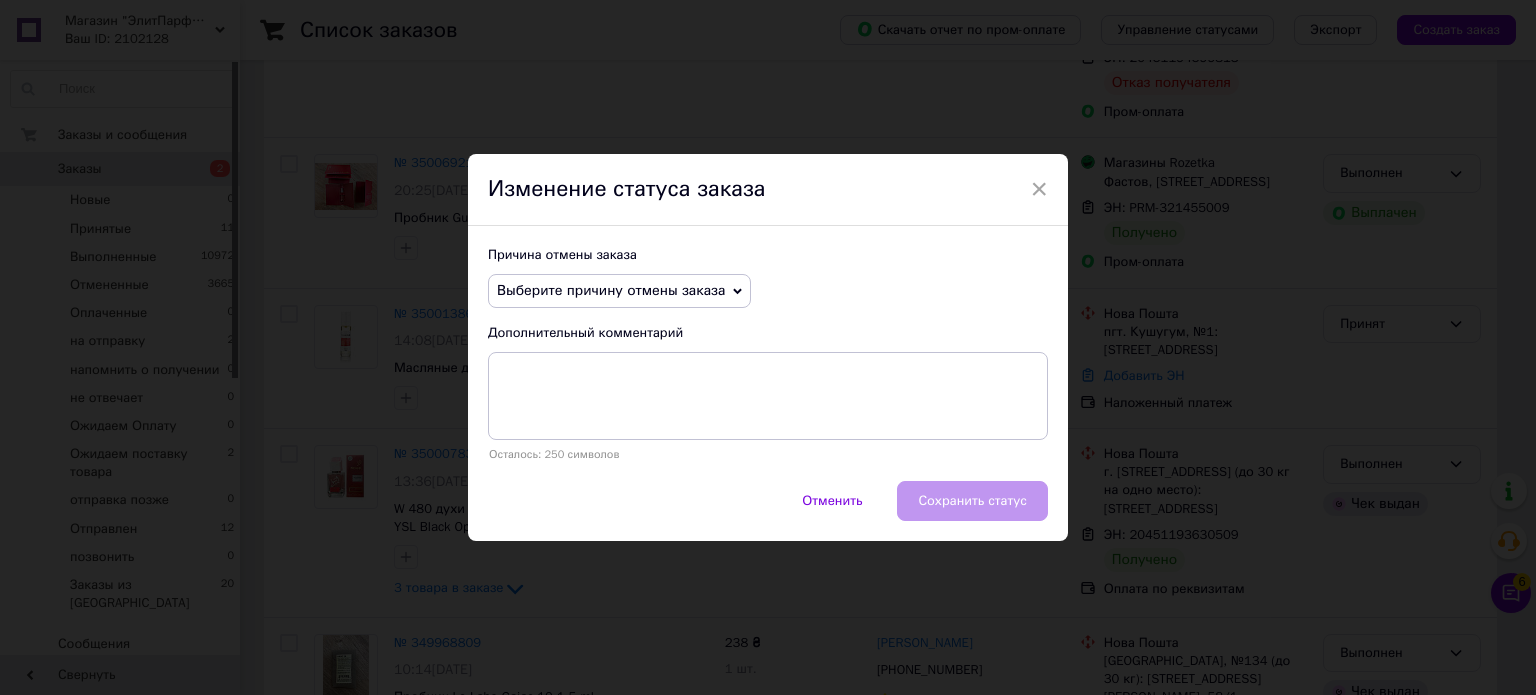 click on "Выберите причину отмены заказа" at bounding box center [611, 290] 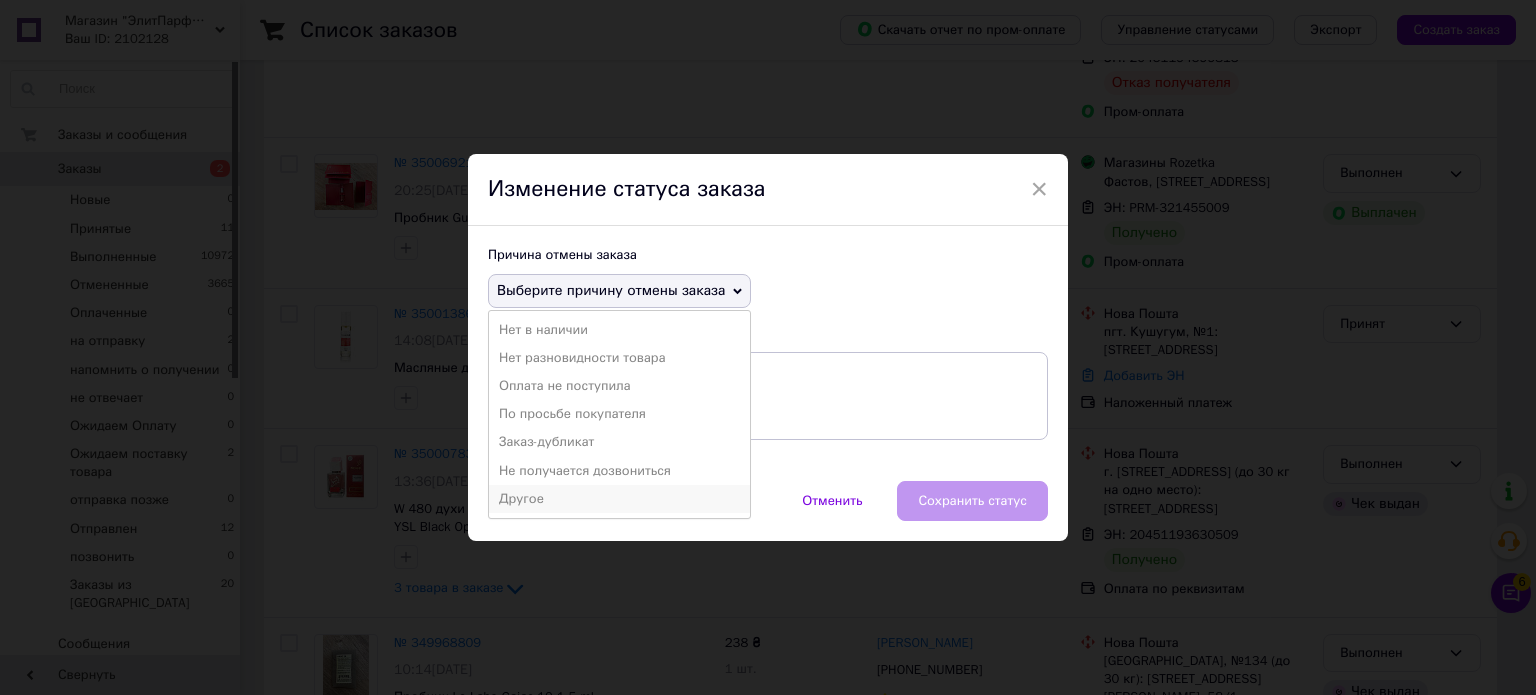 click on "Другое" at bounding box center [619, 499] 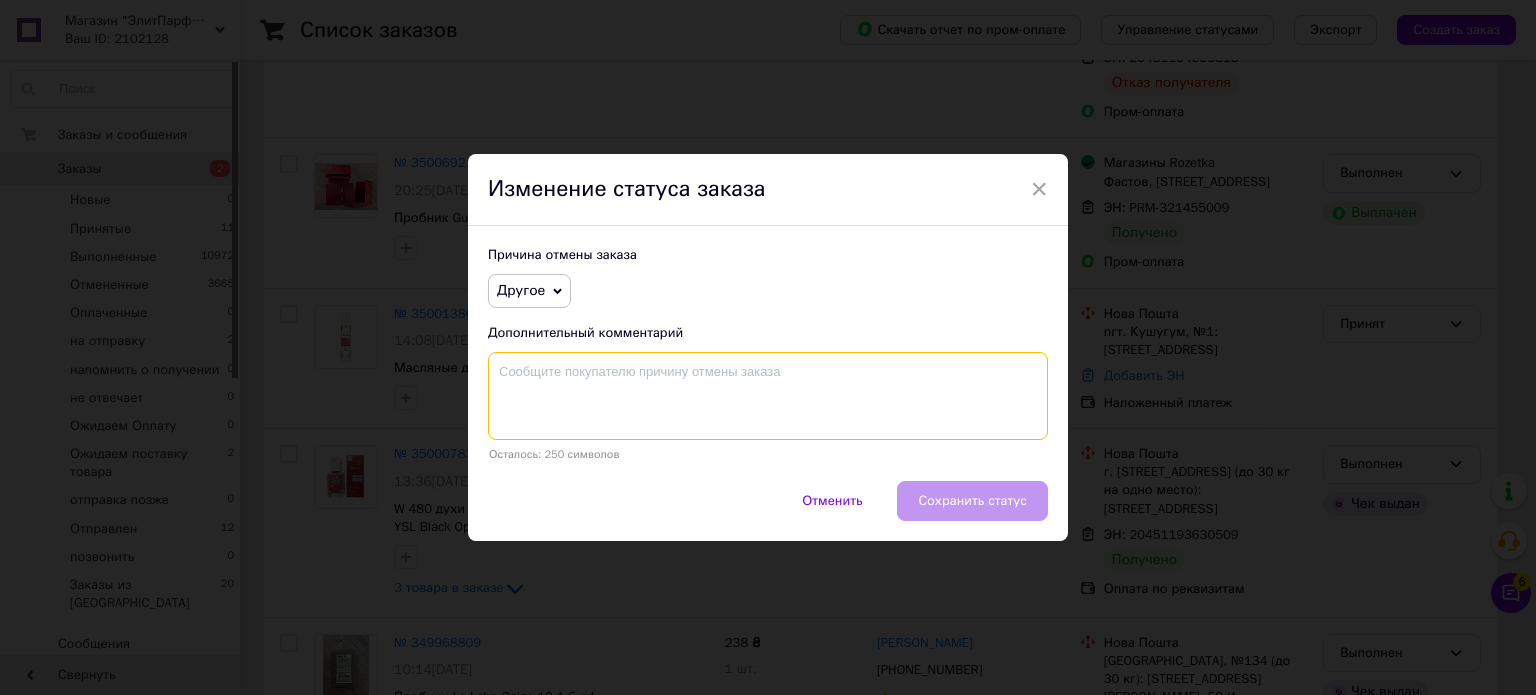 click at bounding box center (768, 396) 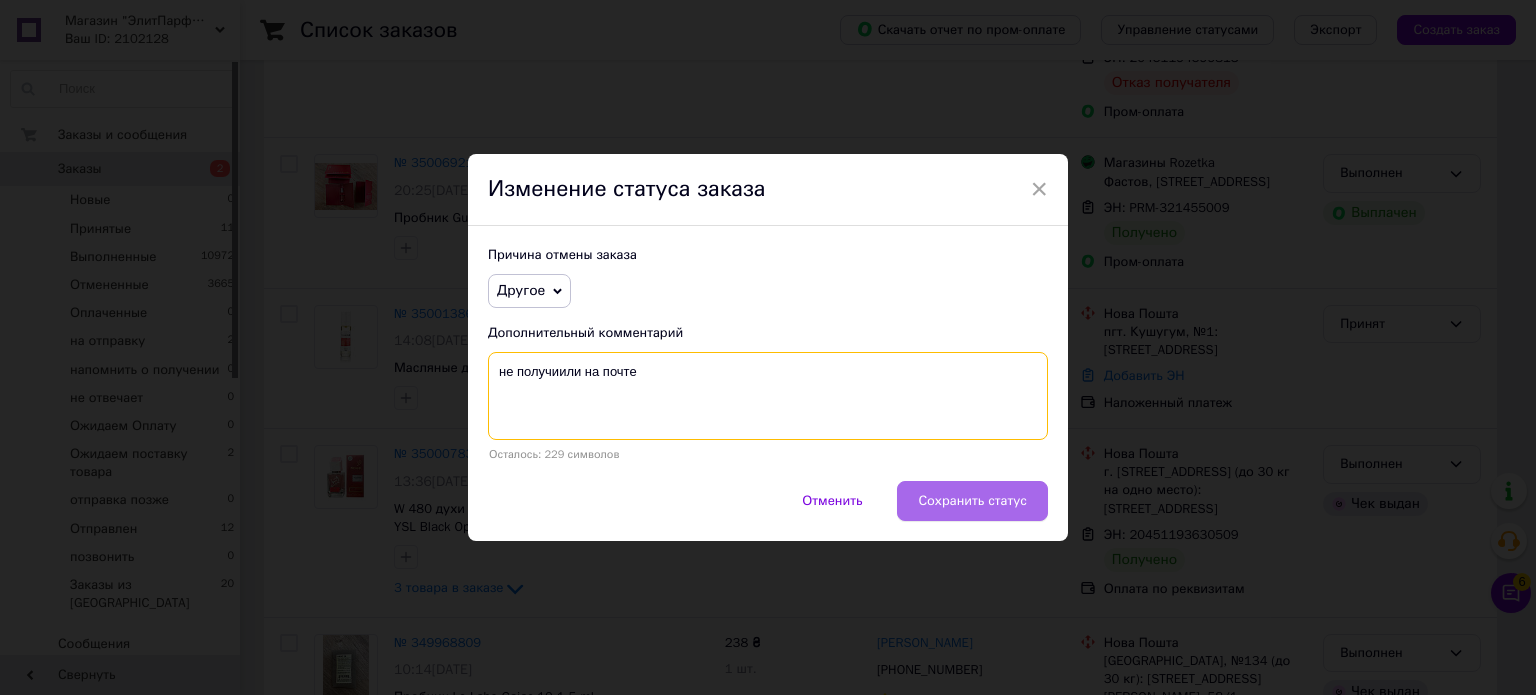 type on "не получиили на почте" 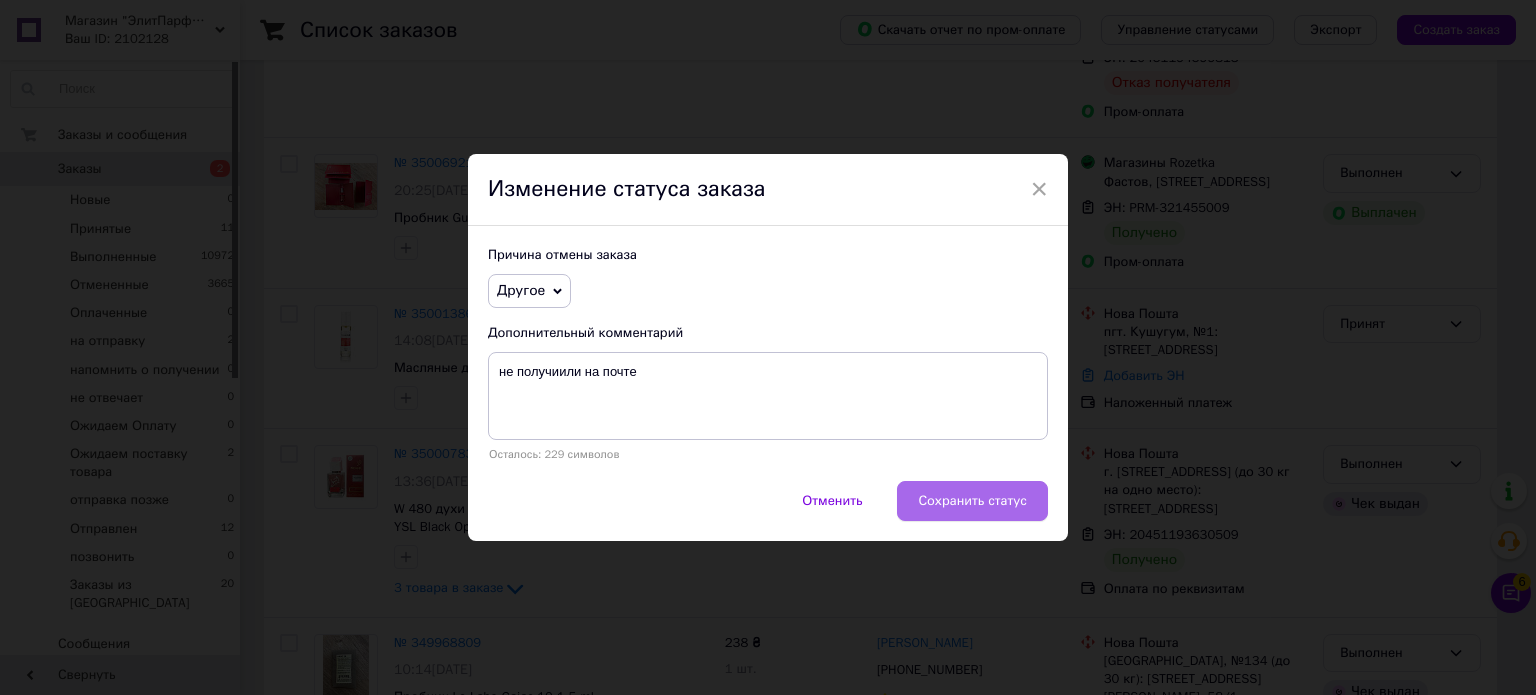 click on "Сохранить статус" at bounding box center (972, 501) 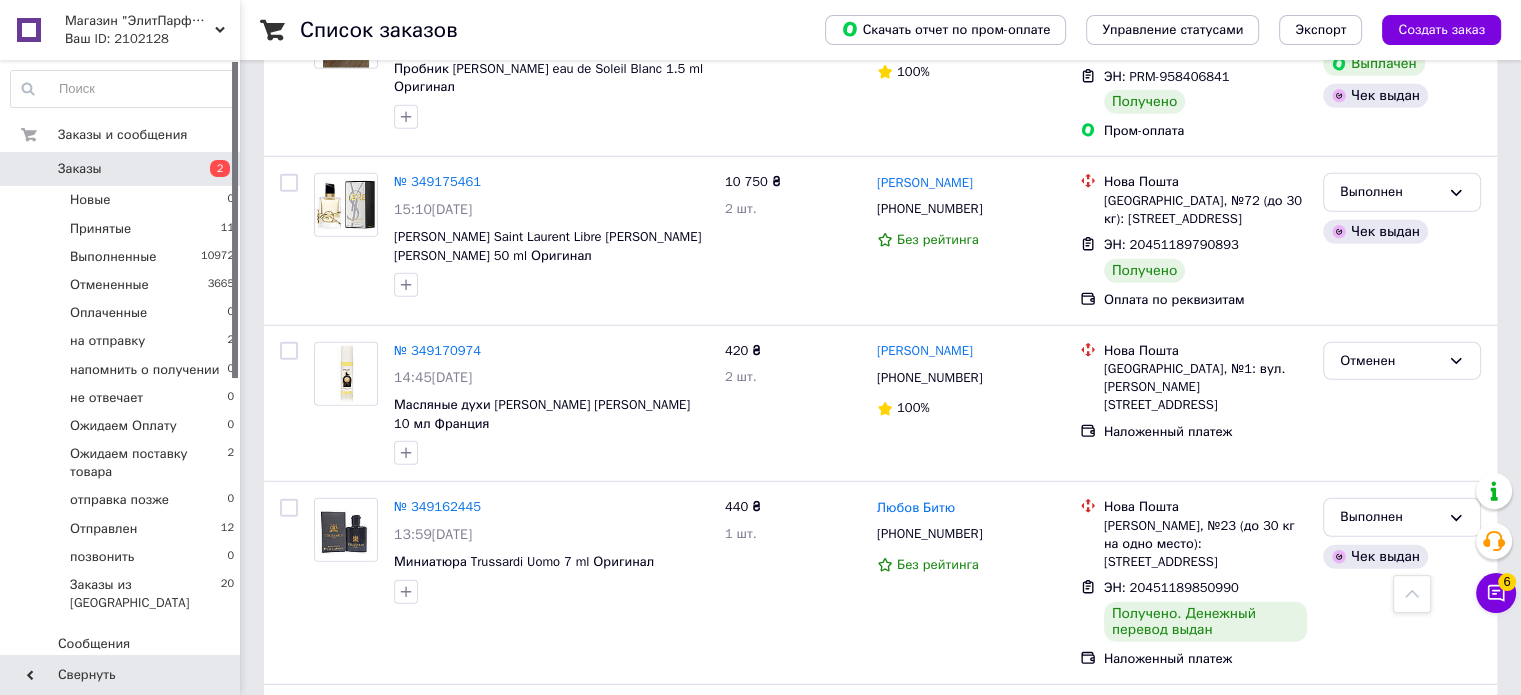 scroll, scrollTop: 5500, scrollLeft: 0, axis: vertical 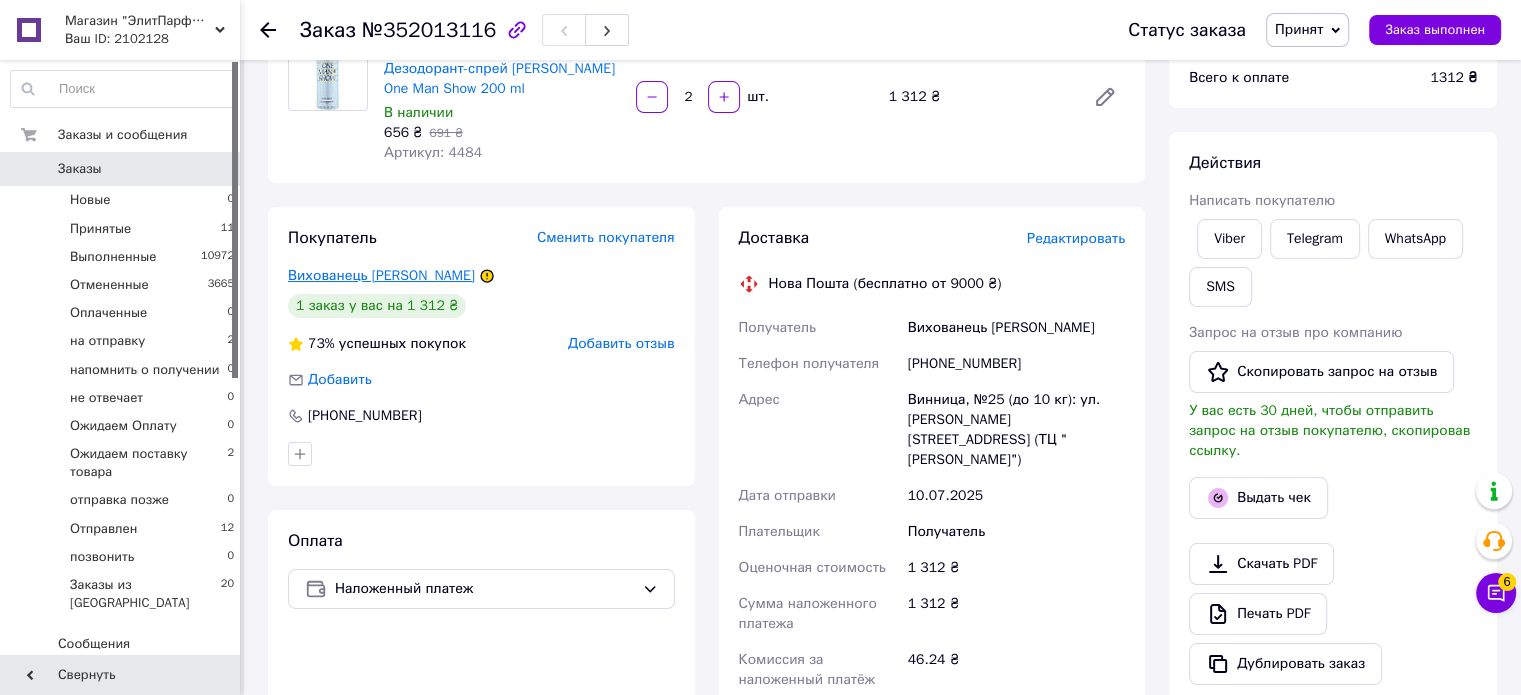 click on "Вихованець [PERSON_NAME]" at bounding box center [381, 275] 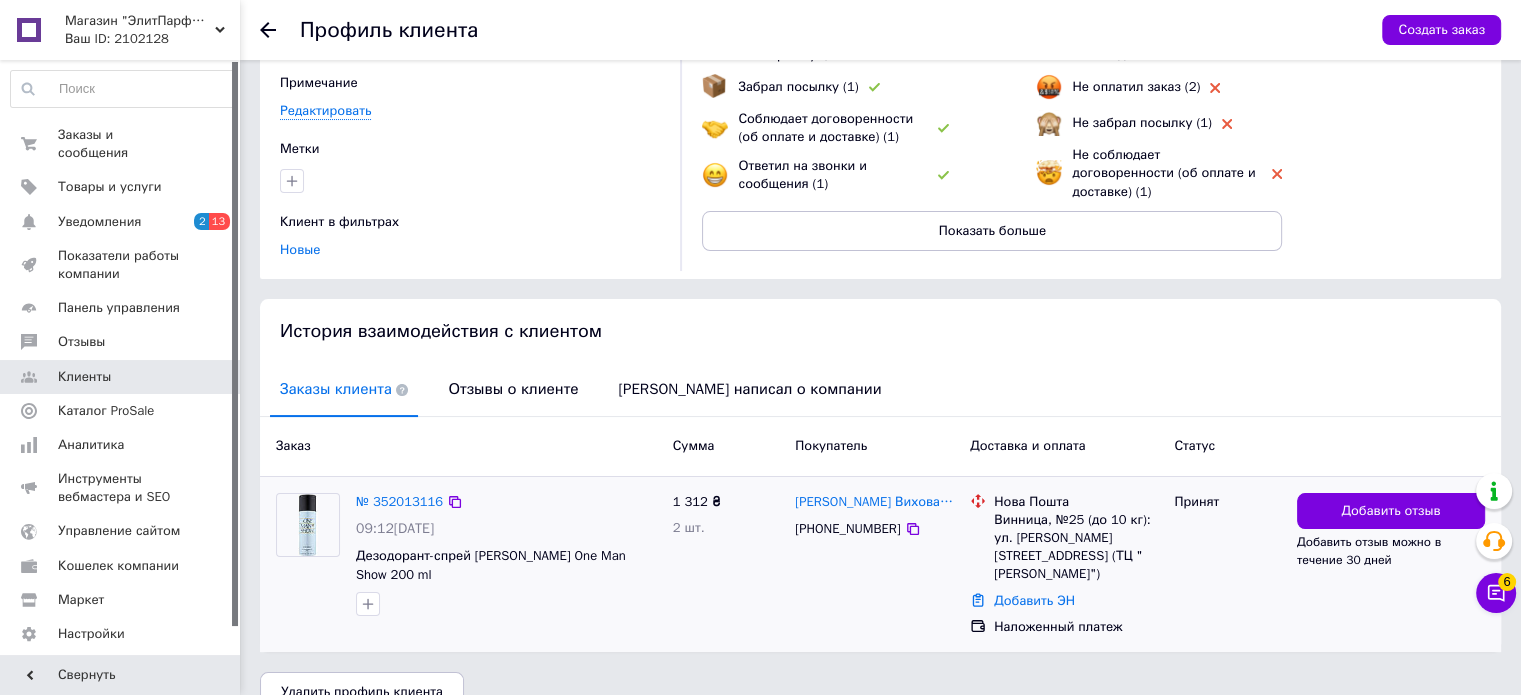 scroll, scrollTop: 166, scrollLeft: 0, axis: vertical 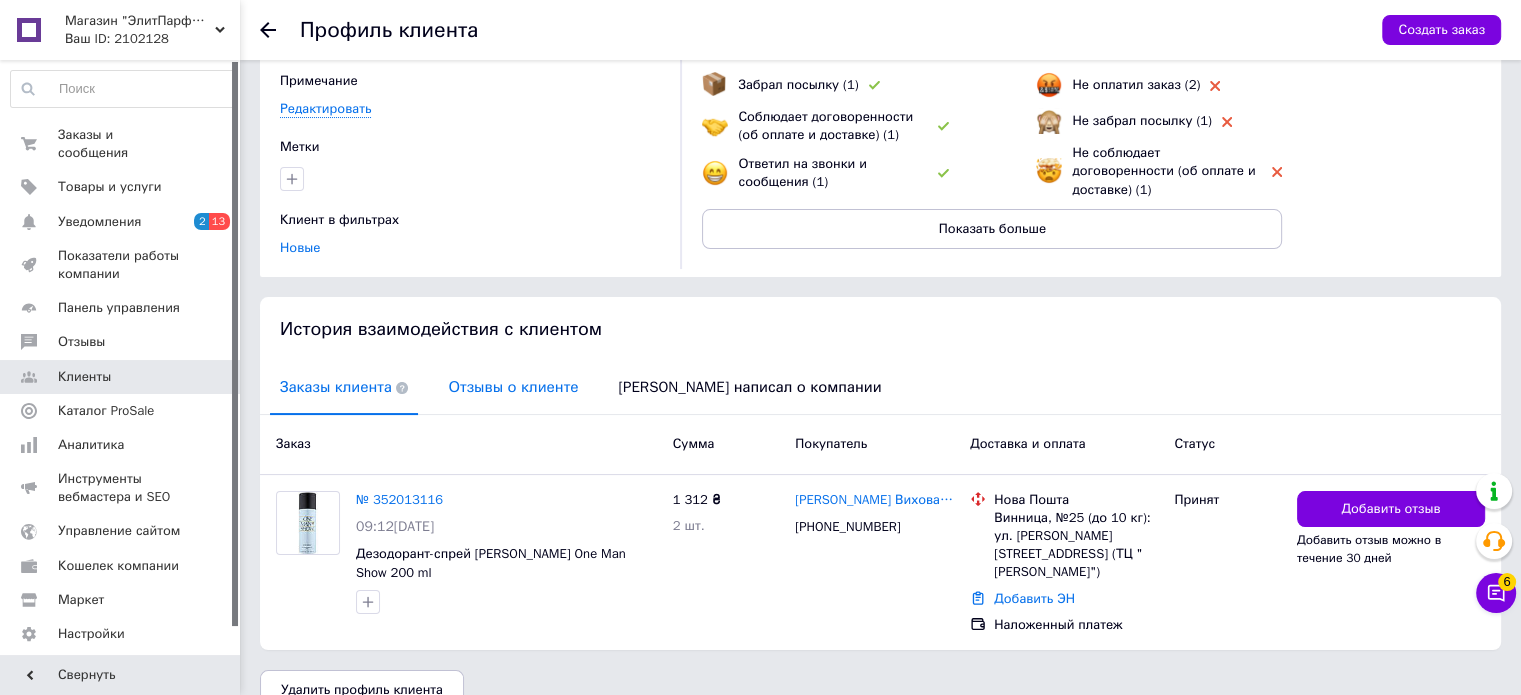 click on "Отзывы о клиенте" at bounding box center [513, 387] 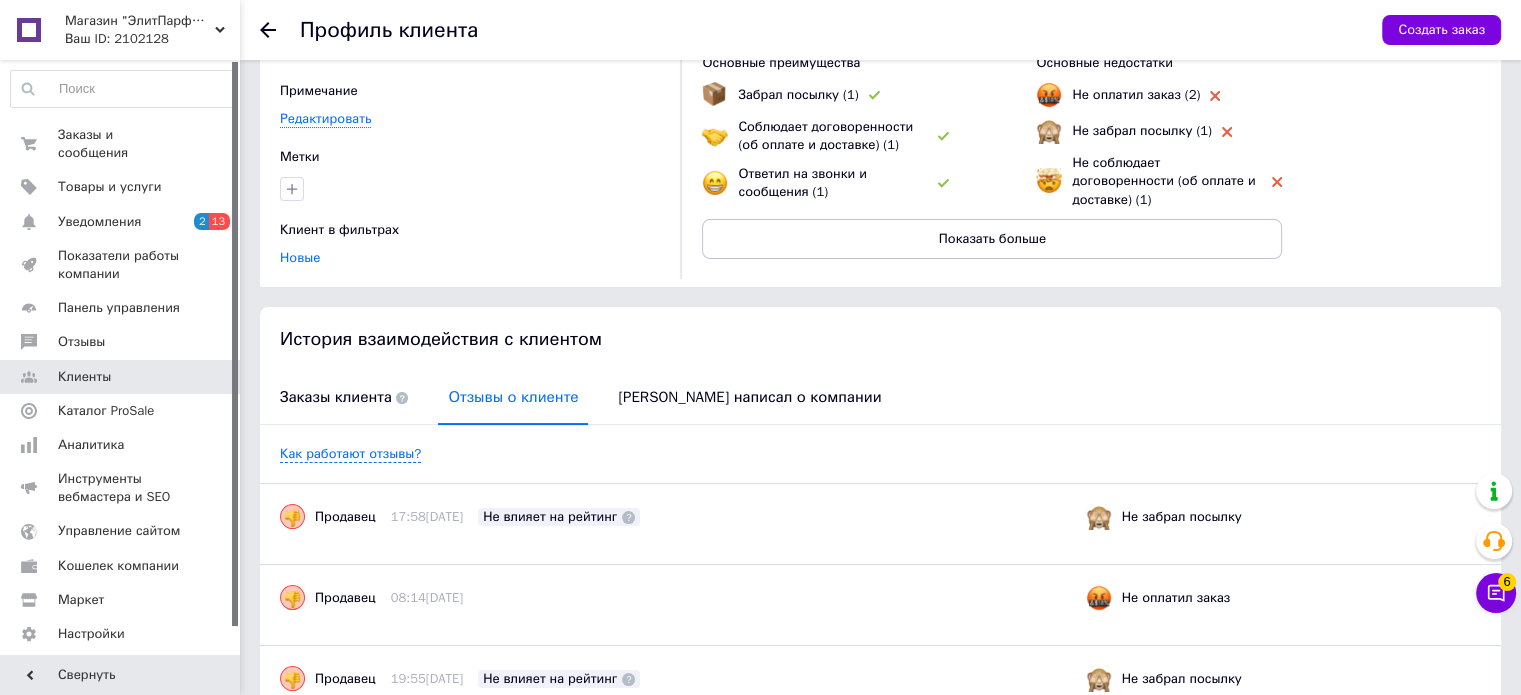scroll, scrollTop: 0, scrollLeft: 0, axis: both 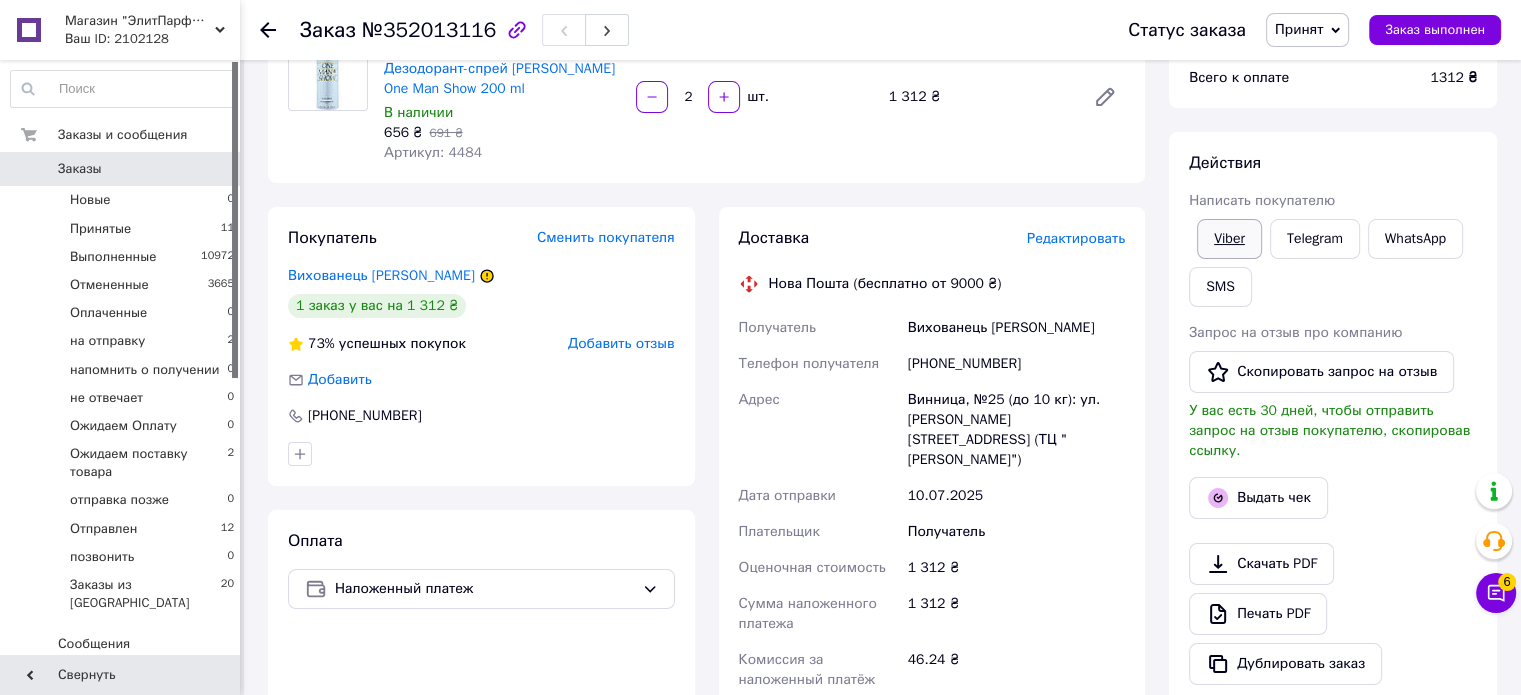 click on "Viber" at bounding box center [1229, 239] 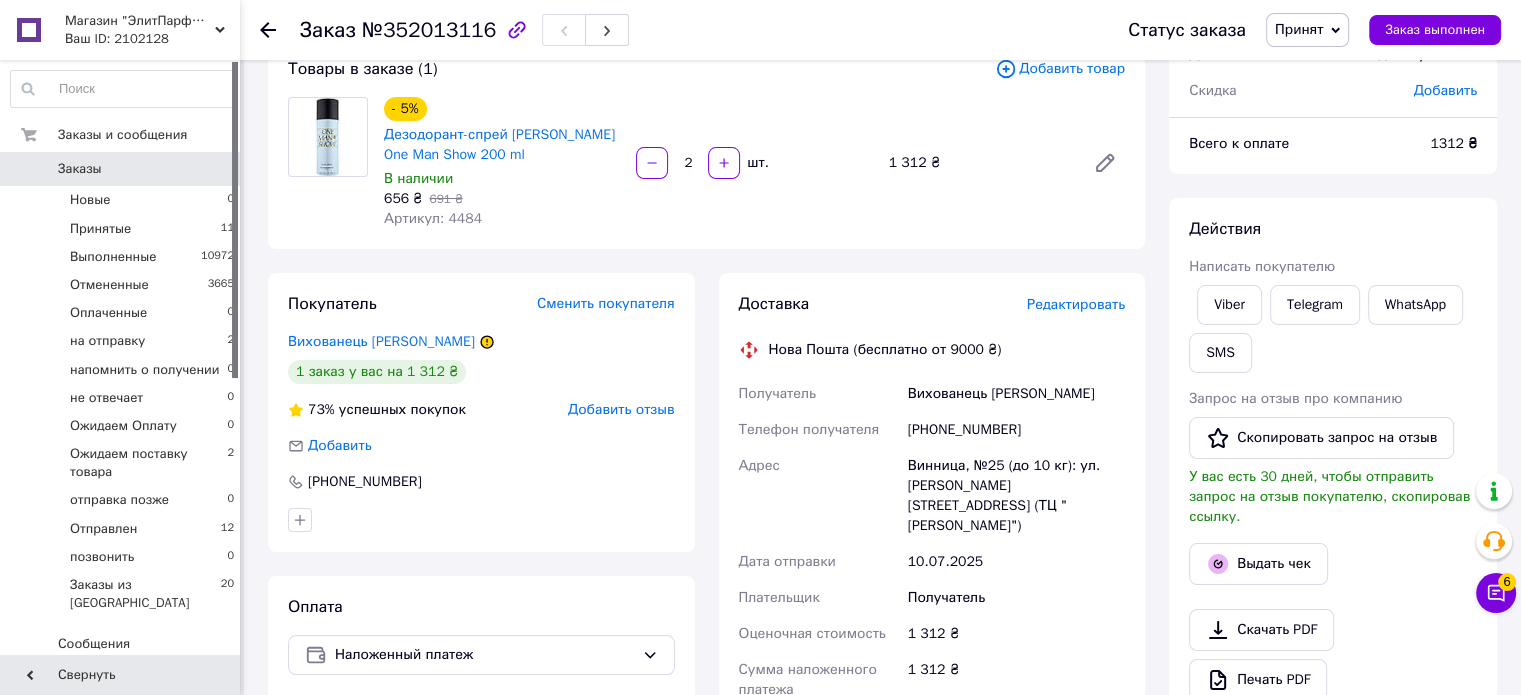 scroll, scrollTop: 100, scrollLeft: 0, axis: vertical 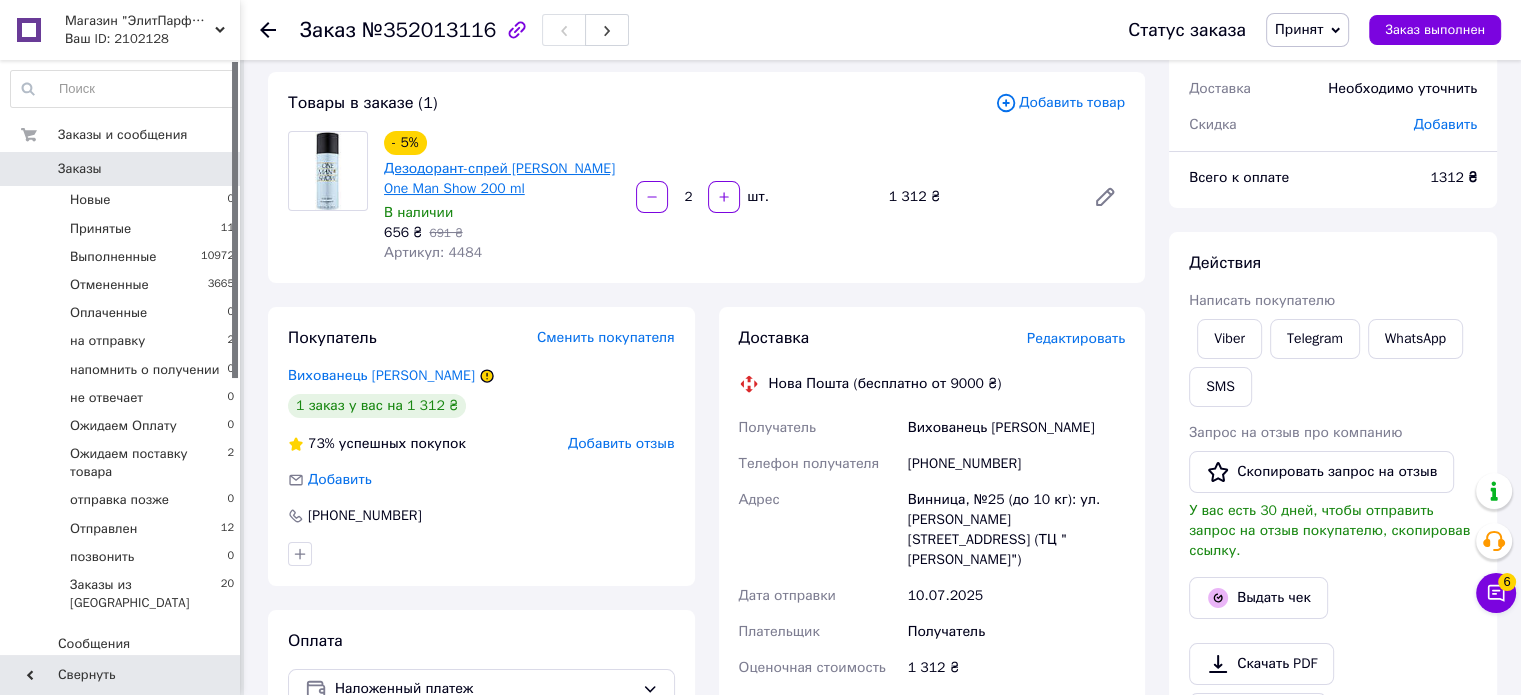 drag, startPoint x: 538, startPoint y: 184, endPoint x: 386, endPoint y: 171, distance: 152.5549 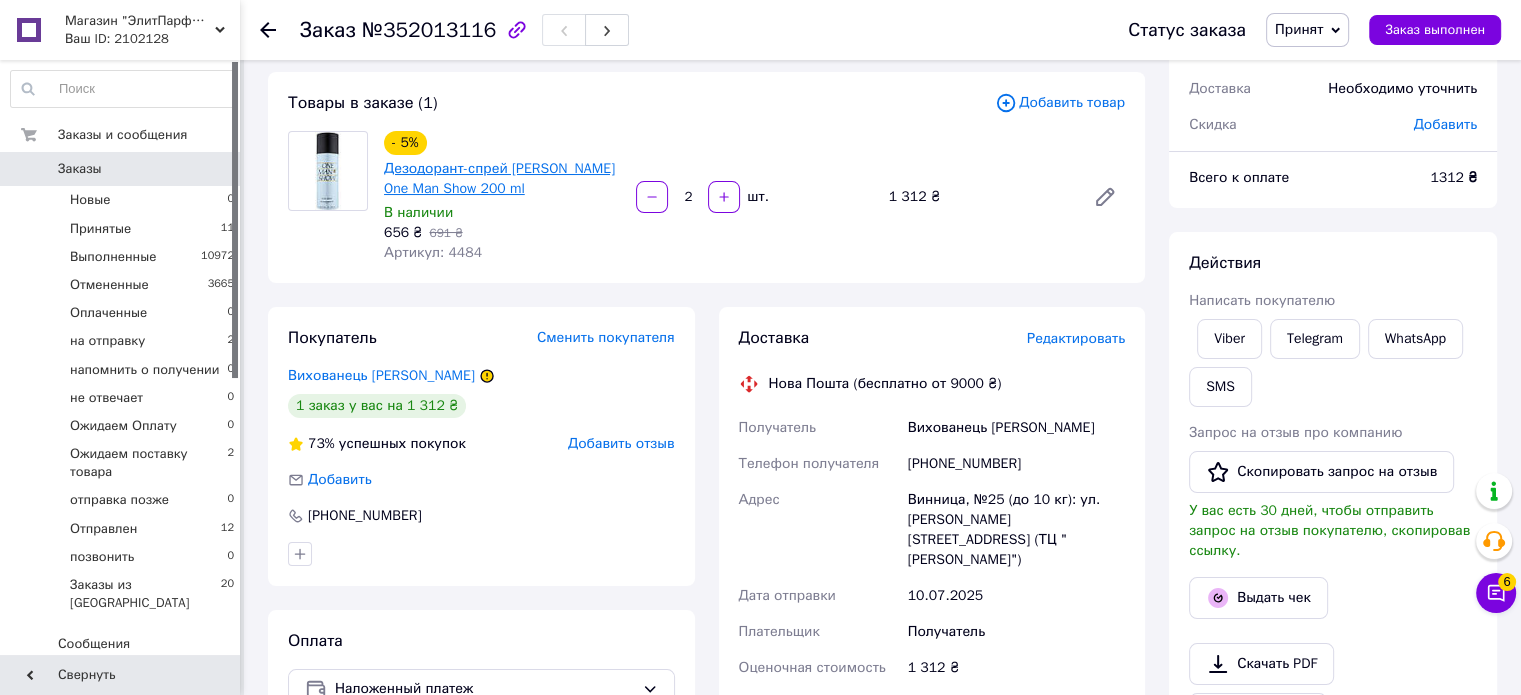 click on "Дезодорант-спрей Jacques Bogart One Man Show 200 ml" at bounding box center (502, 179) 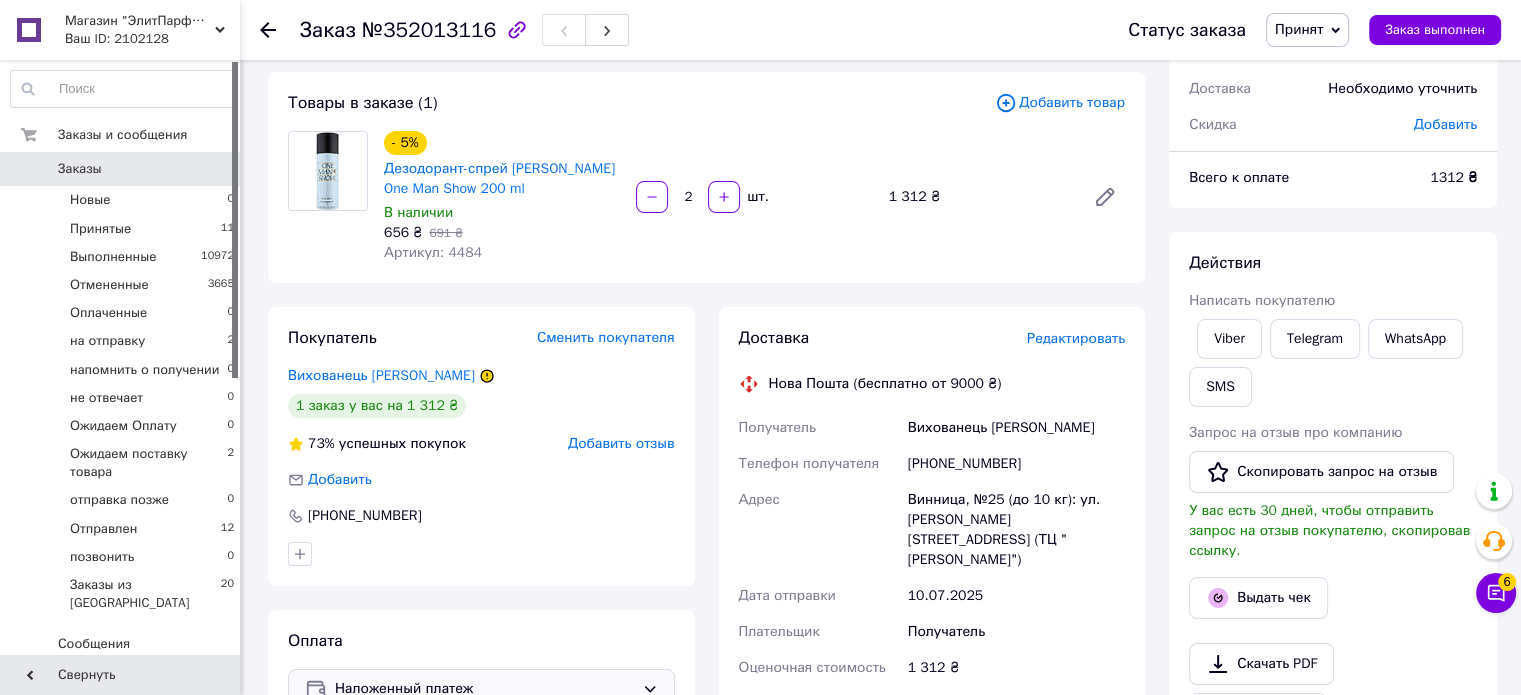 copy on "Дезодорант-спрей Jacques Bogart One Man Show 200 ml" 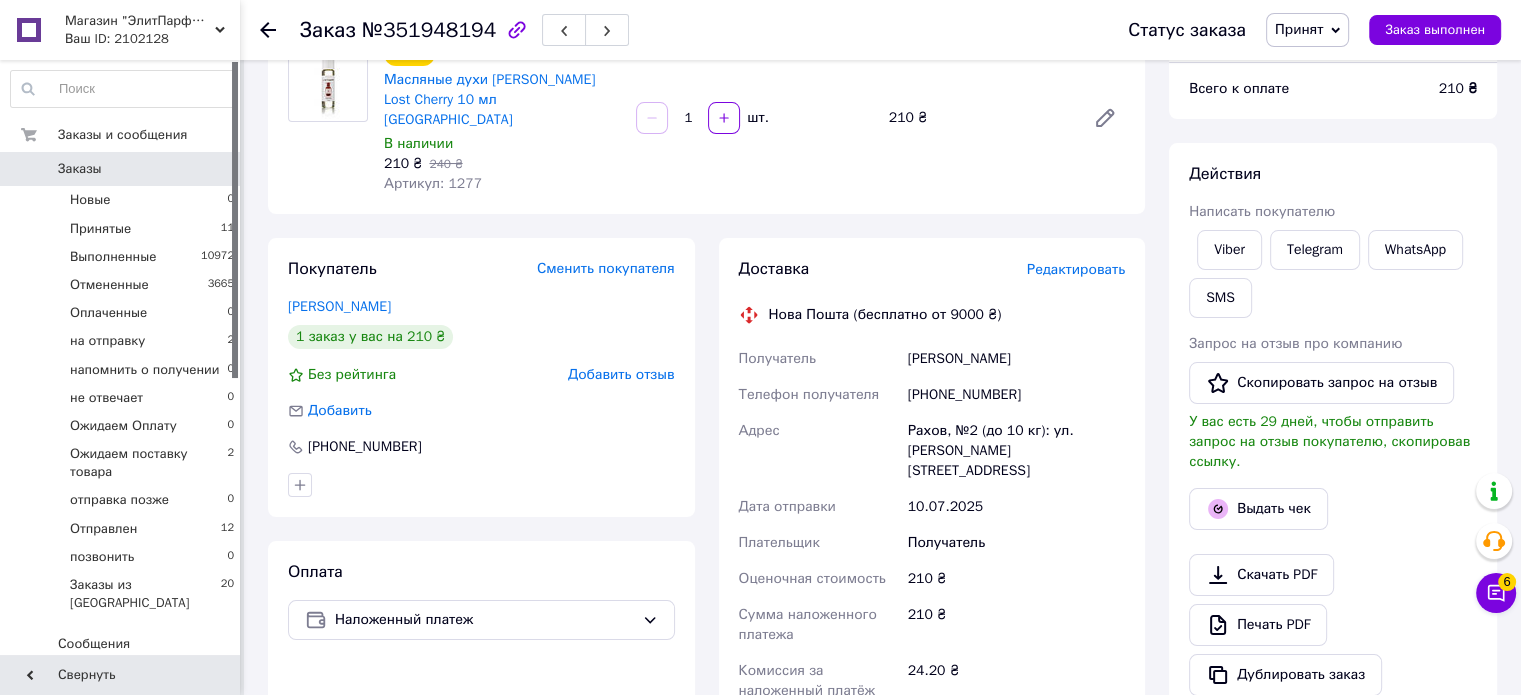 scroll, scrollTop: 200, scrollLeft: 0, axis: vertical 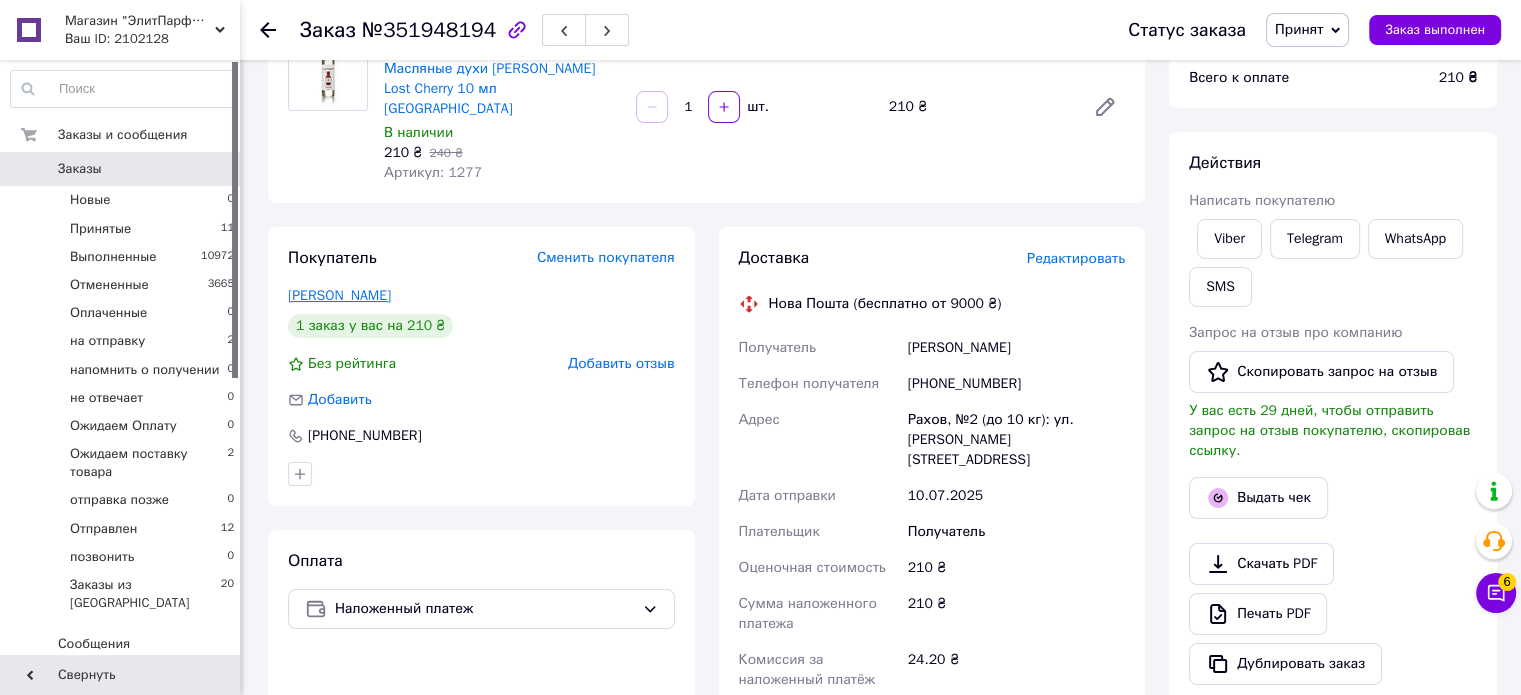 click on "Греджук Мария" at bounding box center (339, 295) 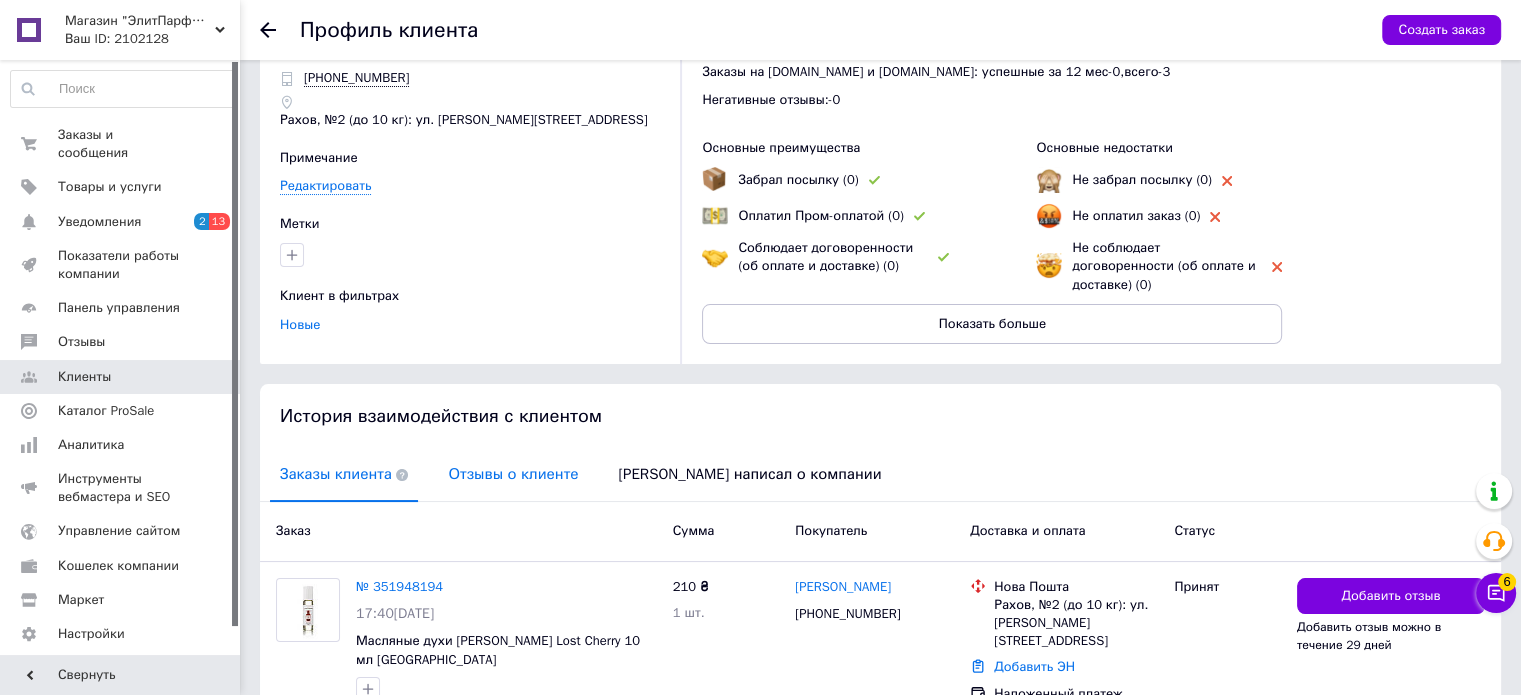 scroll, scrollTop: 0, scrollLeft: 0, axis: both 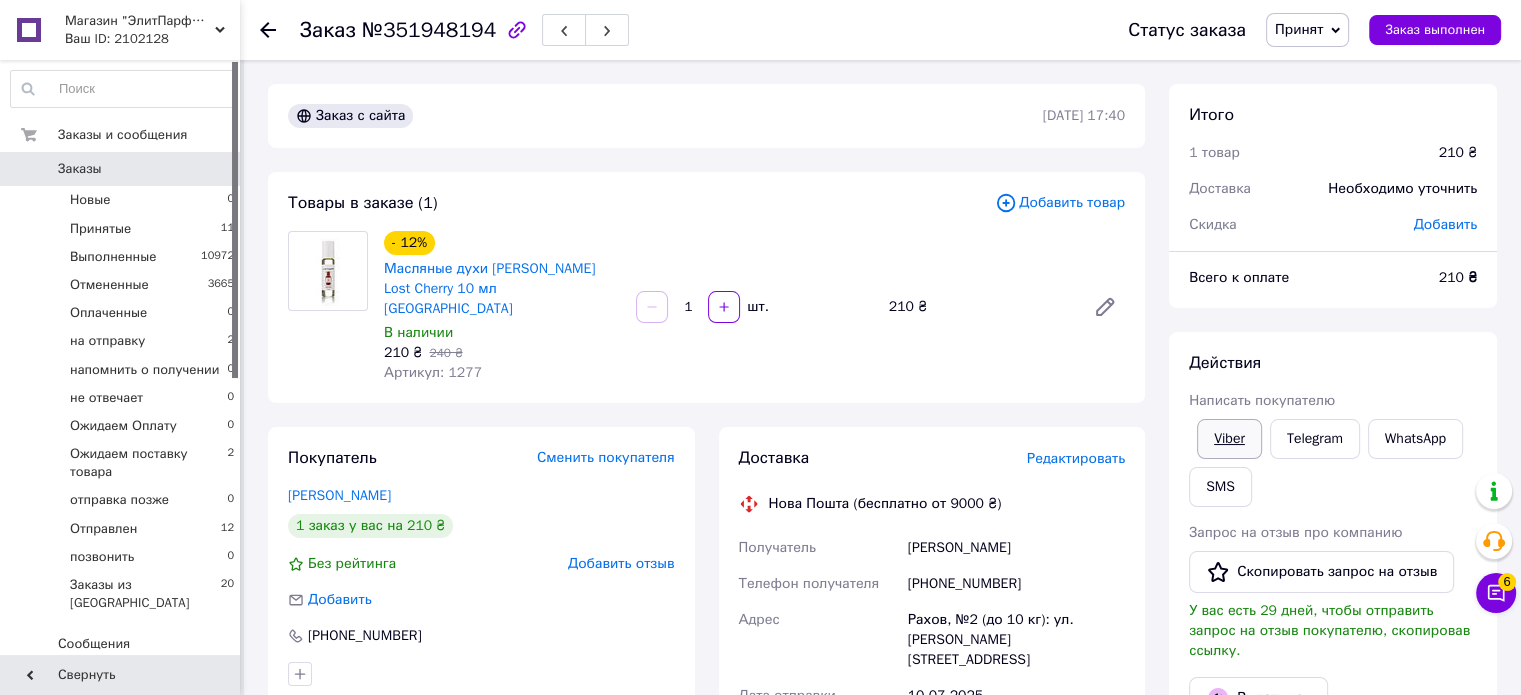 click on "Viber" at bounding box center (1229, 439) 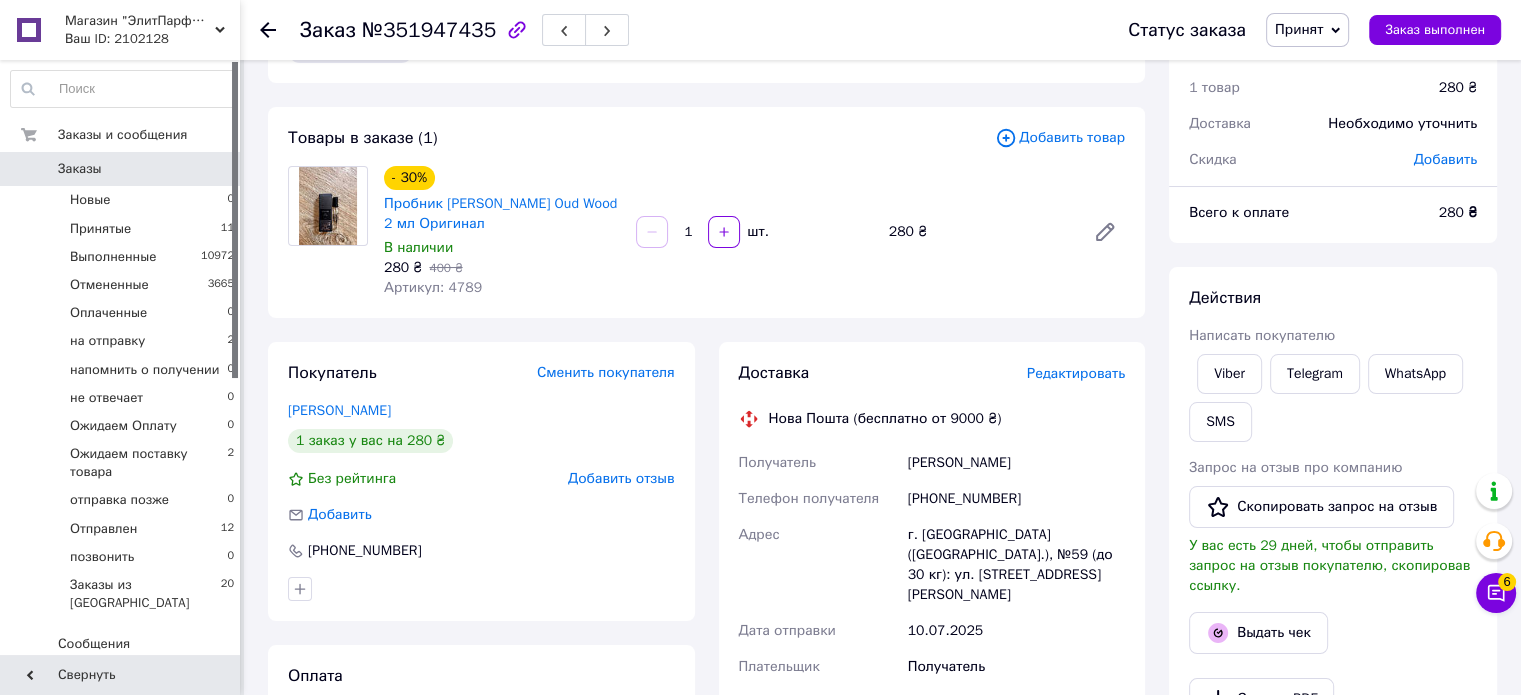 scroll, scrollTop: 100, scrollLeft: 0, axis: vertical 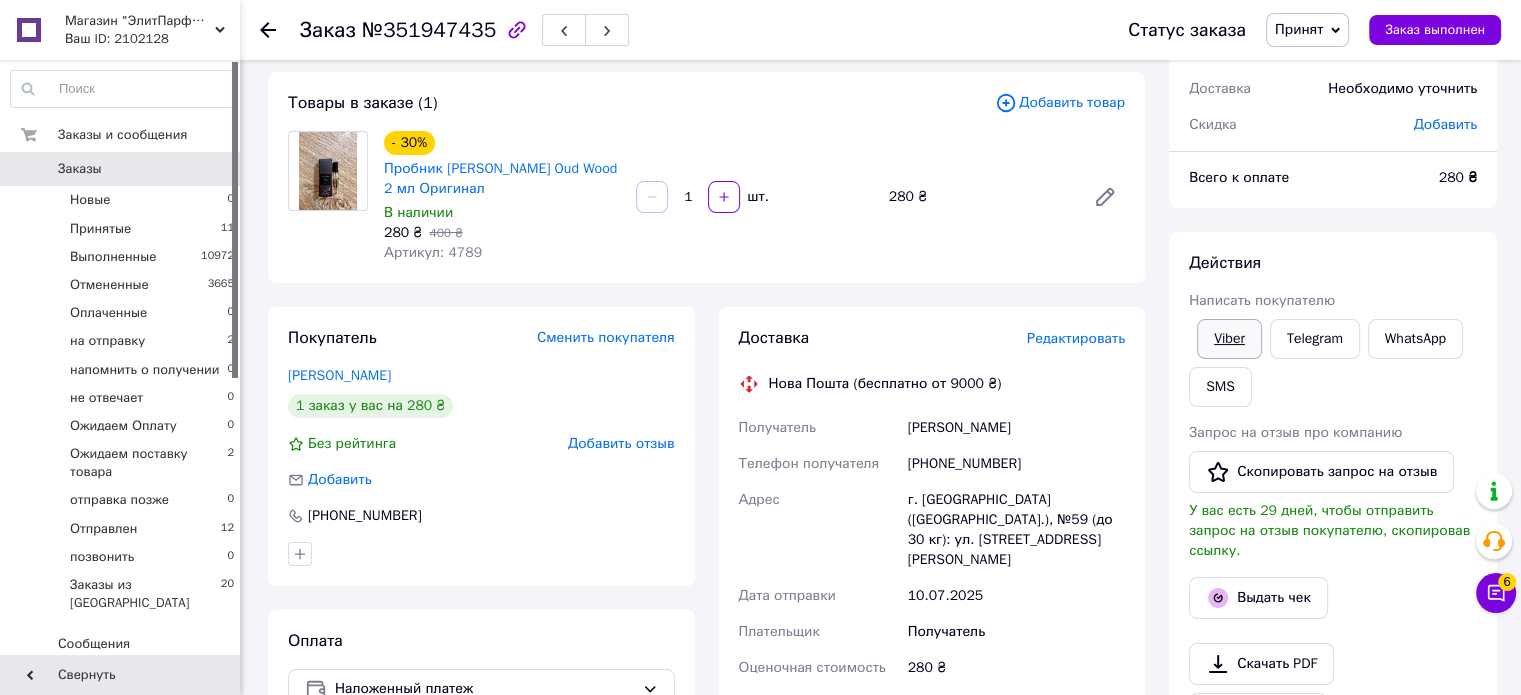 click on "Viber" at bounding box center [1229, 339] 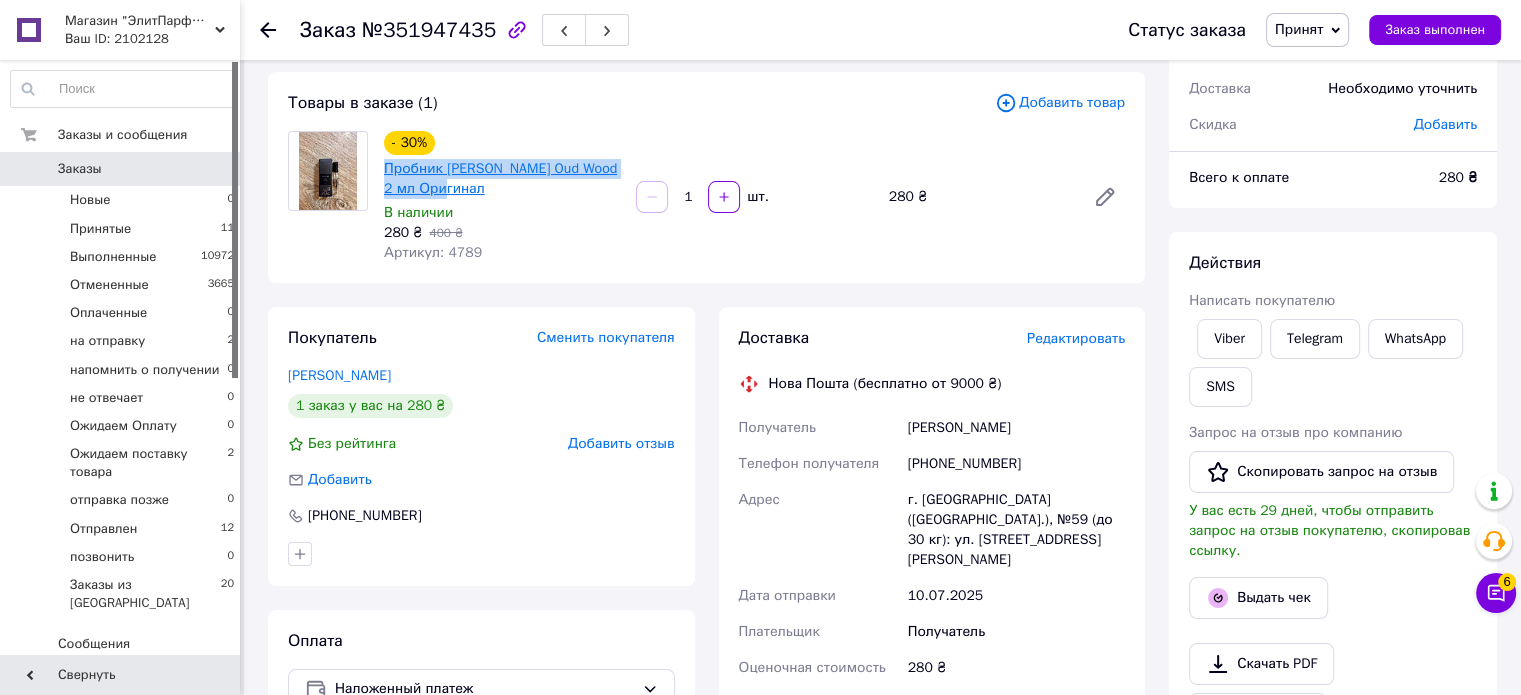 drag, startPoint x: 452, startPoint y: 193, endPoint x: 387, endPoint y: 172, distance: 68.30813 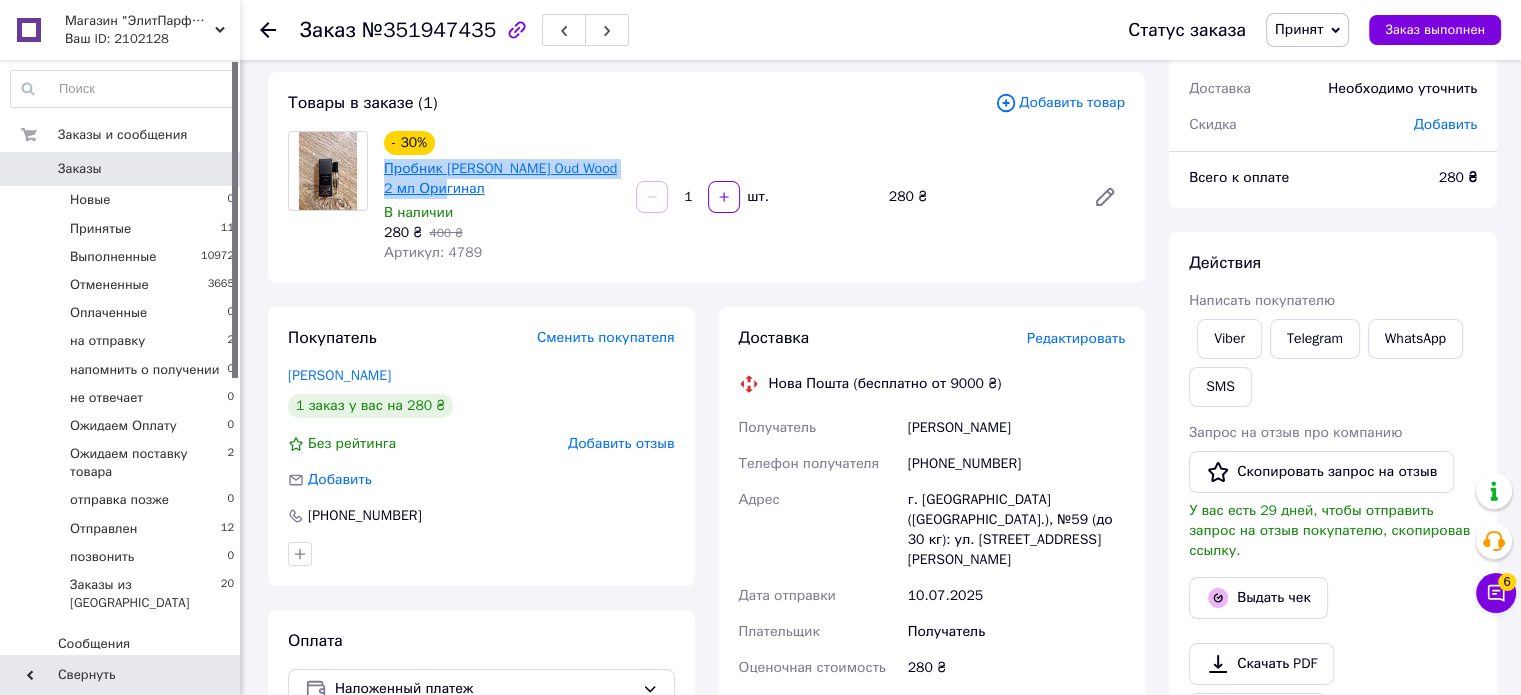 click on "Пробник Tom Ford Oud Wood 2 мл Оригинал" at bounding box center (502, 179) 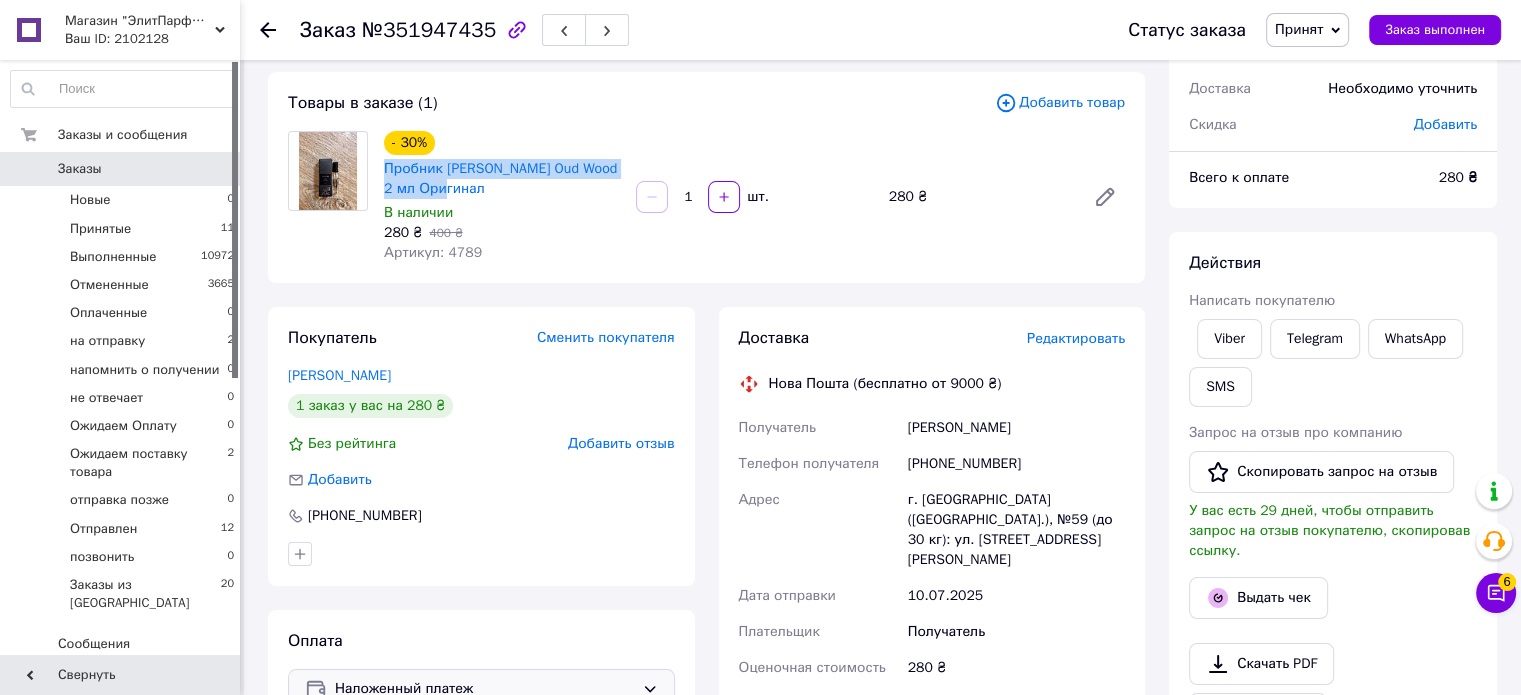 copy on "Пробник Tom Ford Oud Wood 2 мл Оригинал" 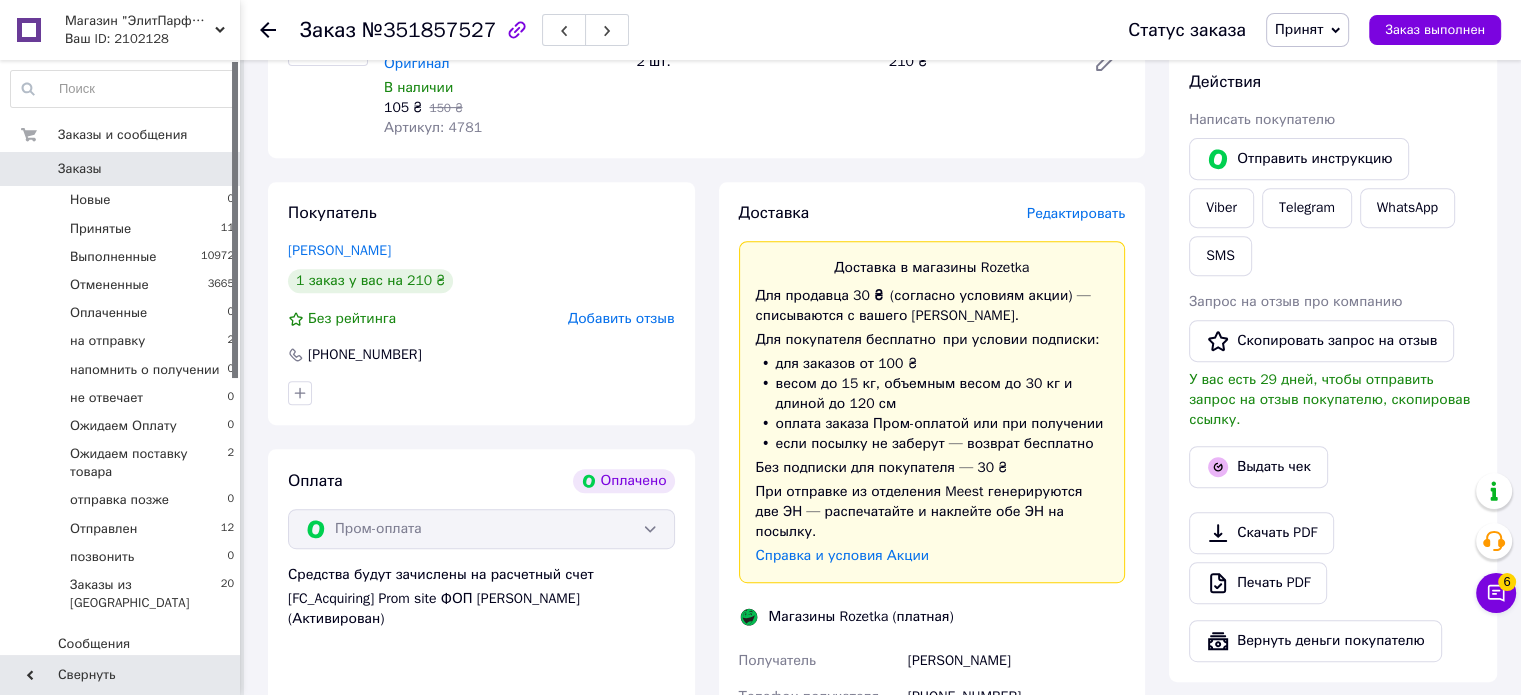scroll, scrollTop: 800, scrollLeft: 0, axis: vertical 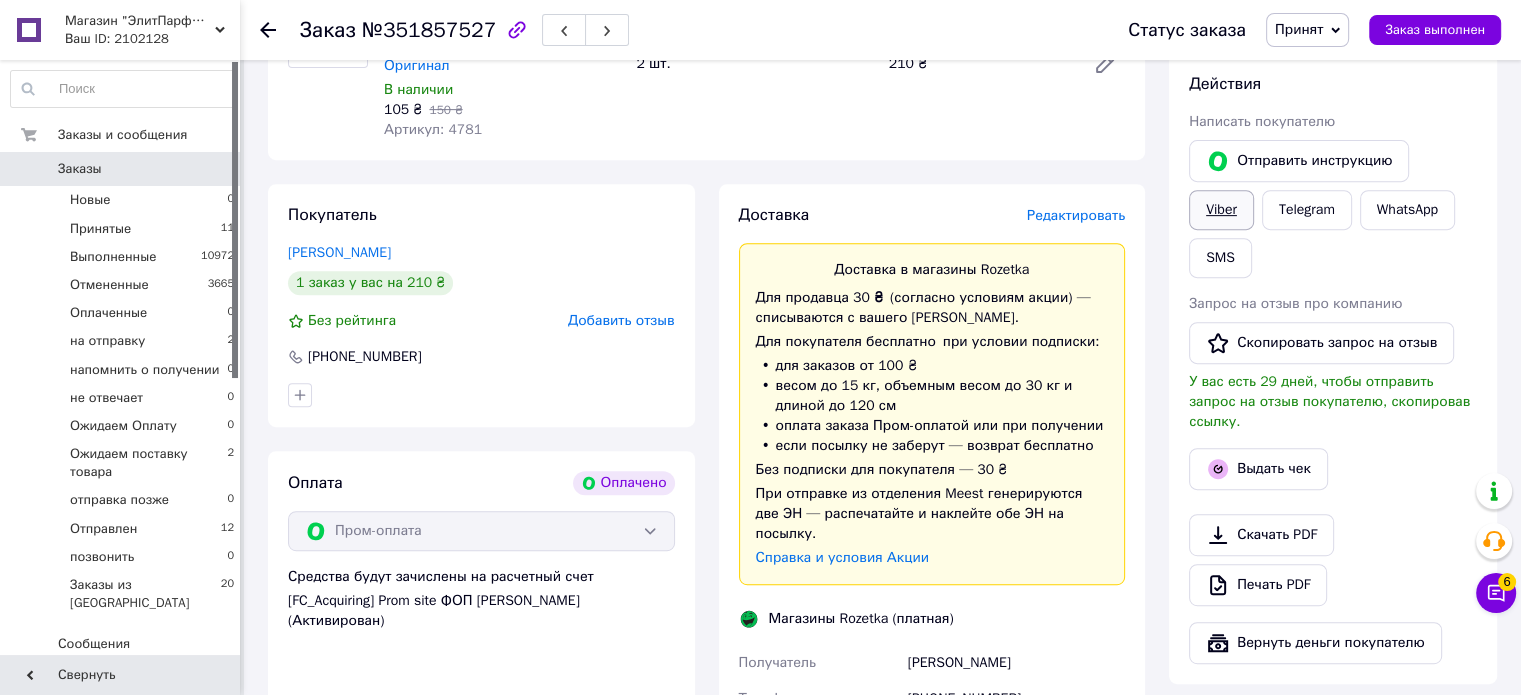 click on "Viber" at bounding box center [1221, 210] 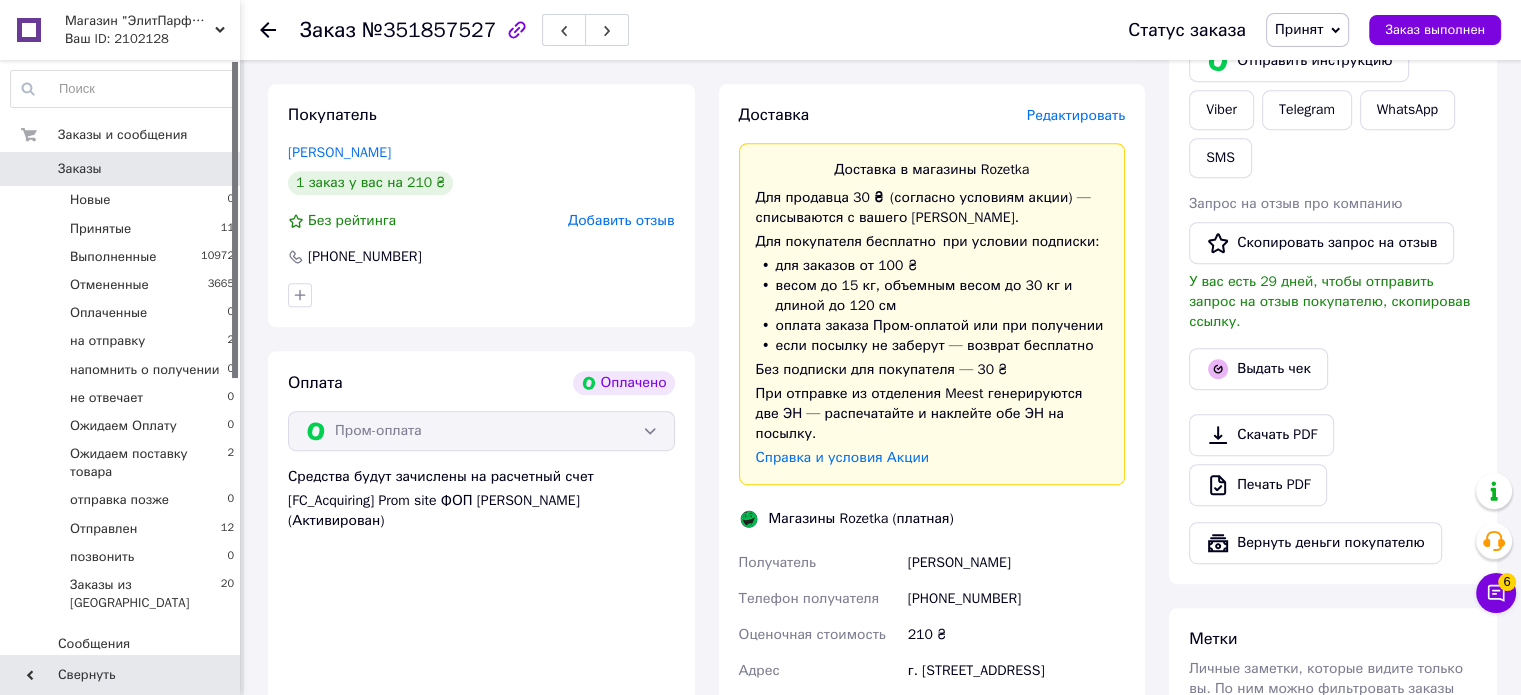 scroll, scrollTop: 1300, scrollLeft: 0, axis: vertical 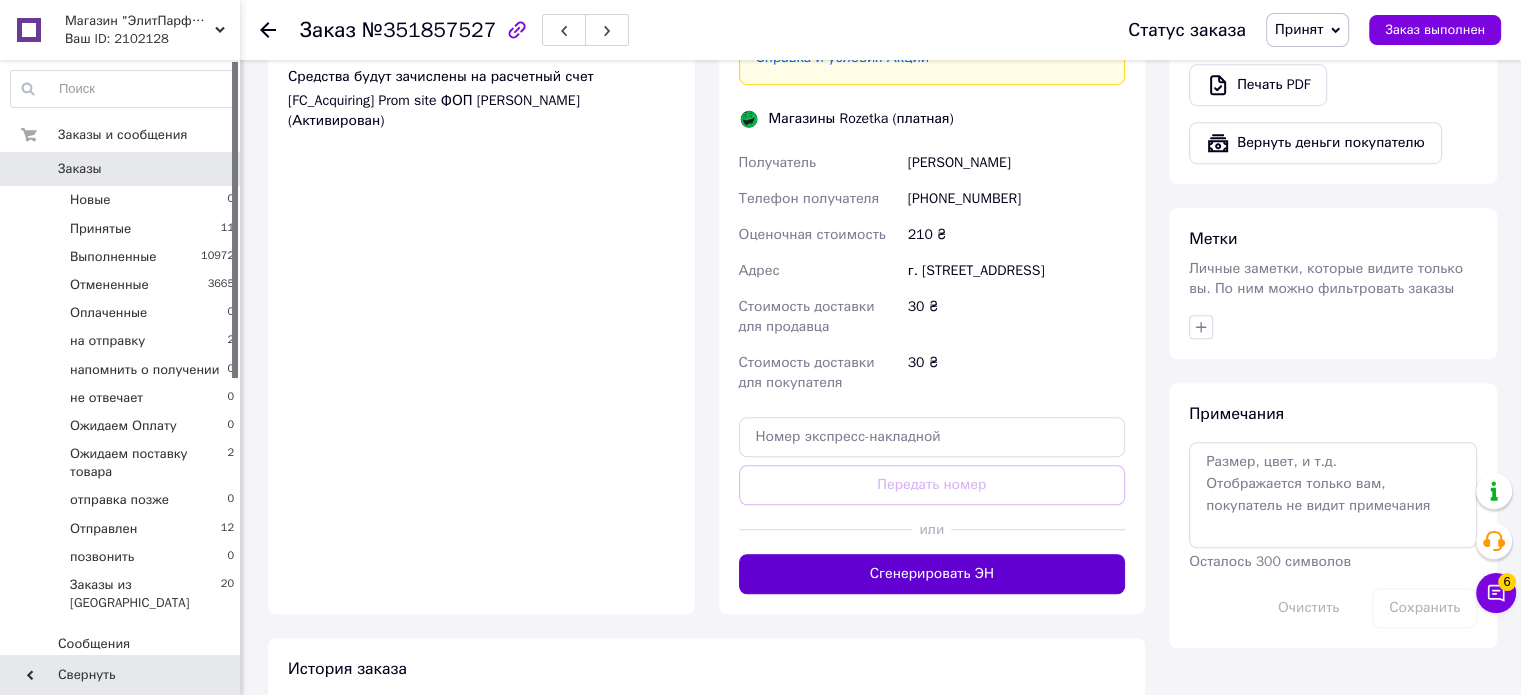 click on "Сгенерировать ЭН" at bounding box center [932, 574] 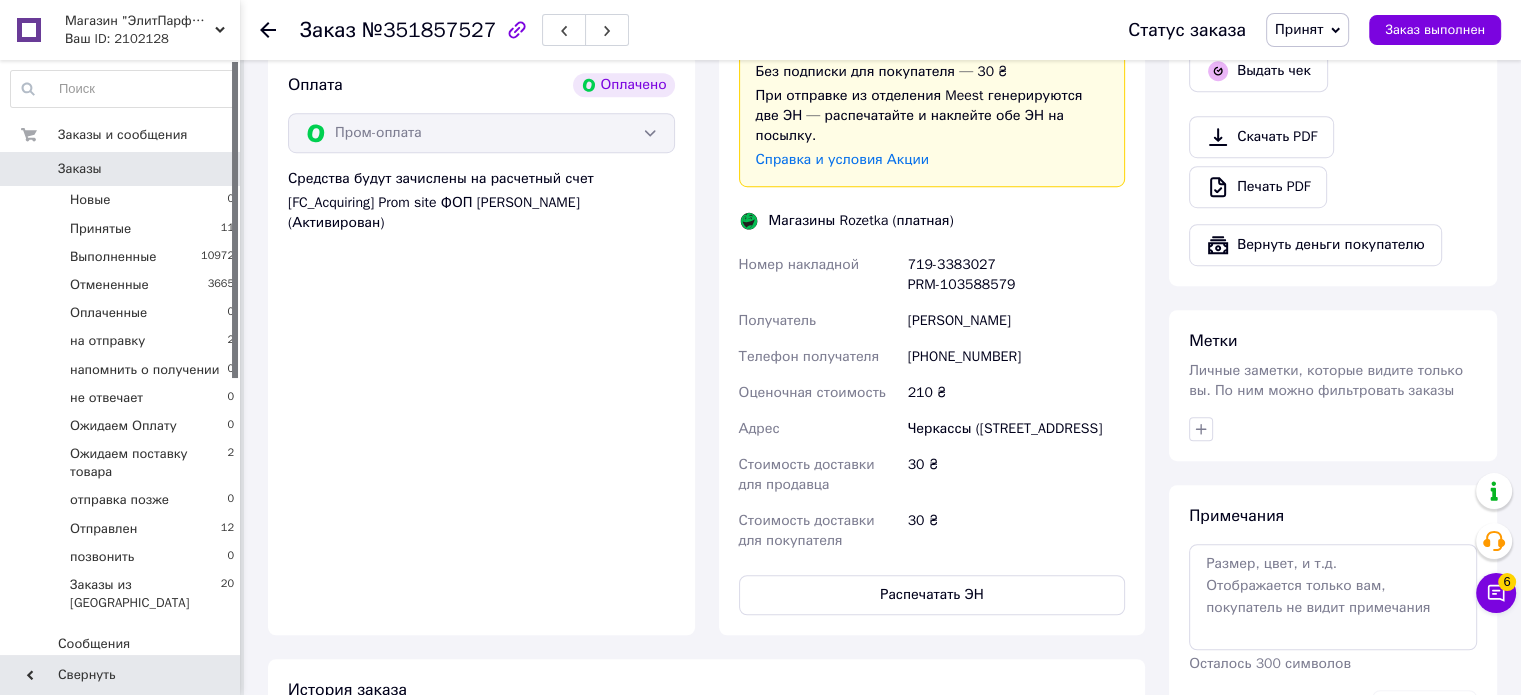 scroll, scrollTop: 1100, scrollLeft: 0, axis: vertical 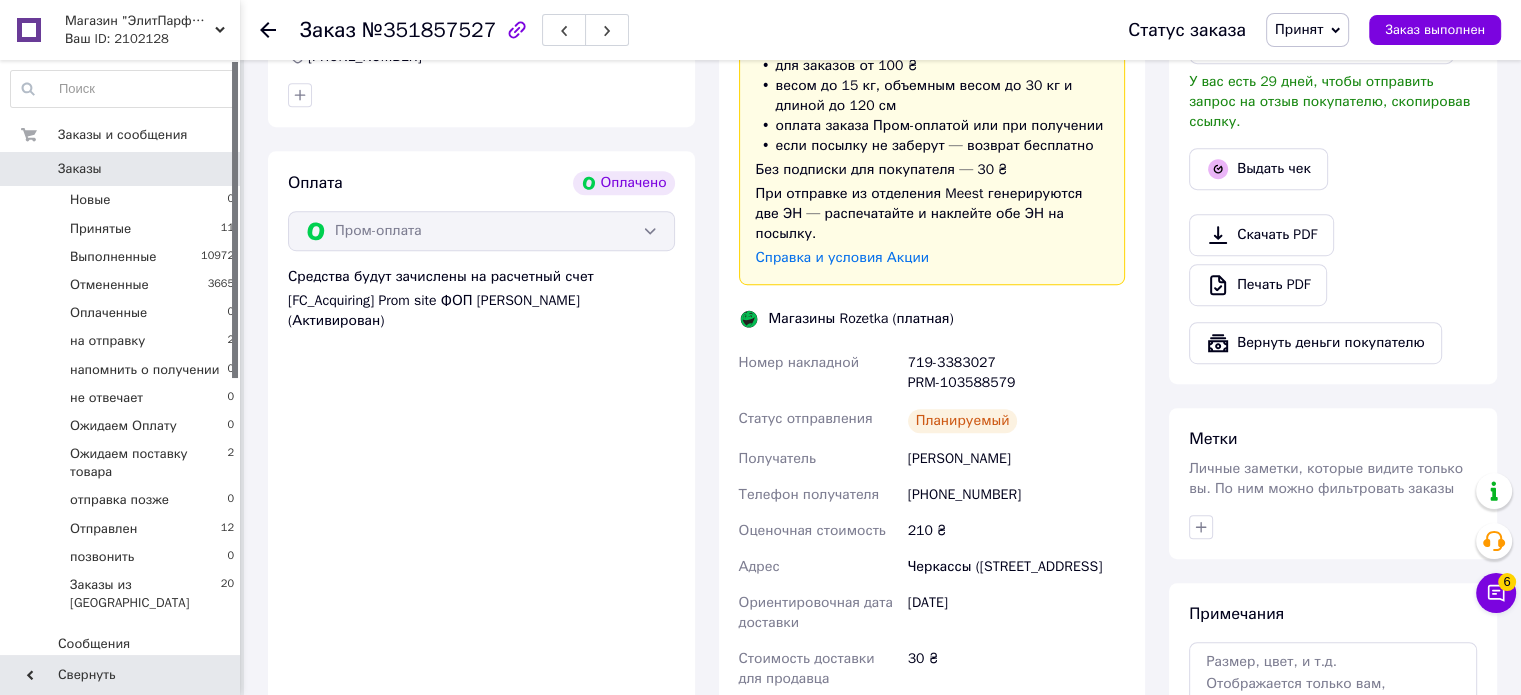 click on "Статус заказа Принят Выполнен Отменен Оплаченный на отправку напомнить о получении  не отвечает Ожидаем Оплату [PERSON_NAME] поставку товара отправка позже Отправлен позвонить Заказ выполнен" at bounding box center [1304, 30] 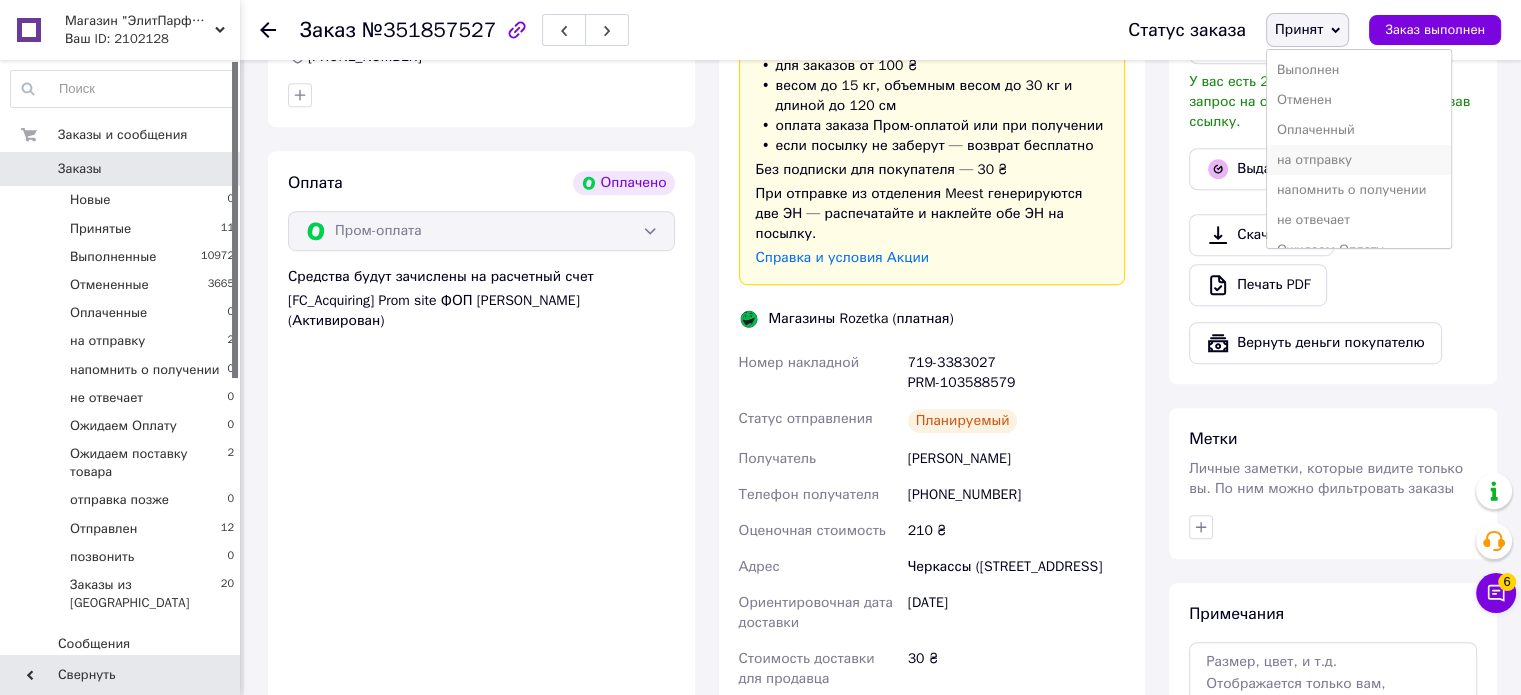 click on "на отправку" at bounding box center (1359, 160) 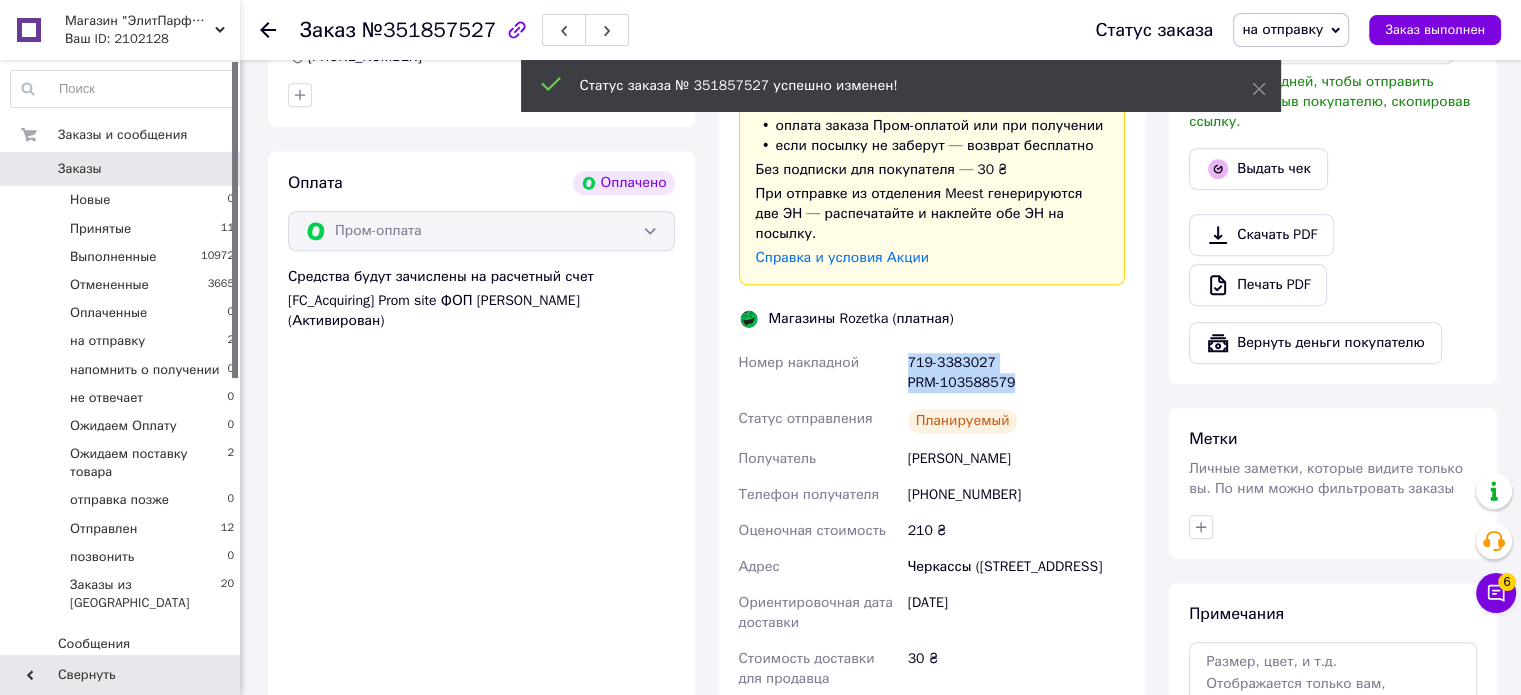 drag, startPoint x: 1032, startPoint y: 337, endPoint x: 887, endPoint y: 318, distance: 146.23953 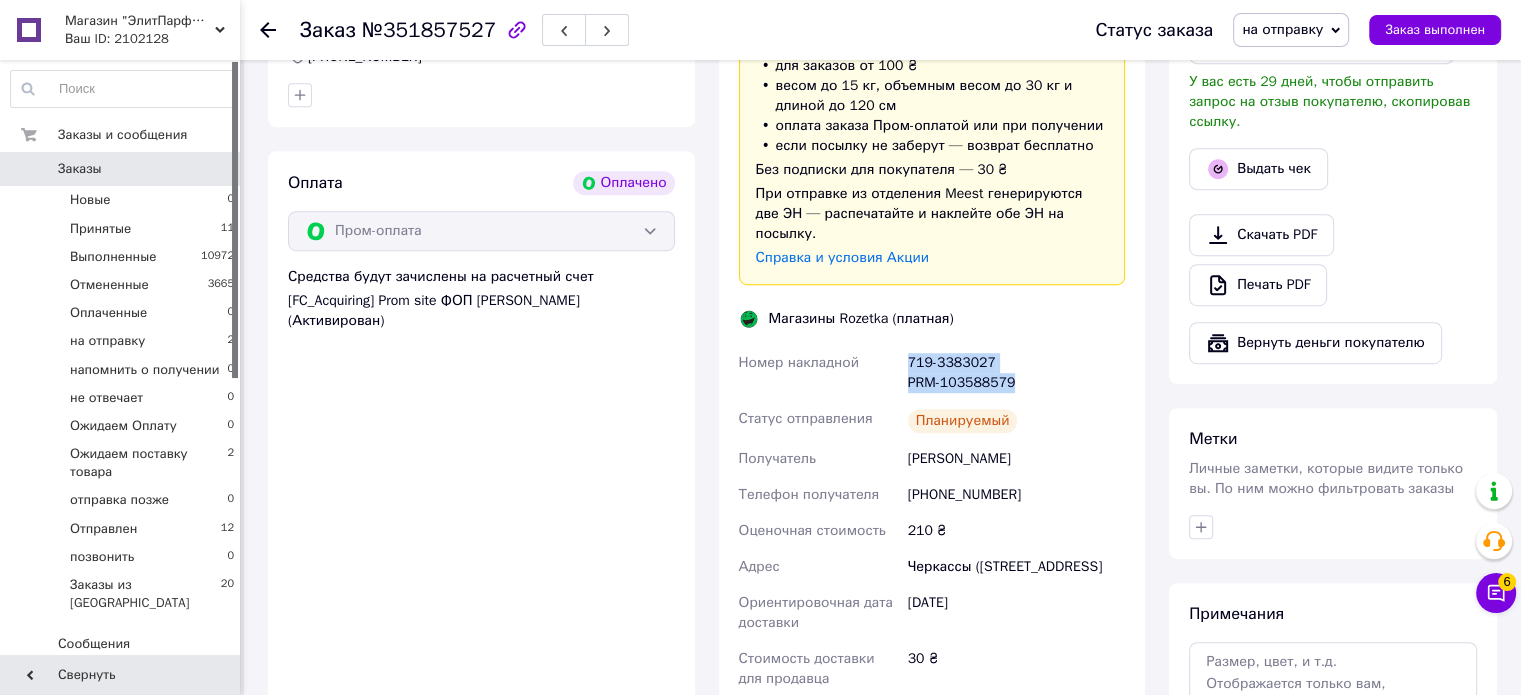 copy on "Номер накладной 719-3383027 PRM-103588579" 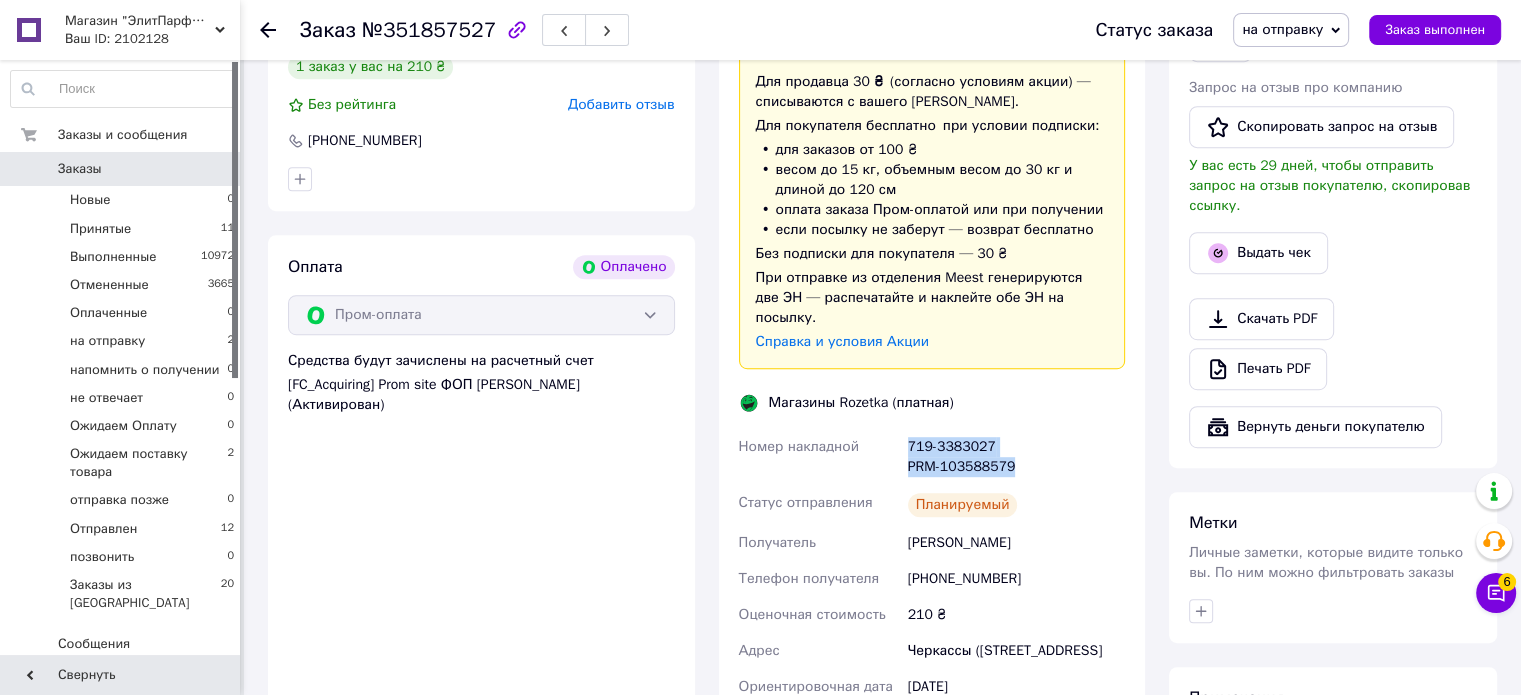 scroll, scrollTop: 900, scrollLeft: 0, axis: vertical 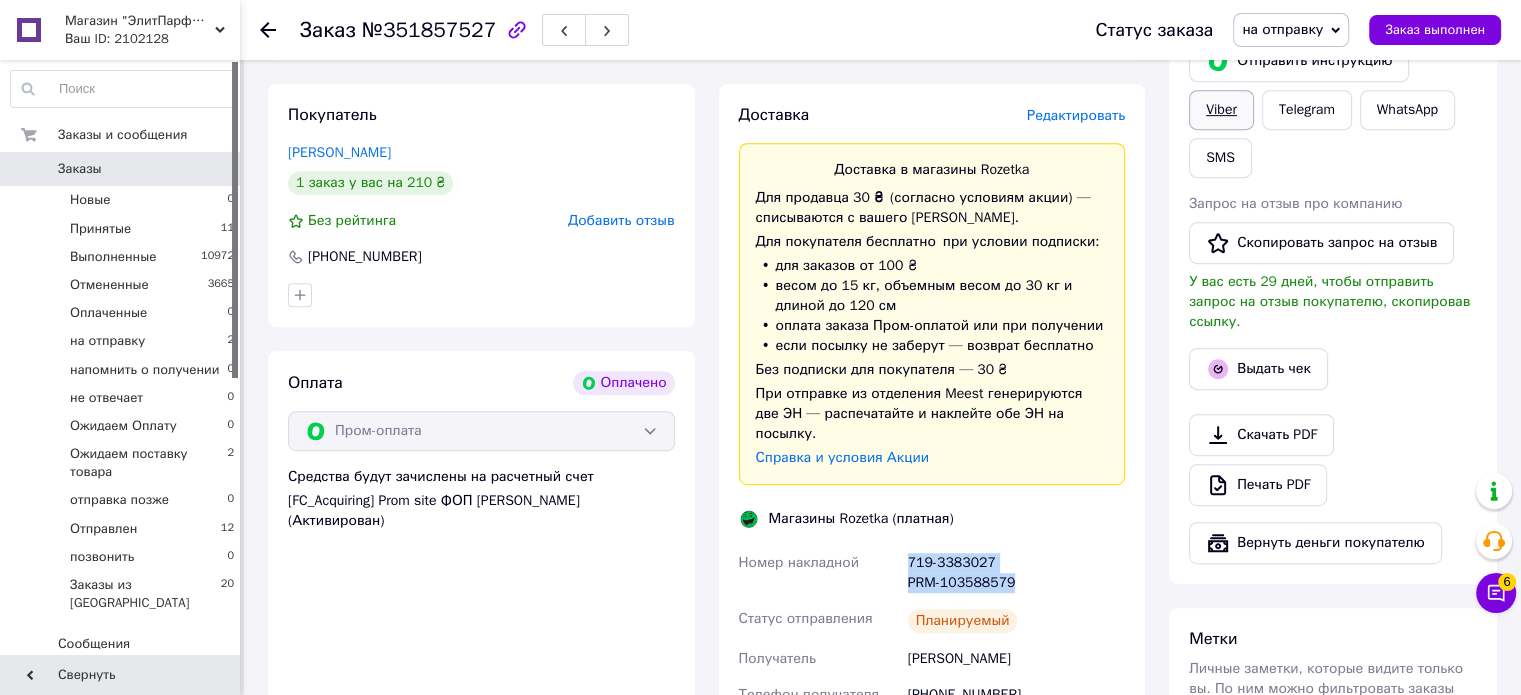 click on "Viber" at bounding box center [1221, 110] 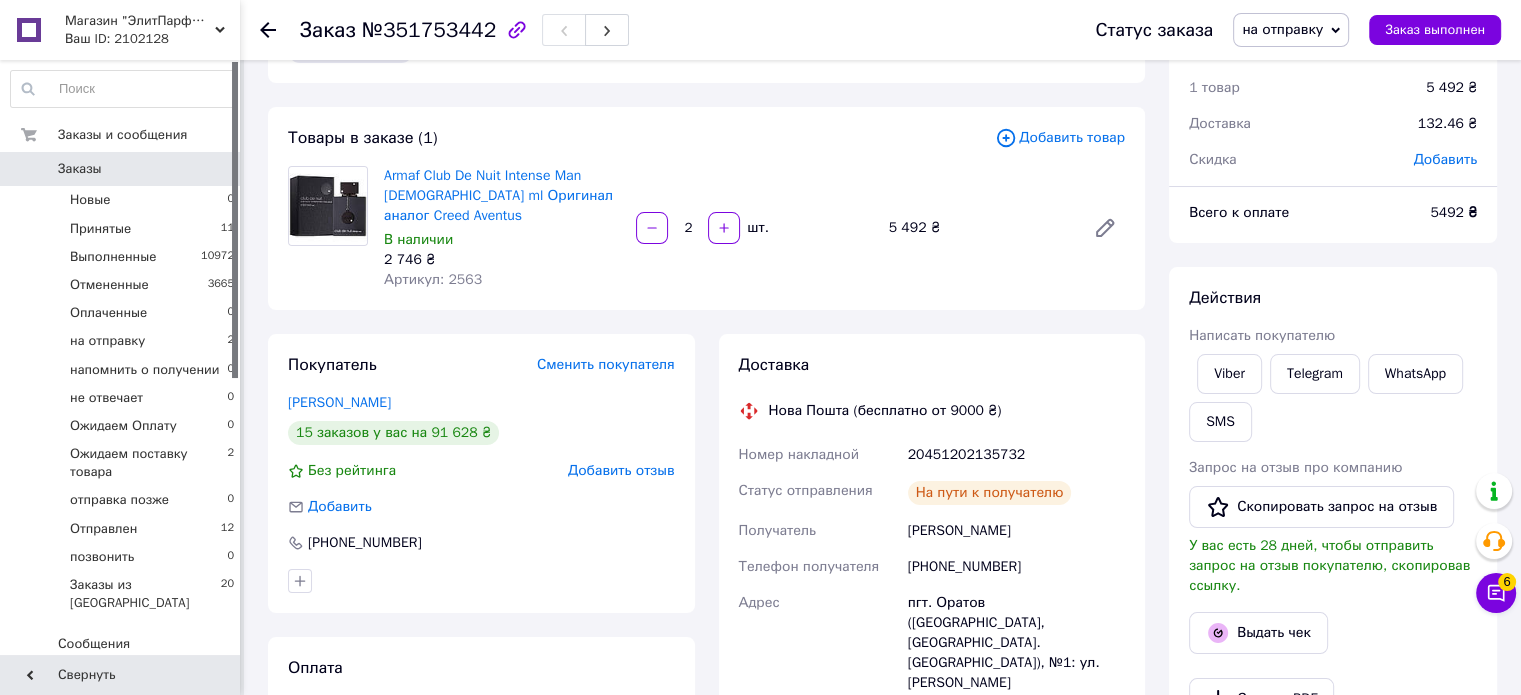 scroll, scrollTop: 100, scrollLeft: 0, axis: vertical 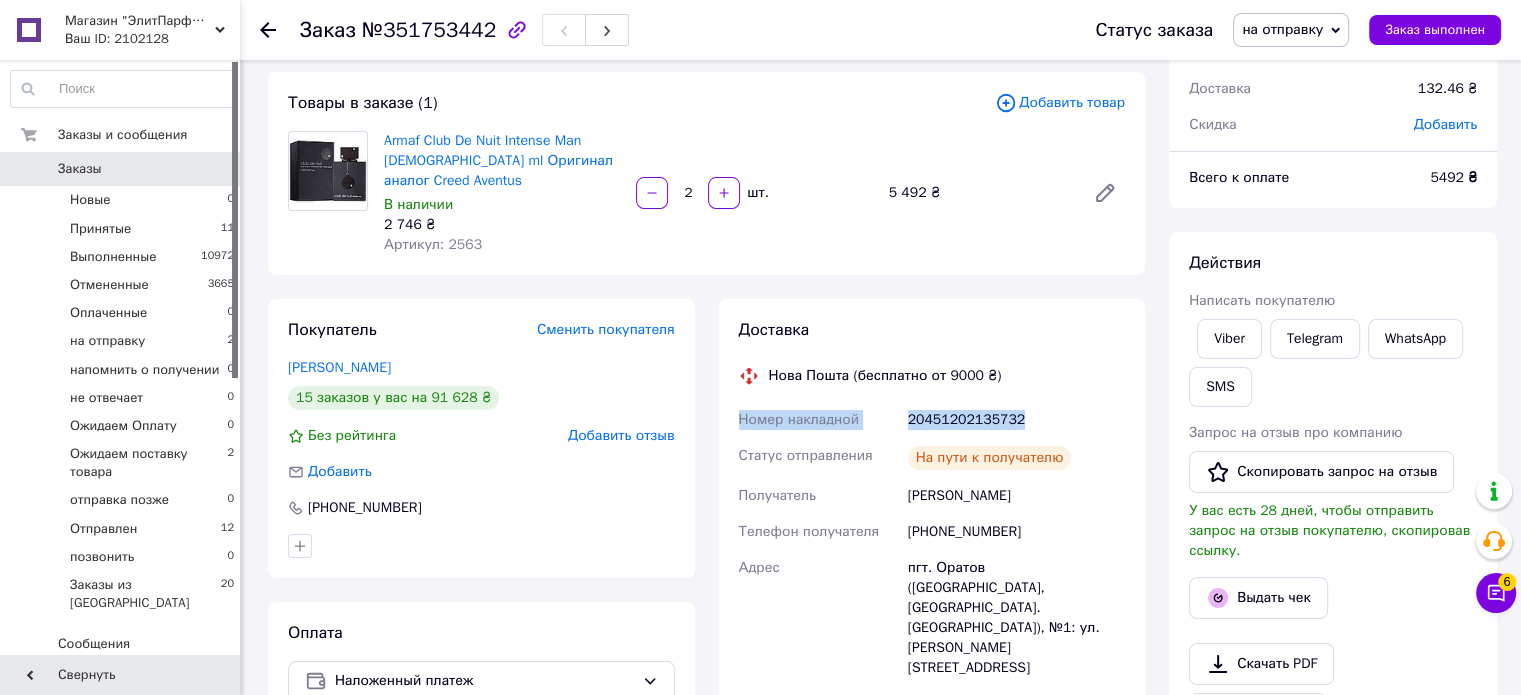 drag, startPoint x: 1016, startPoint y: 404, endPoint x: 736, endPoint y: 403, distance: 280.0018 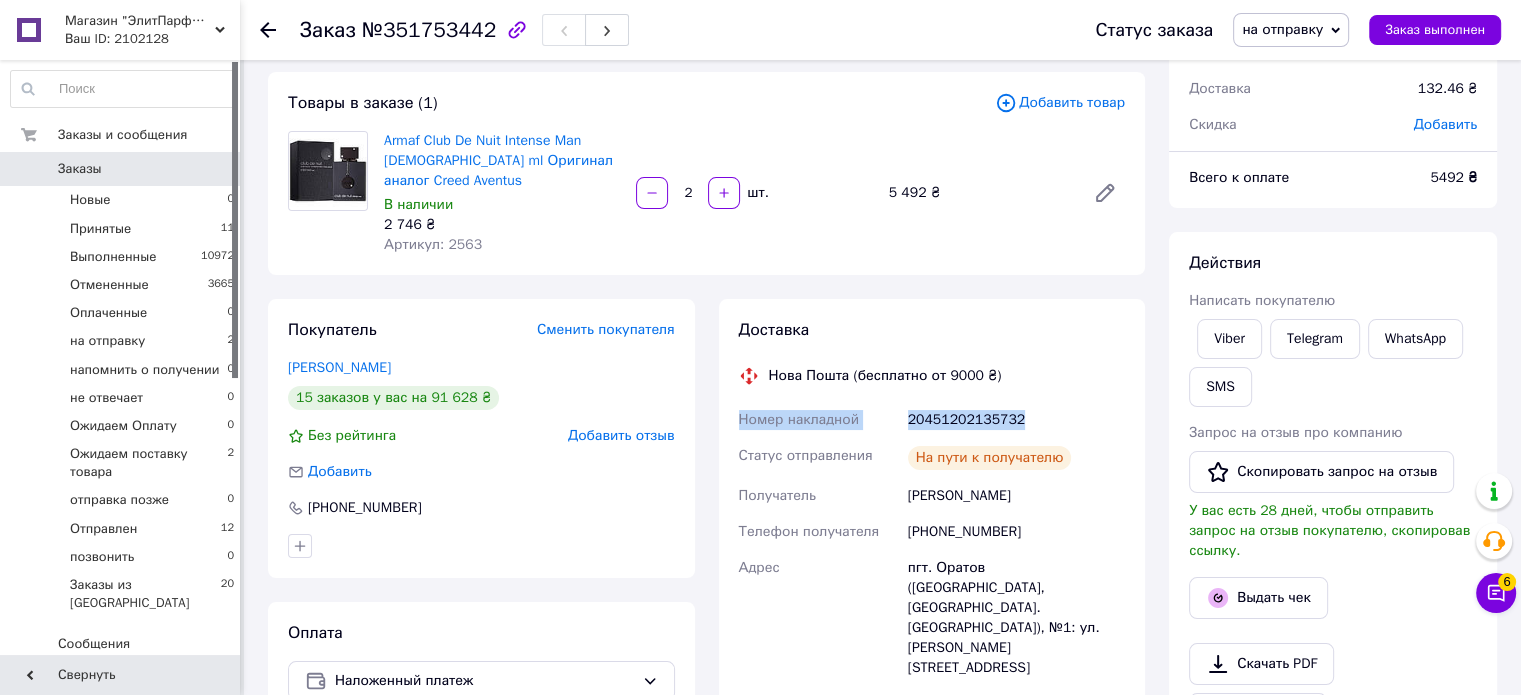 click on "Номер накладной 20451202135732 Статус отправления На пути к получателю Получатель Бурлака Надія Телефон получателя +380976155429 Адрес пгт. Оратов (Винницкая обл., Винницкий р-н. Оративська сельсовет), №1: ул. Героев Майдана, 86 Дата отправки 09.07.2025 Плательщик Получатель Оценочная стоимость 5 492 ₴ Сумма наложенного платежа 5 492 ₴ Комиссия за наложенный платёж 129.84 ₴ Плательщик комиссии наложенного платежа Получатель Стоимость доставки 132.46 ₴" at bounding box center [932, 700] 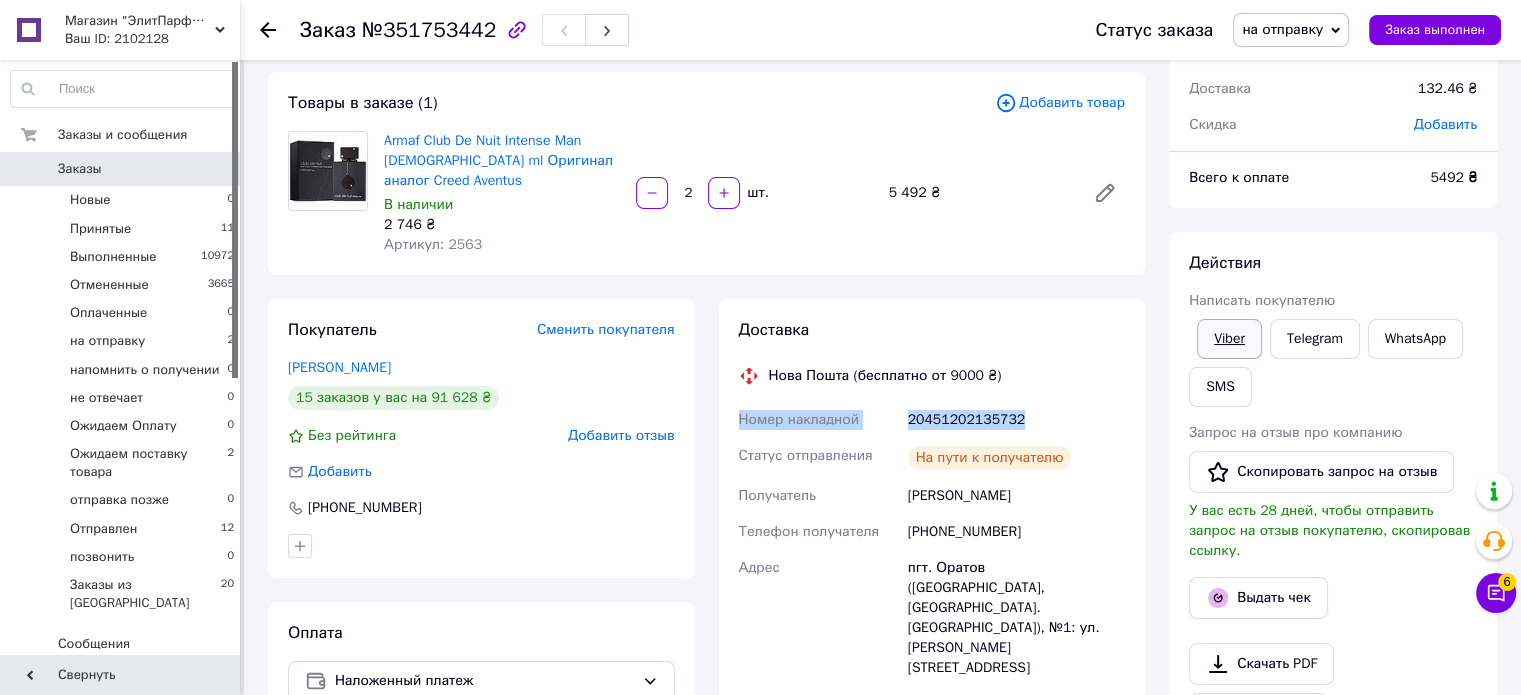 click on "Viber" at bounding box center (1229, 339) 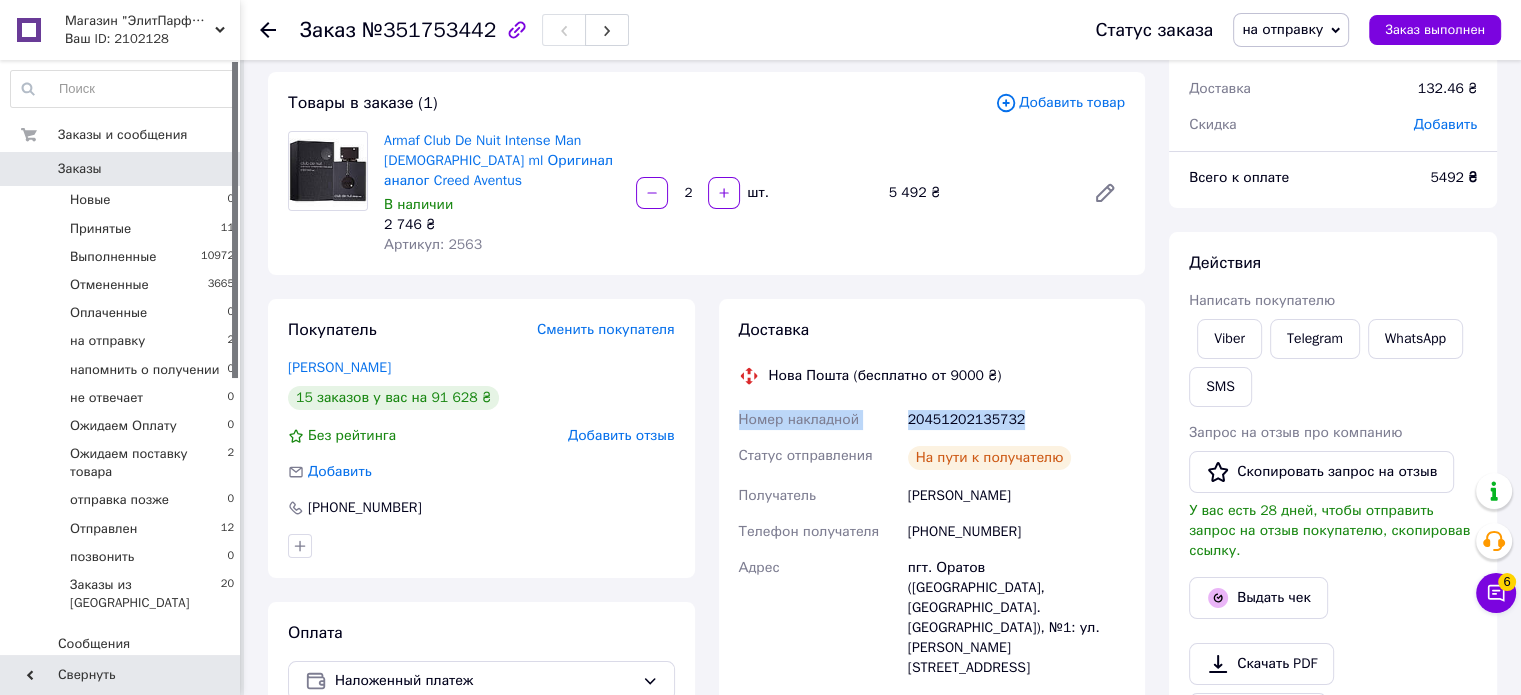 click on "на отправку" at bounding box center [1291, 30] 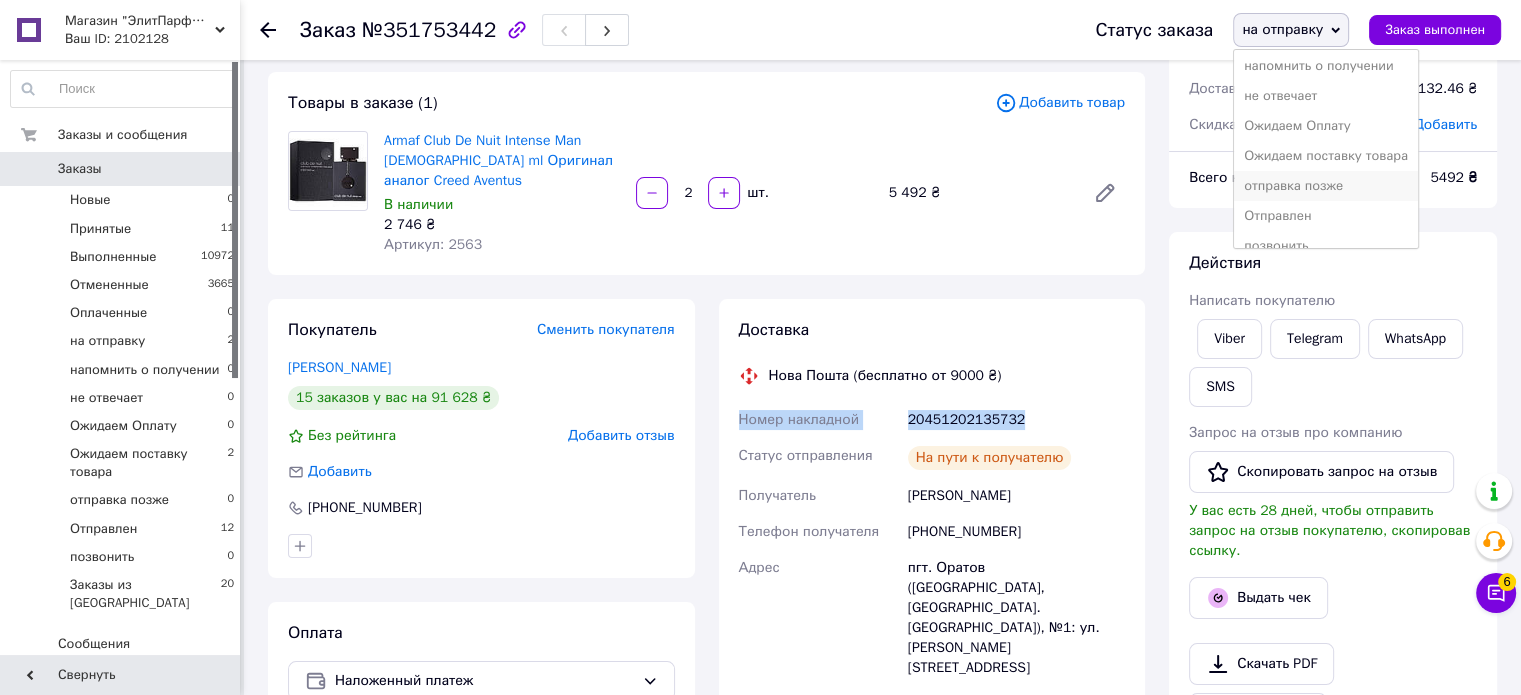 scroll, scrollTop: 141, scrollLeft: 0, axis: vertical 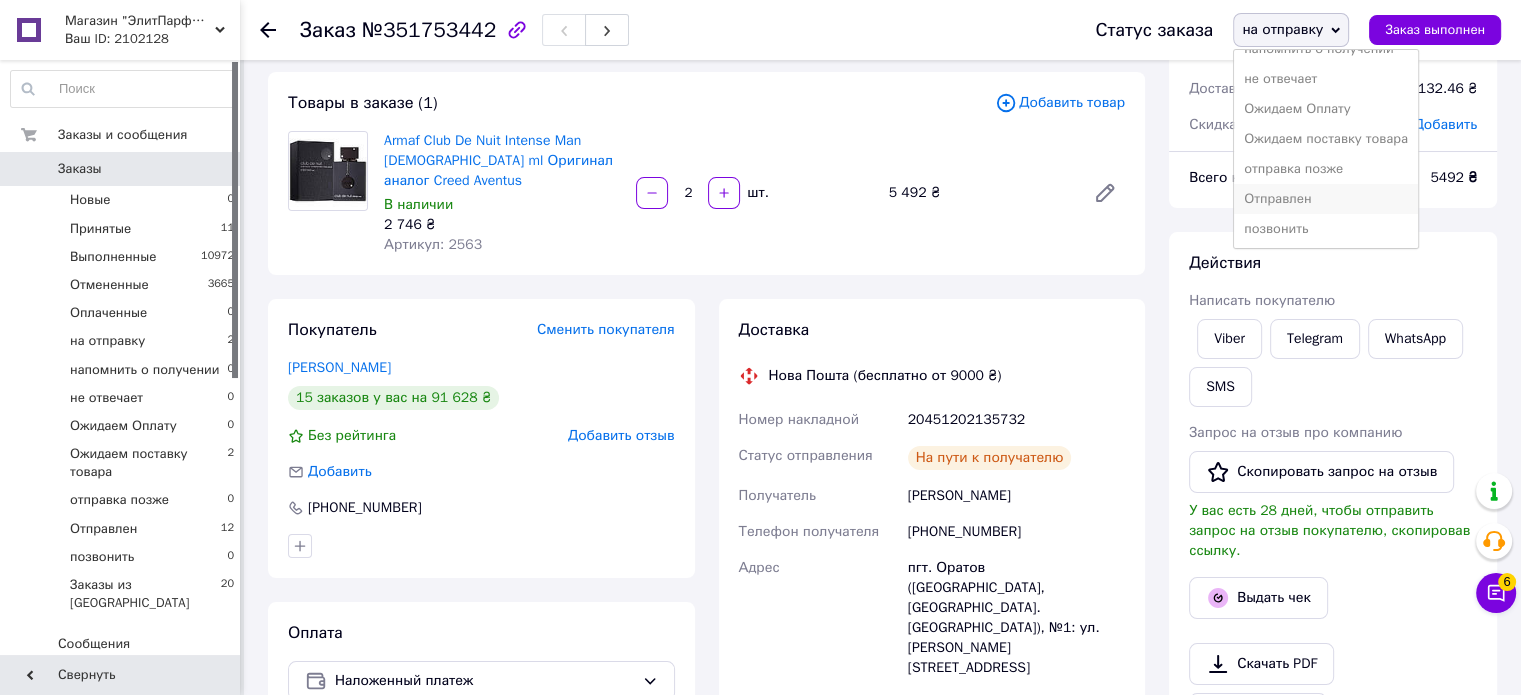 click on "Отправлен" at bounding box center [1326, 199] 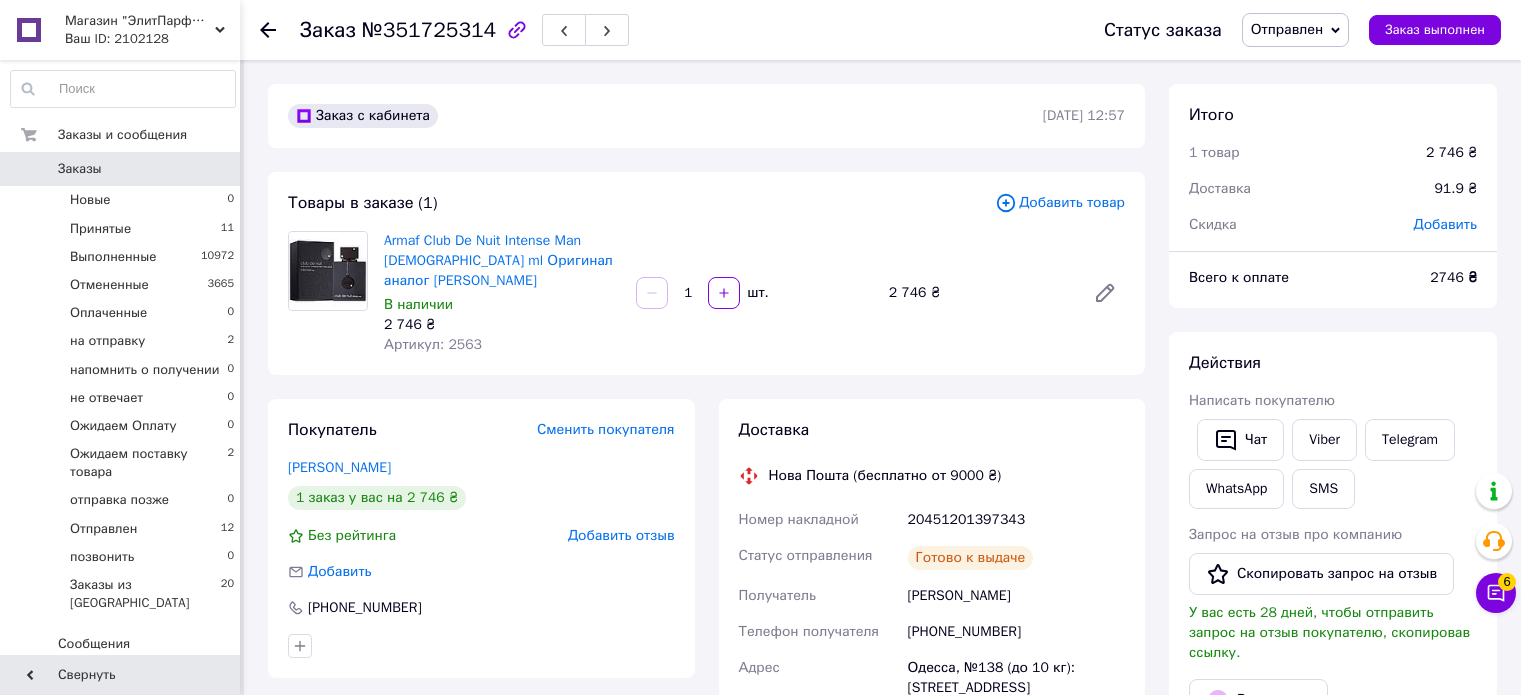 scroll, scrollTop: 0, scrollLeft: 0, axis: both 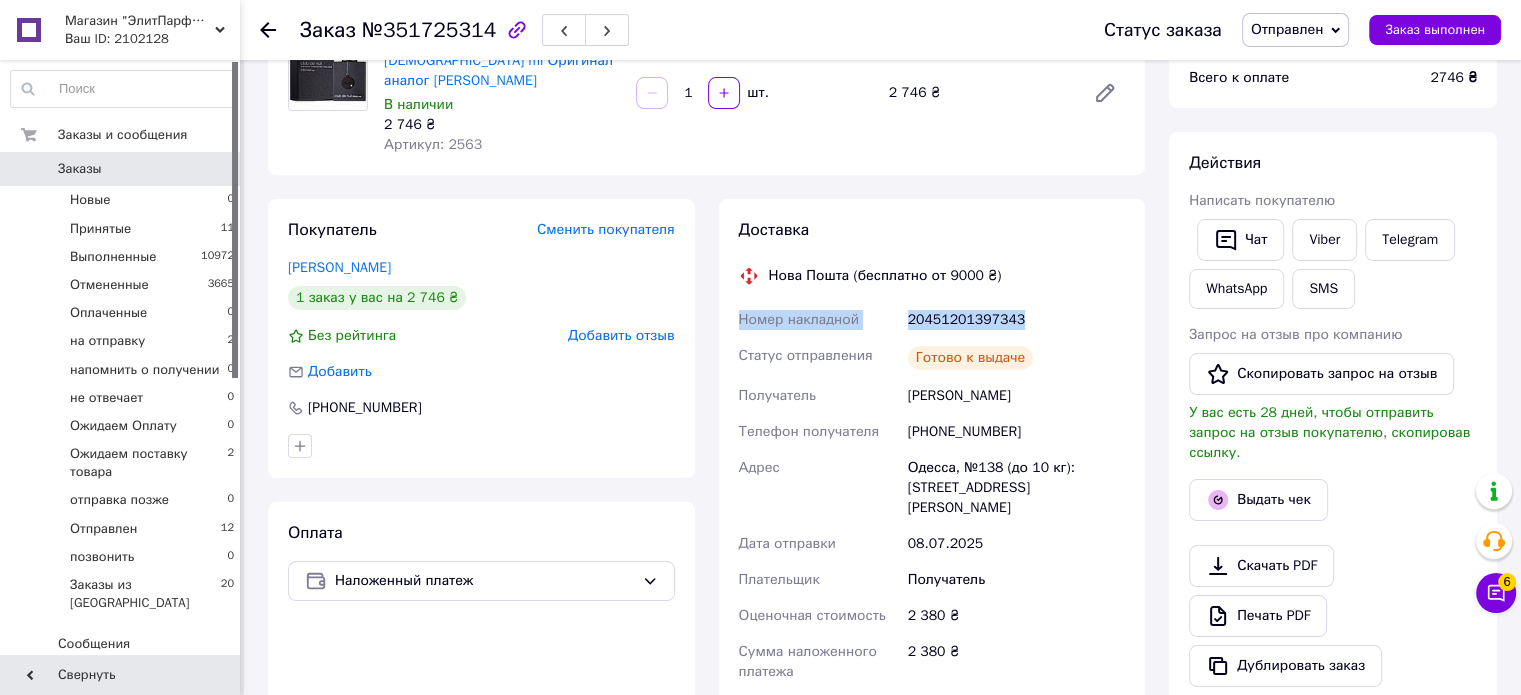 drag, startPoint x: 981, startPoint y: 307, endPoint x: 738, endPoint y: 306, distance: 243.00206 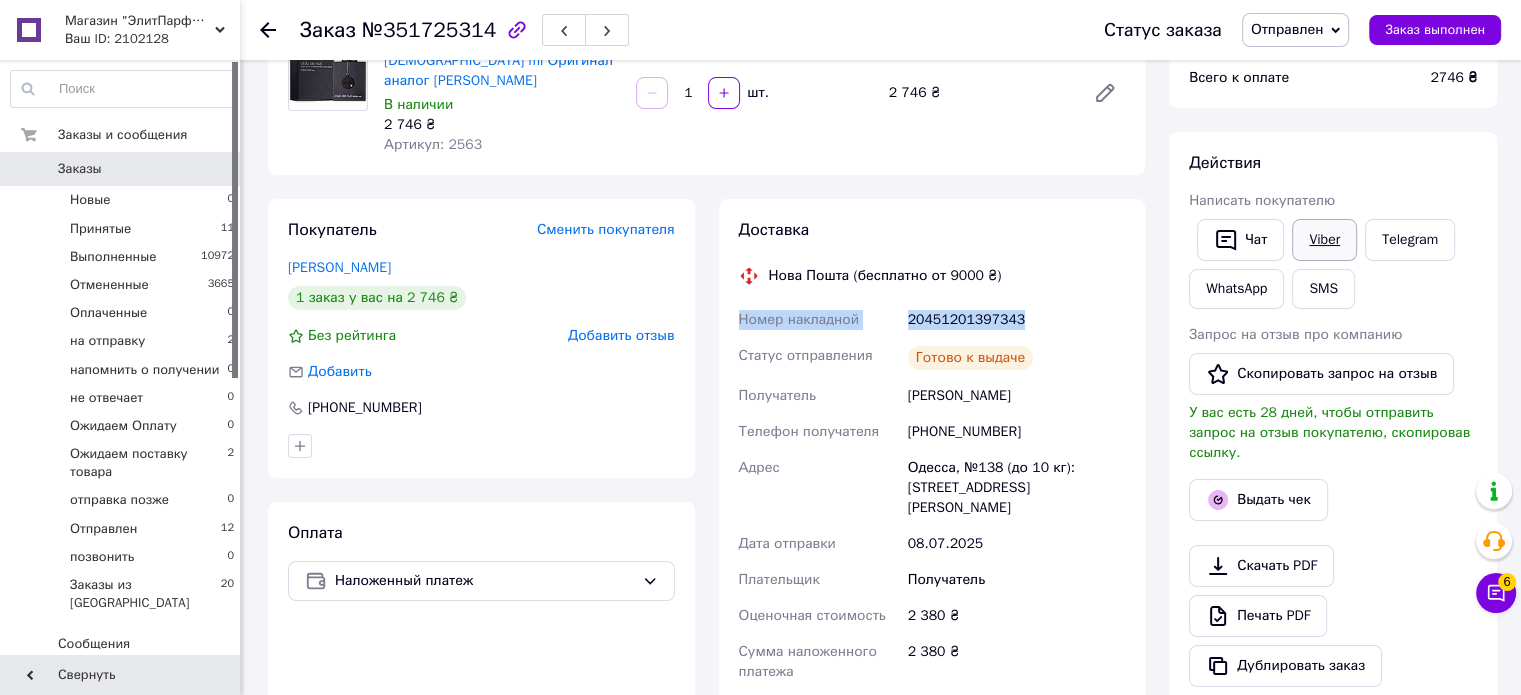 click on "Viber" at bounding box center [1324, 240] 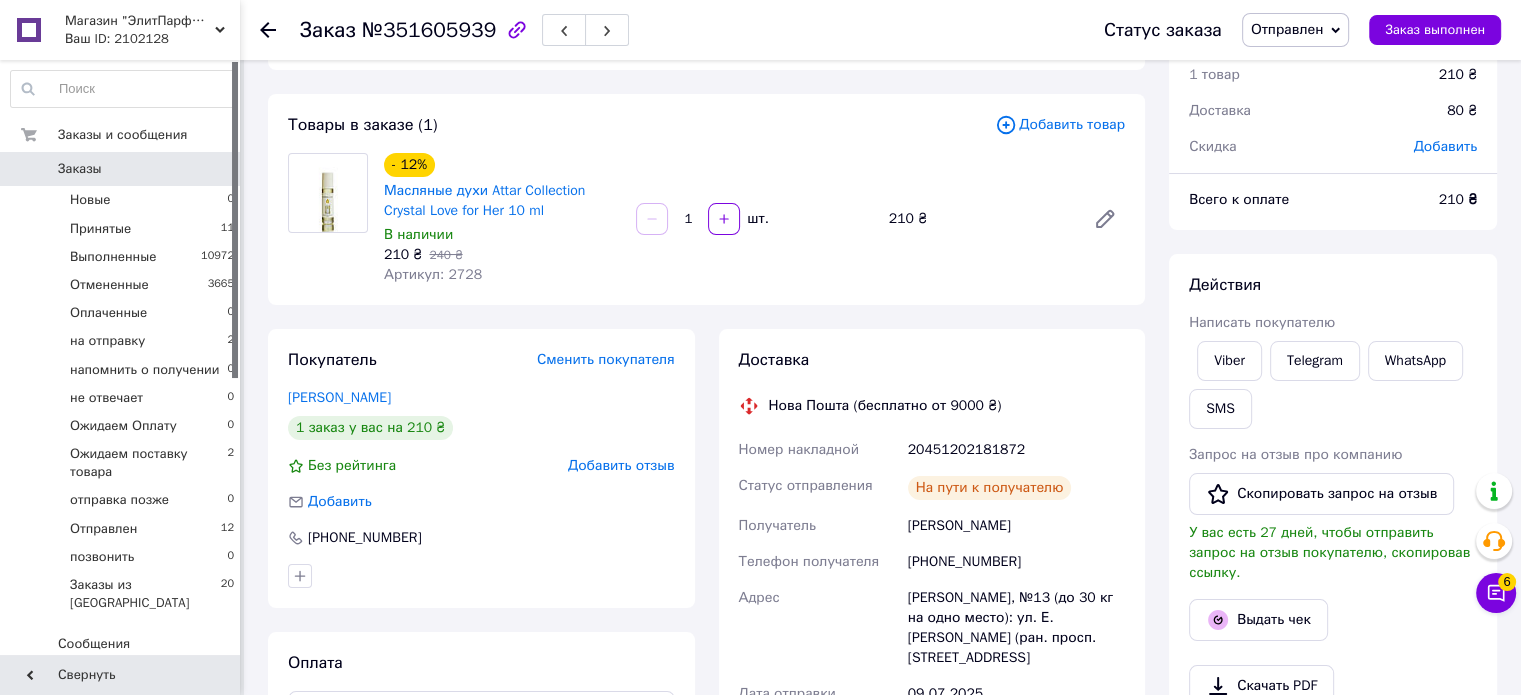 scroll, scrollTop: 100, scrollLeft: 0, axis: vertical 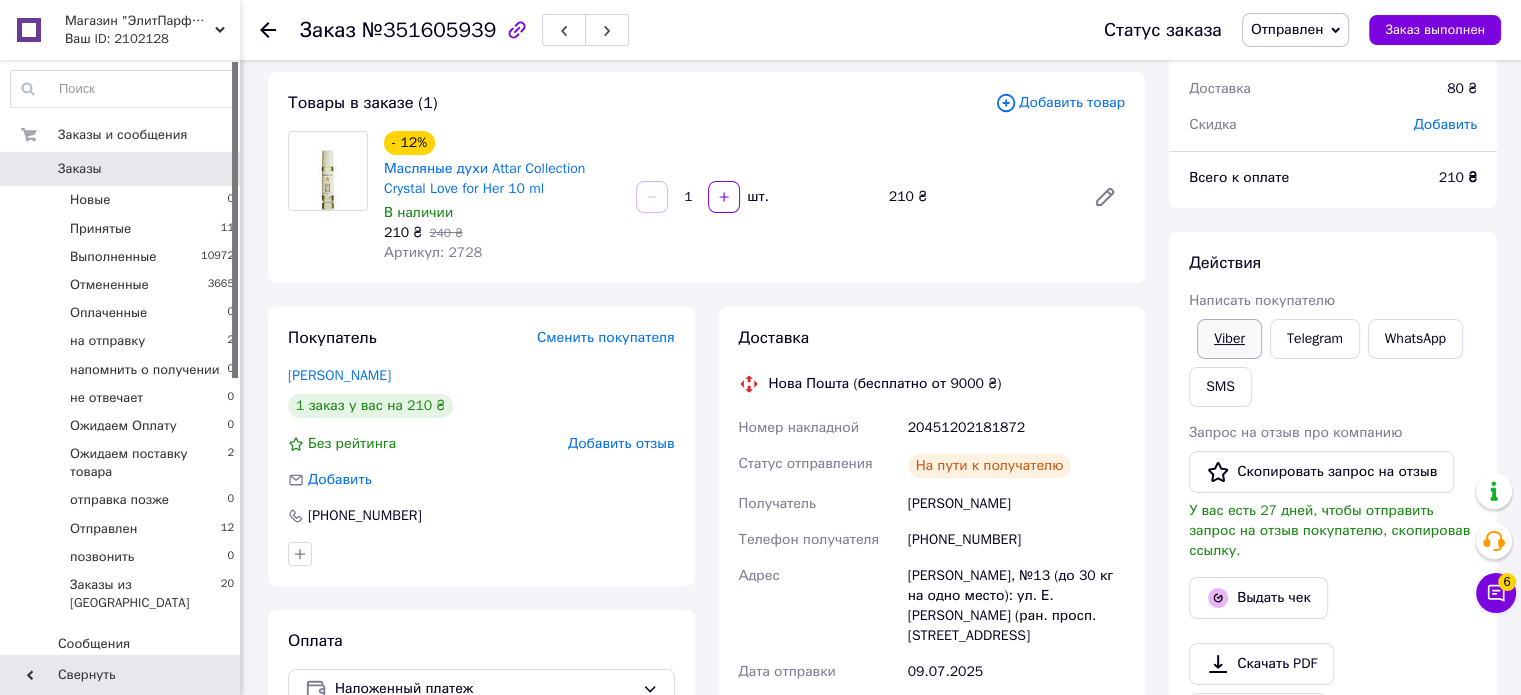 click on "Viber" at bounding box center [1229, 339] 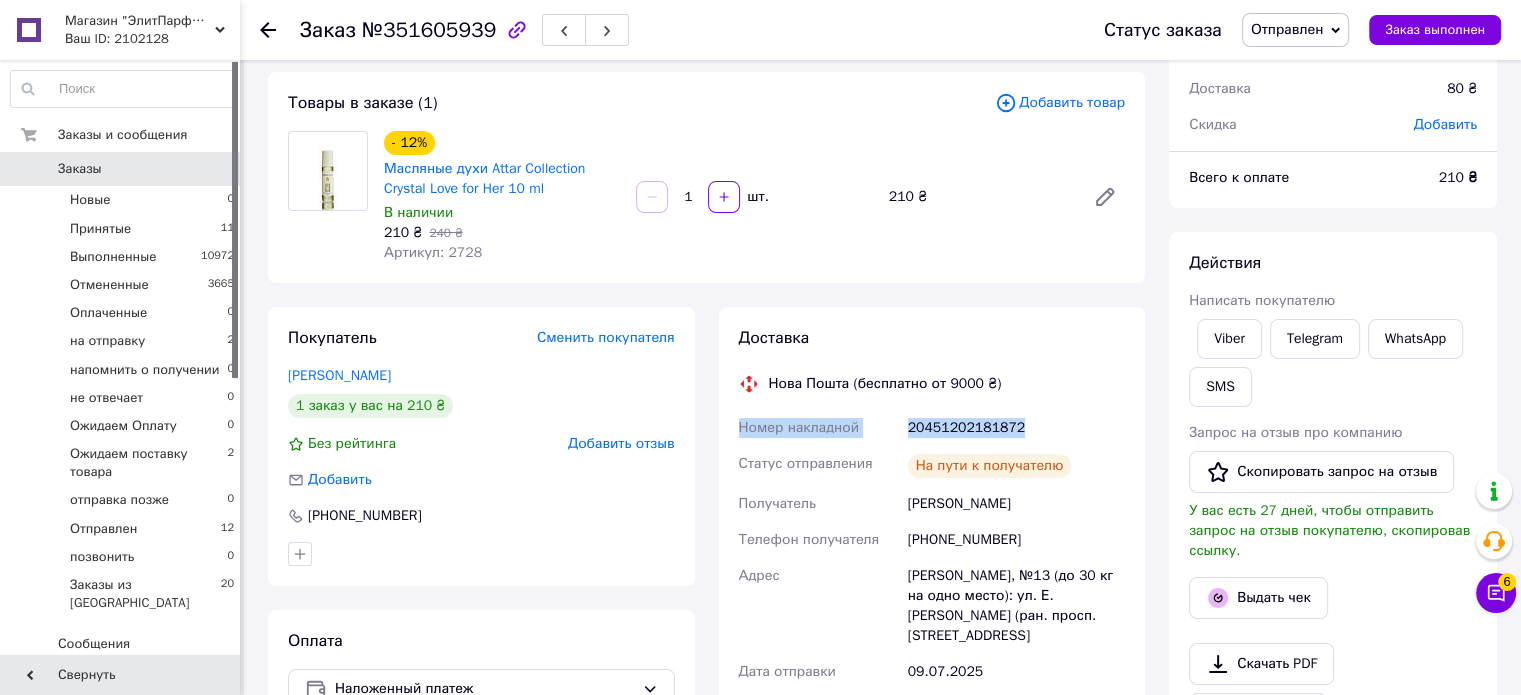 drag, startPoint x: 1020, startPoint y: 431, endPoint x: 732, endPoint y: 434, distance: 288.01562 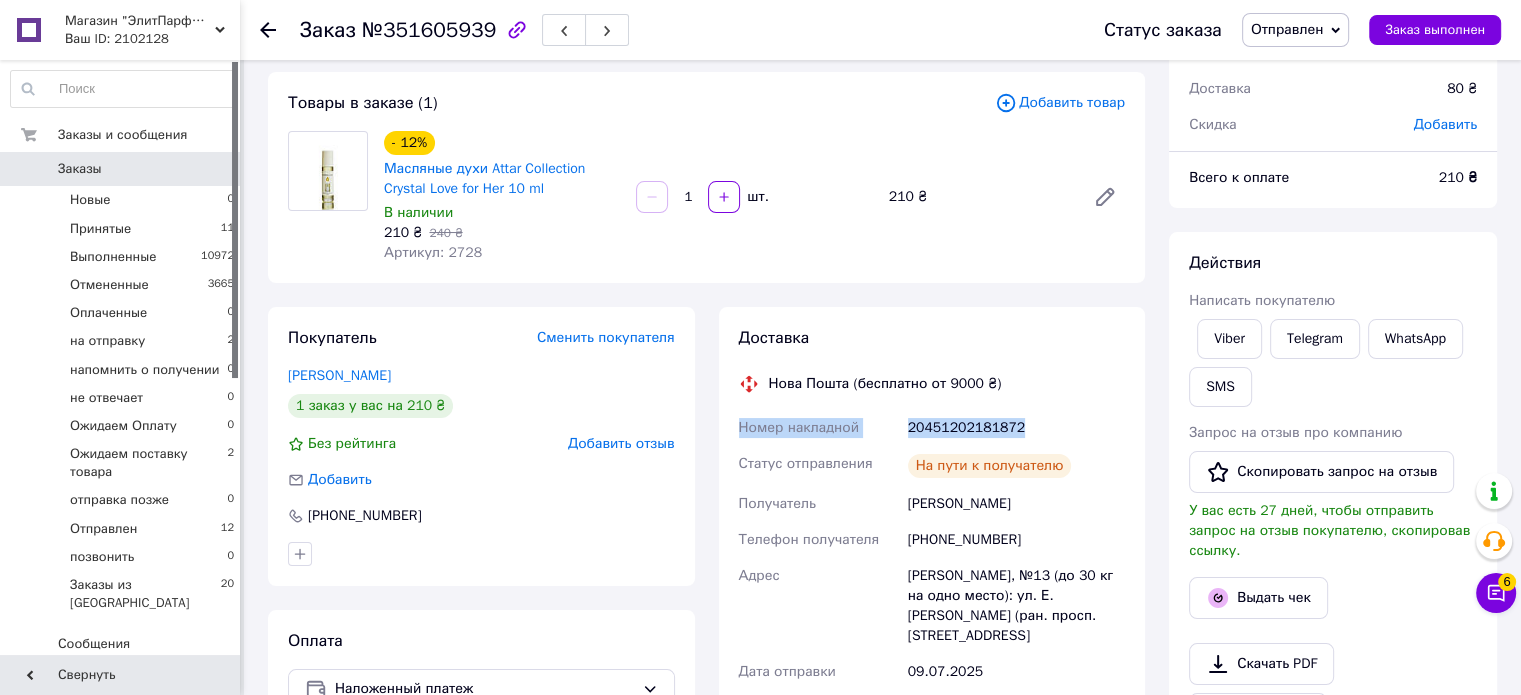 click on "Доставка Нова Пошта (бесплатно от 9000 ₴) Номер накладной 20451202181872 Статус отправления На пути к получателю Получатель Василевич Валерия Телефон получателя +380502335328 Адрес Кропивницкий, №13 (до 30 кг на одно место): ул. Е. Тельнова (ран. просп. Правды), дом 8, корпус 1 Дата отправки 09.07.2025 Плательщик Получатель Оценочная стоимость 210 ₴ Сумма наложенного платежа 210 ₴ Комиссия за наложенный платёж 24.20 ₴ Плательщик комиссии наложенного платежа Получатель Стоимость доставки 80 ₴ Распечатать ЭН Плательщик Получатель Отправитель Фамилия получателя Василевич Валерия <" at bounding box center (932, 674) 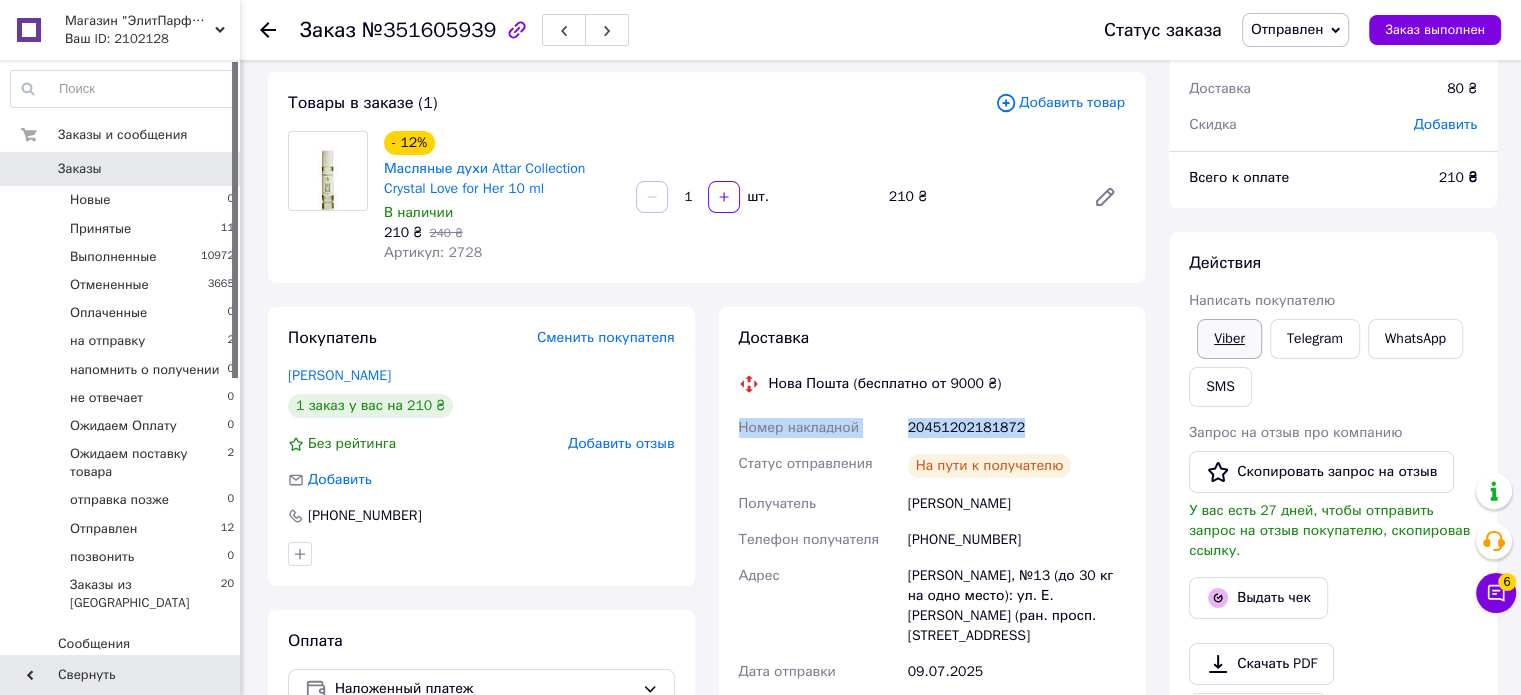 click on "Viber" at bounding box center [1229, 339] 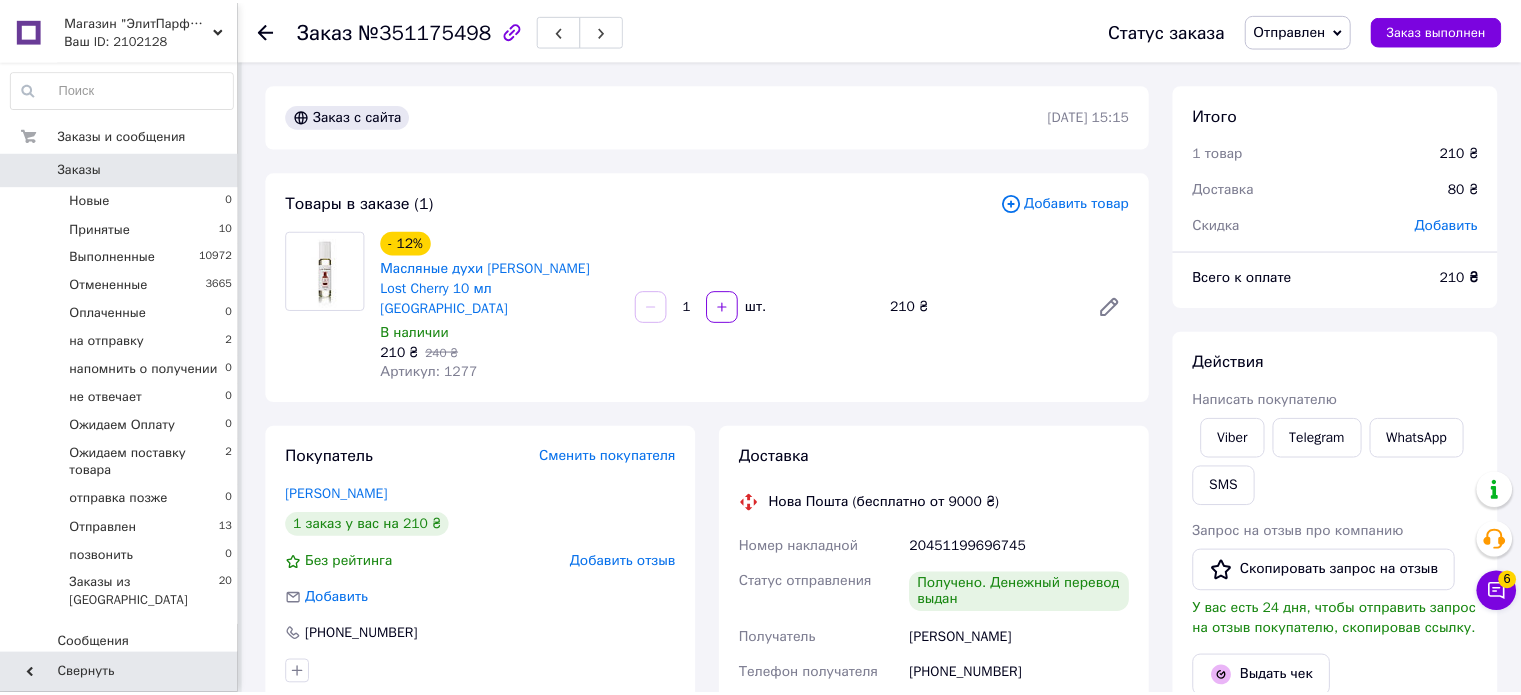 scroll, scrollTop: 0, scrollLeft: 0, axis: both 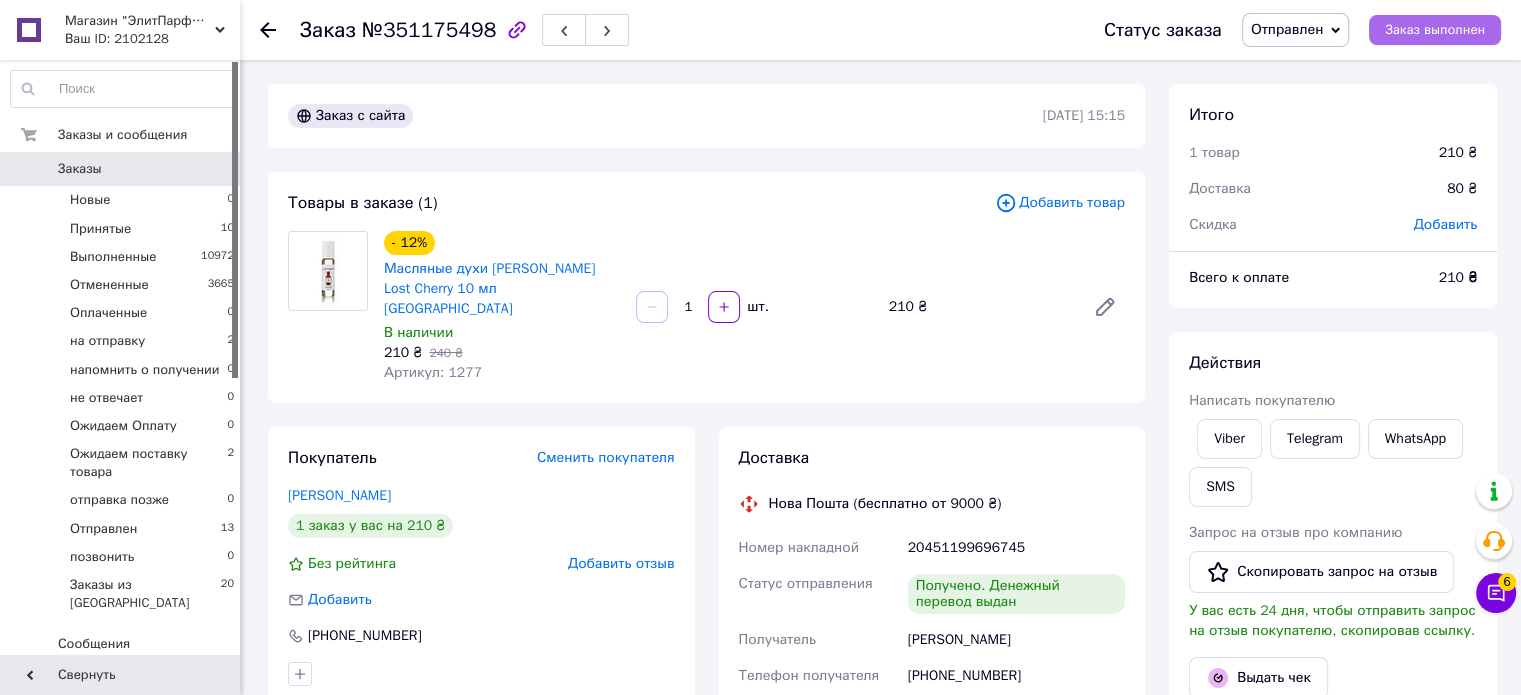 click on "Заказ выполнен" at bounding box center [1435, 30] 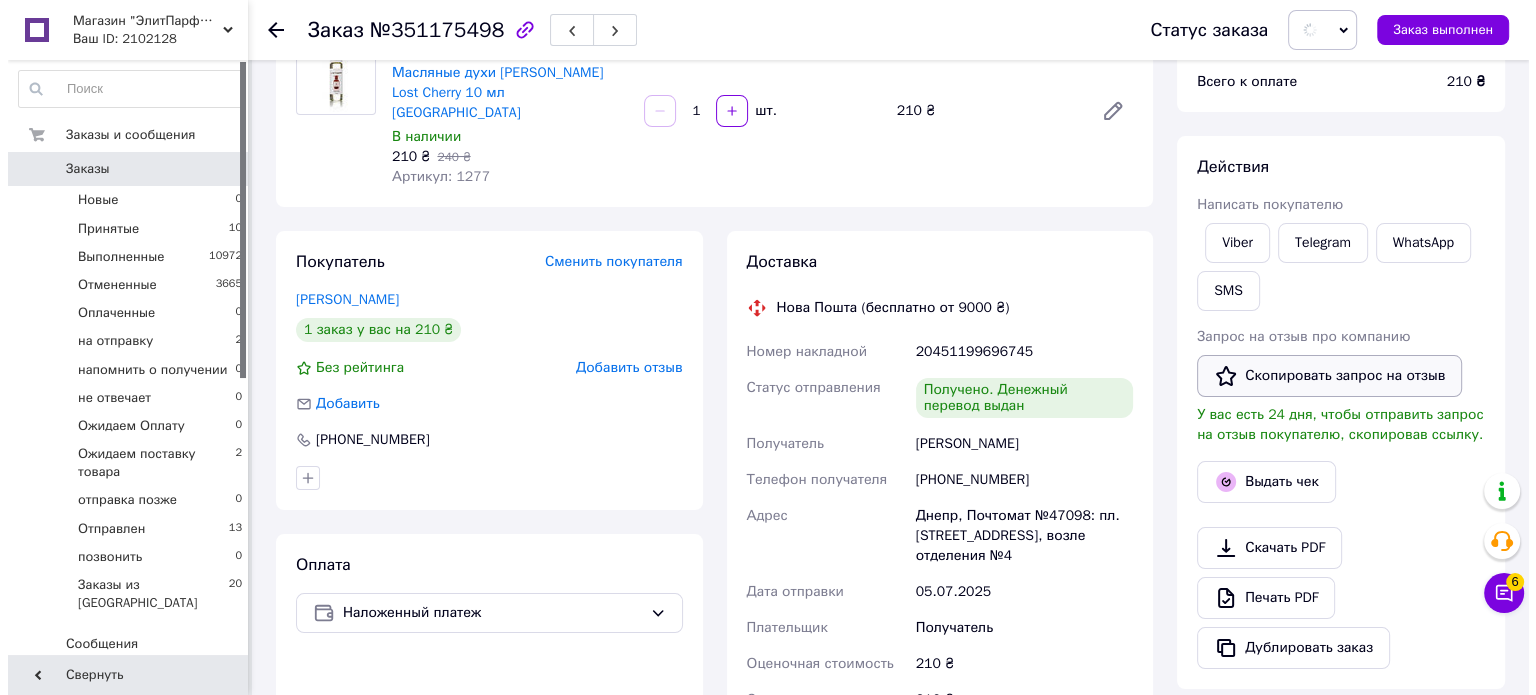 scroll, scrollTop: 200, scrollLeft: 0, axis: vertical 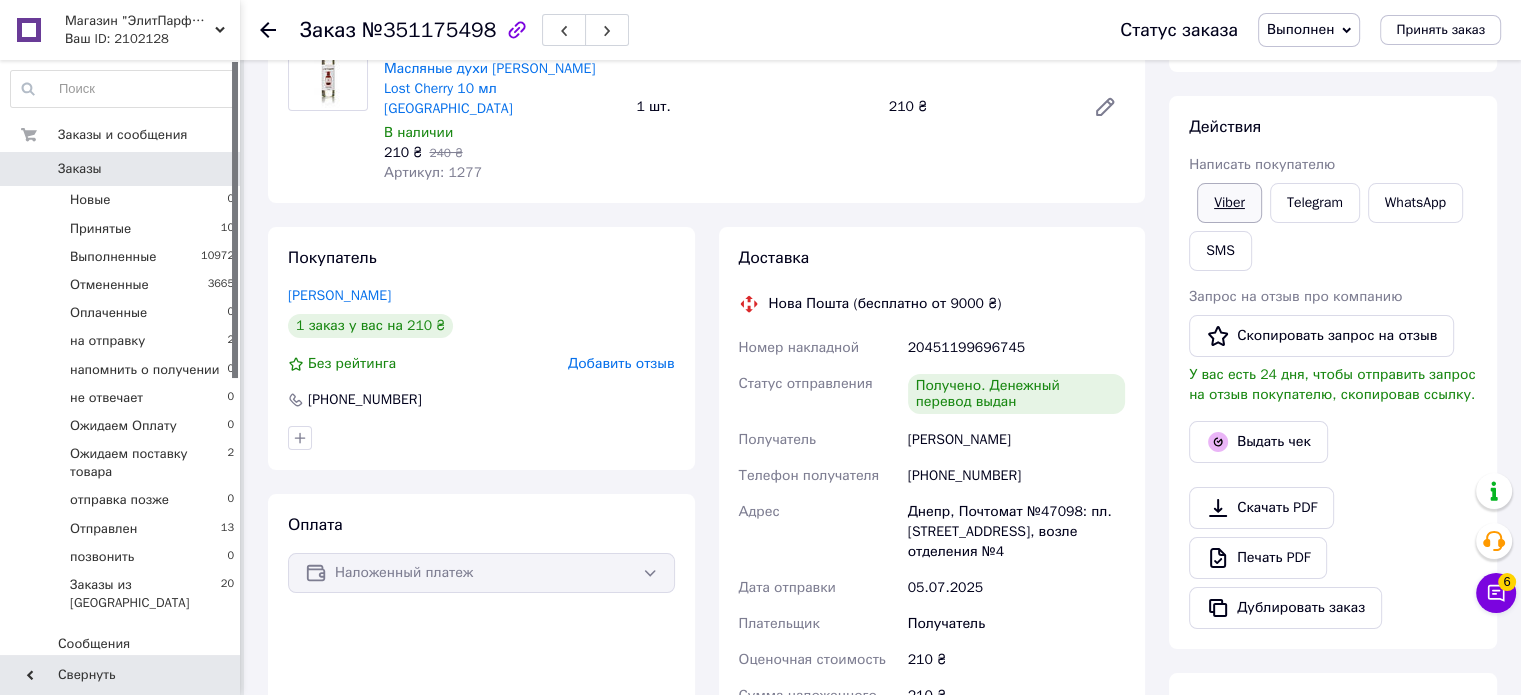 click on "Viber" at bounding box center (1229, 203) 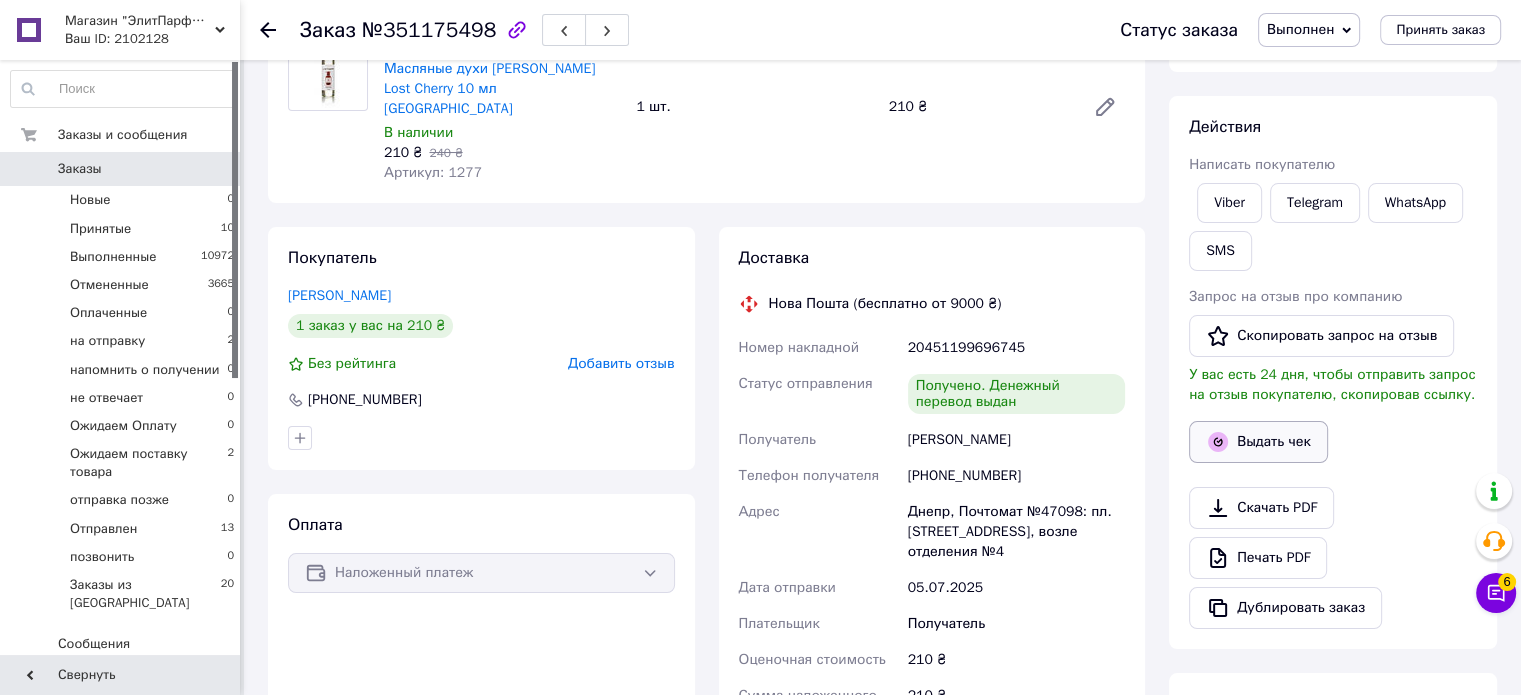 click on "Выдать чек" at bounding box center [1258, 442] 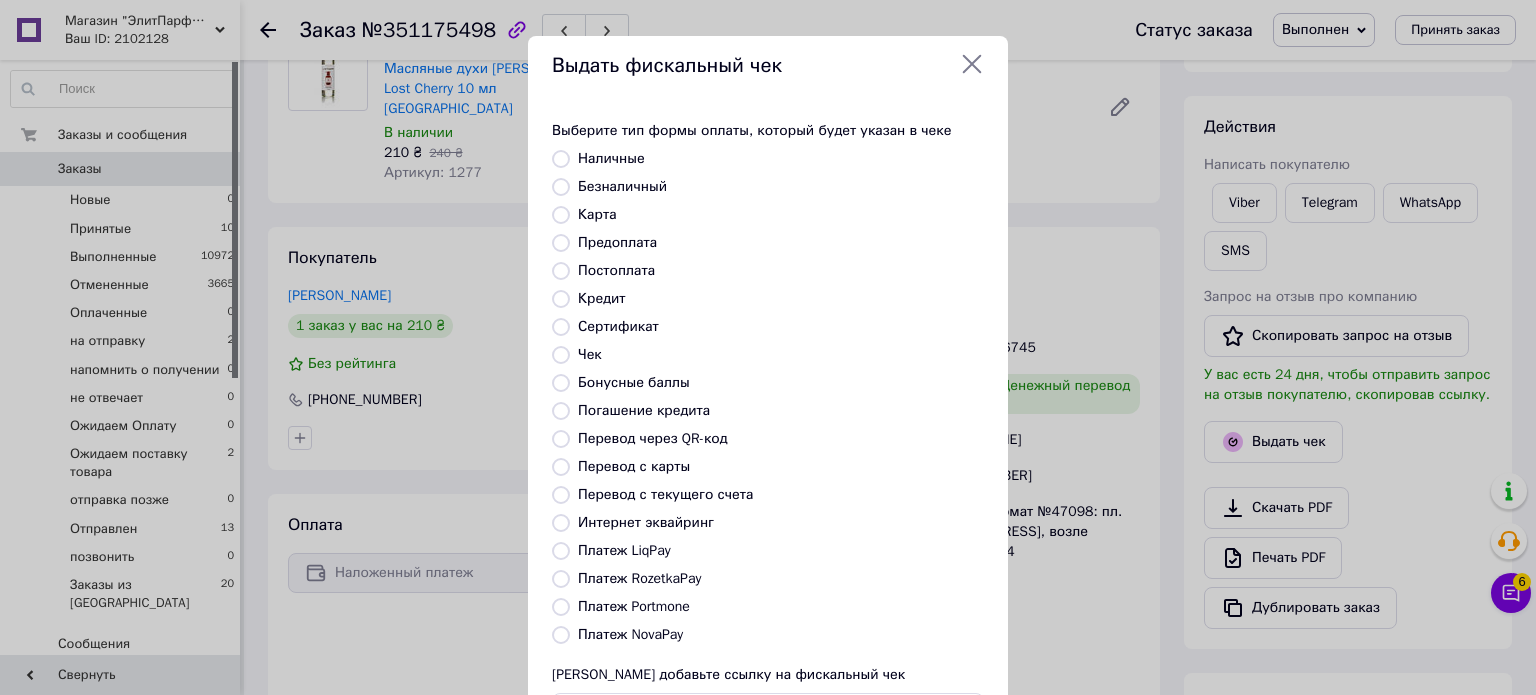 click on "Постоплата" at bounding box center [616, 270] 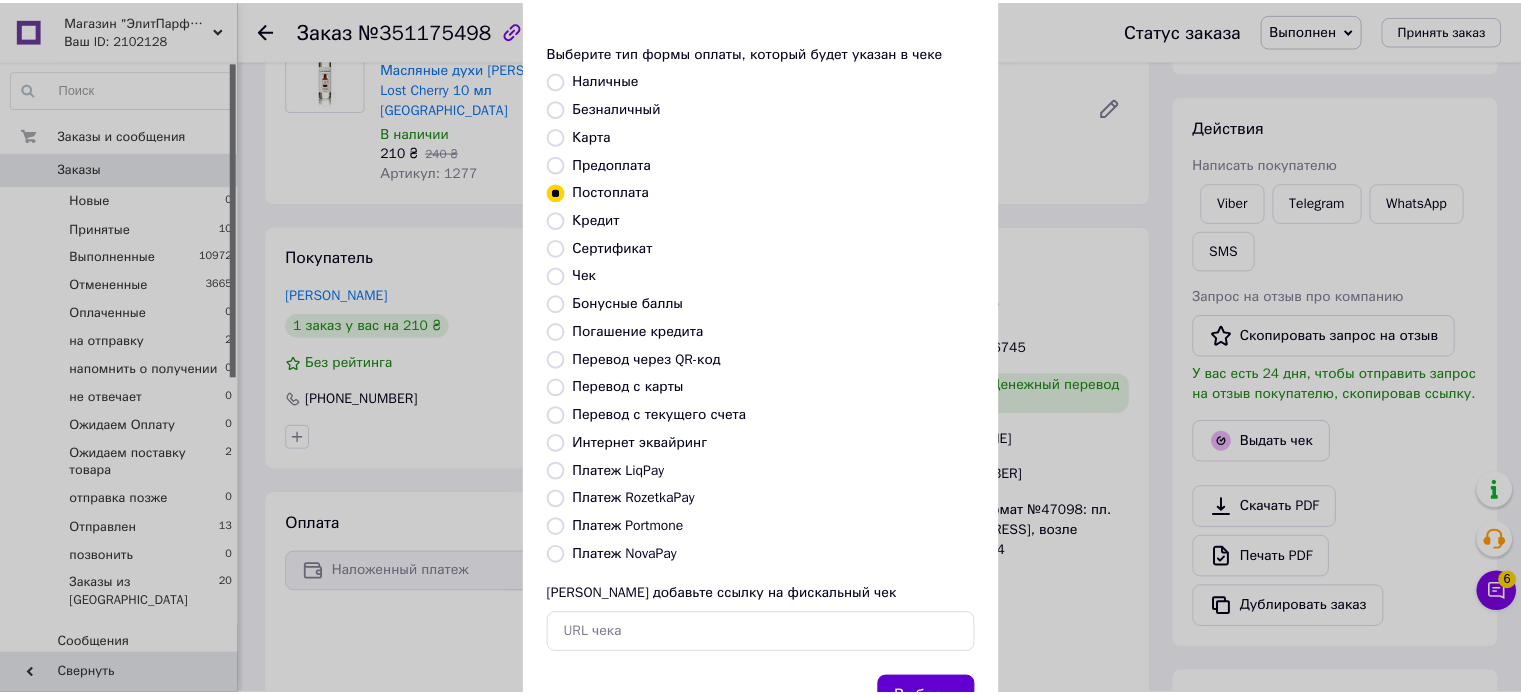 scroll, scrollTop: 163, scrollLeft: 0, axis: vertical 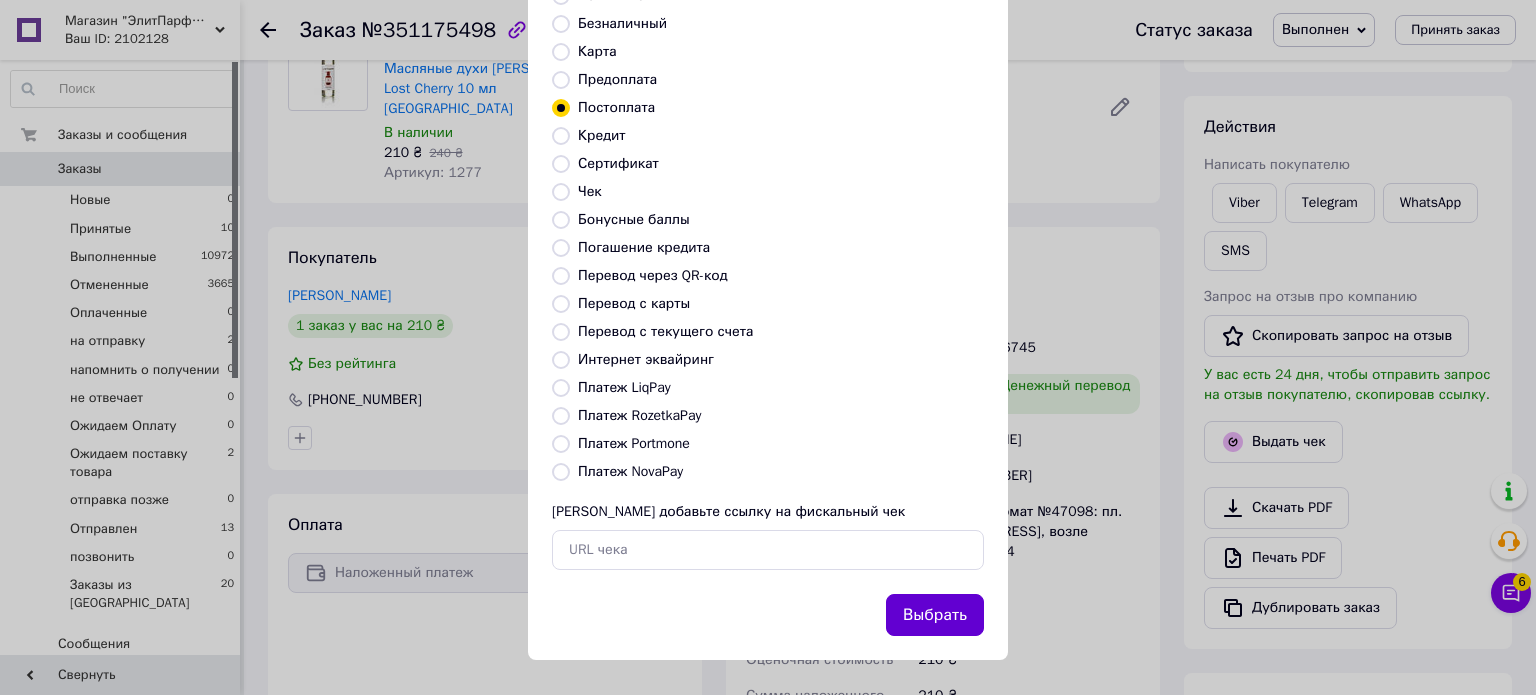 click on "Выбрать" at bounding box center (935, 615) 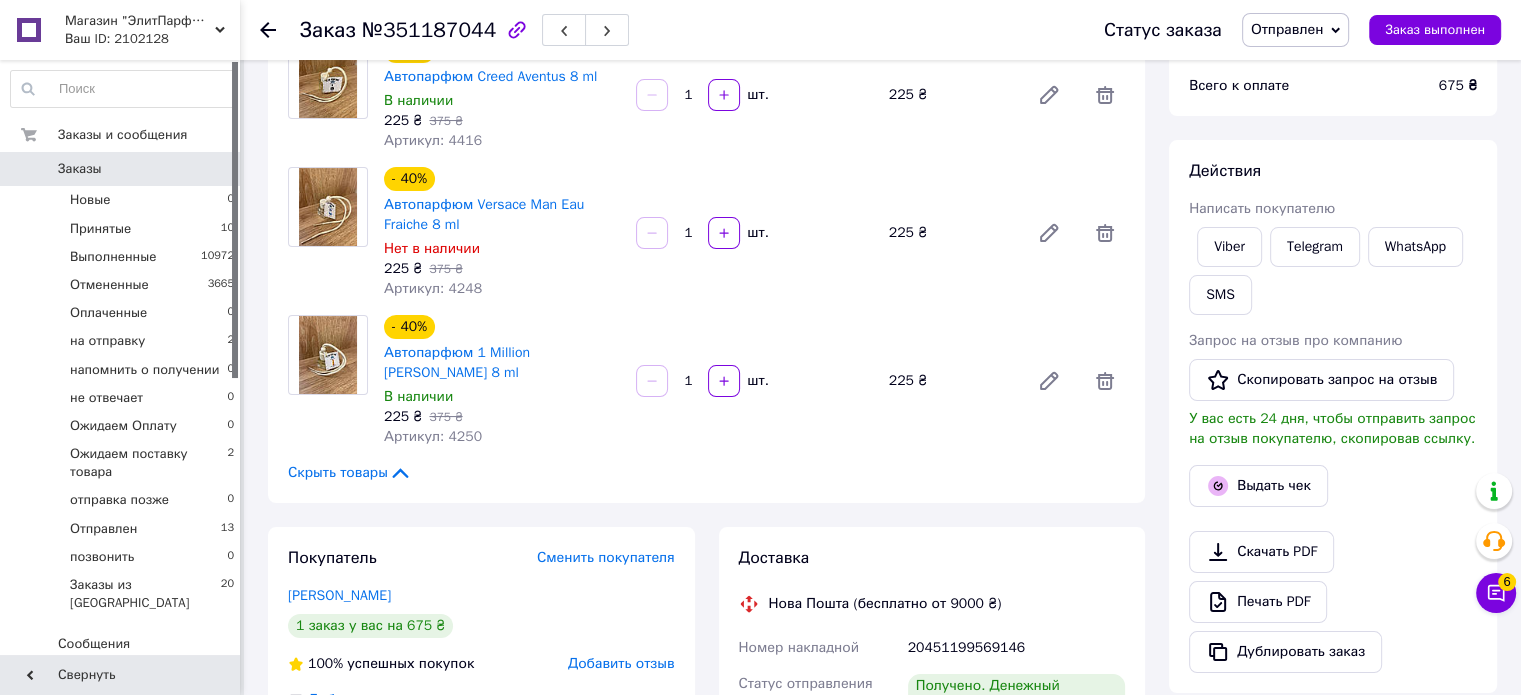 scroll, scrollTop: 400, scrollLeft: 0, axis: vertical 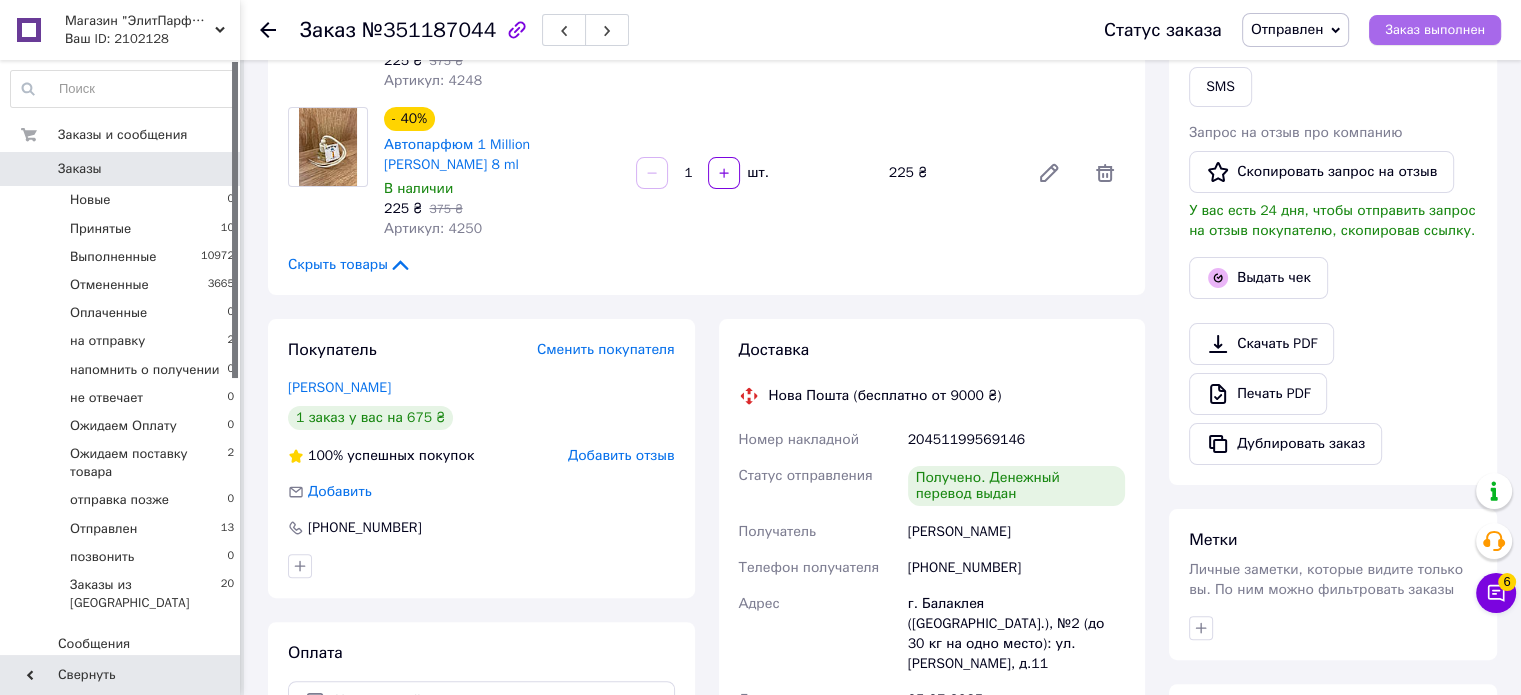 click on "Заказ выполнен" at bounding box center (1435, 30) 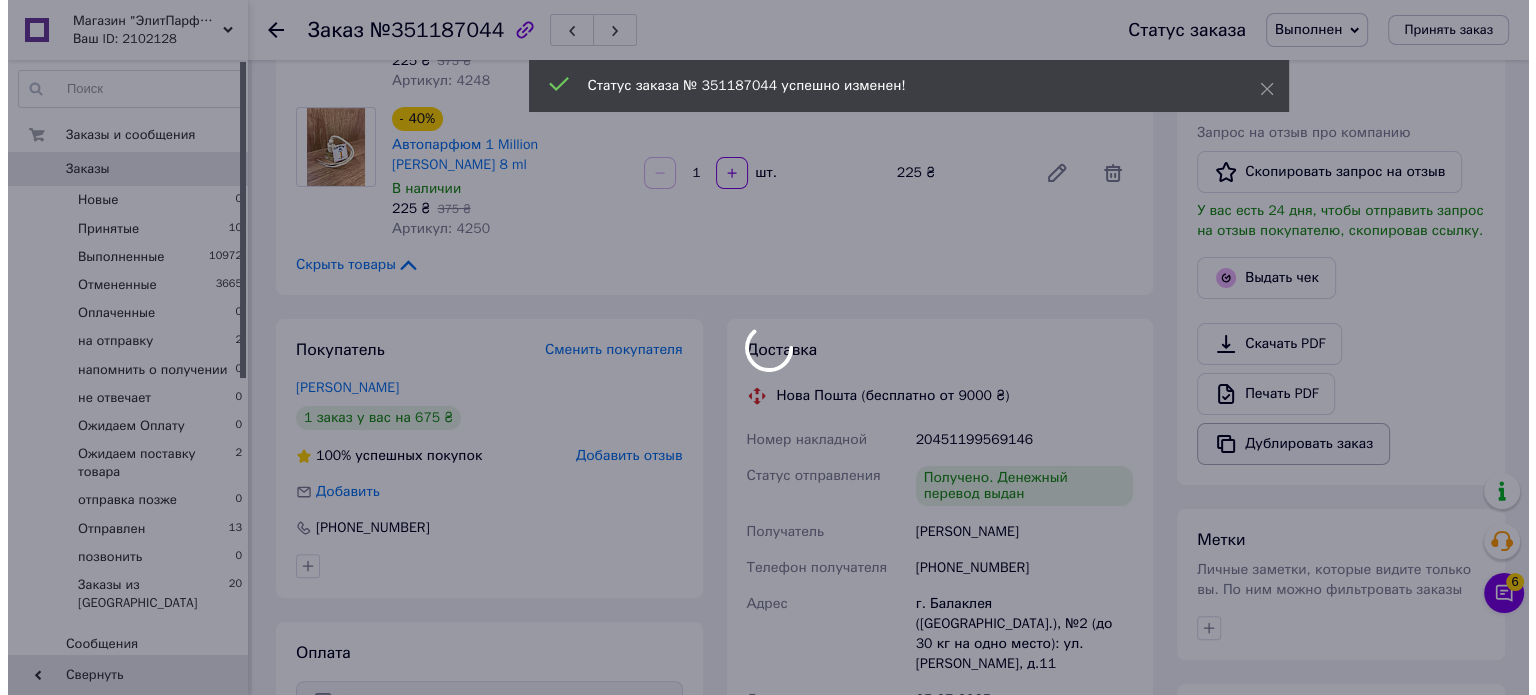 scroll, scrollTop: 500, scrollLeft: 0, axis: vertical 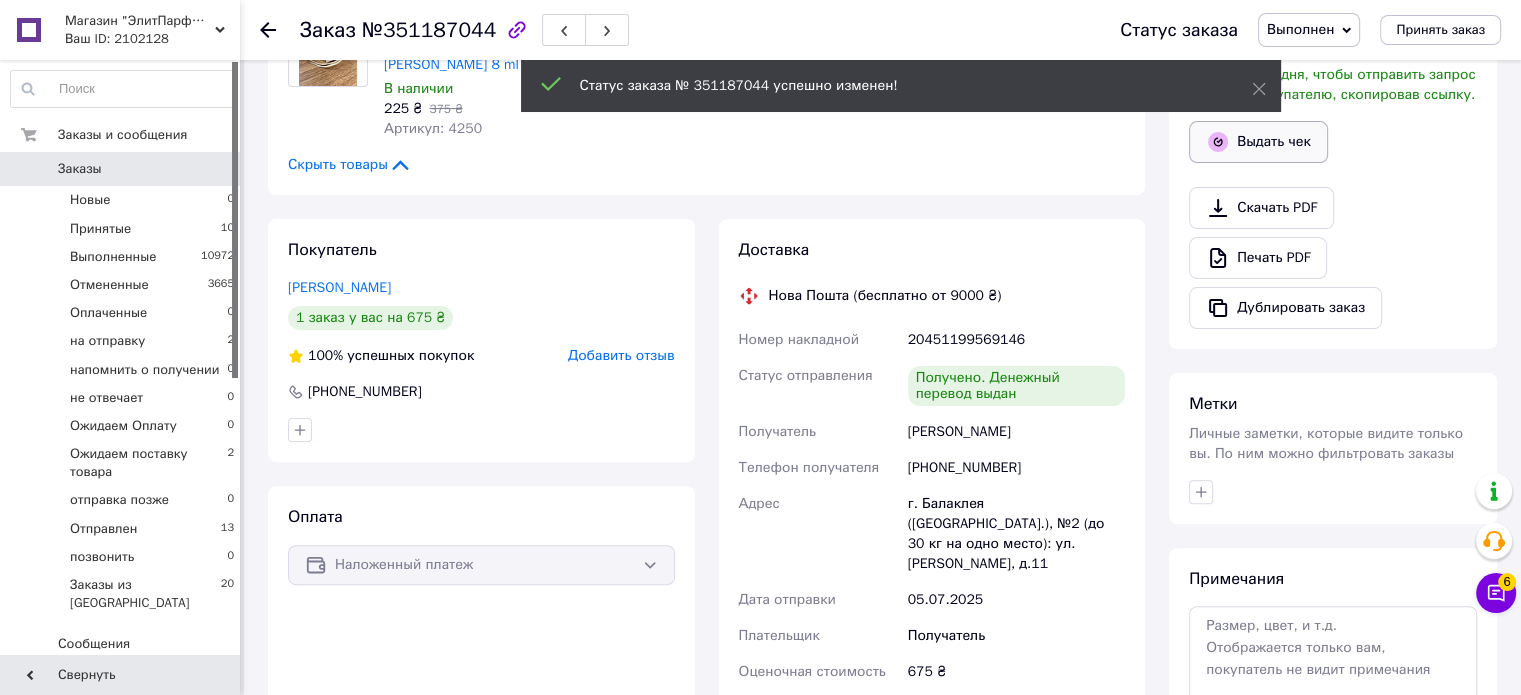 click on "Выдать чек" at bounding box center [1258, 142] 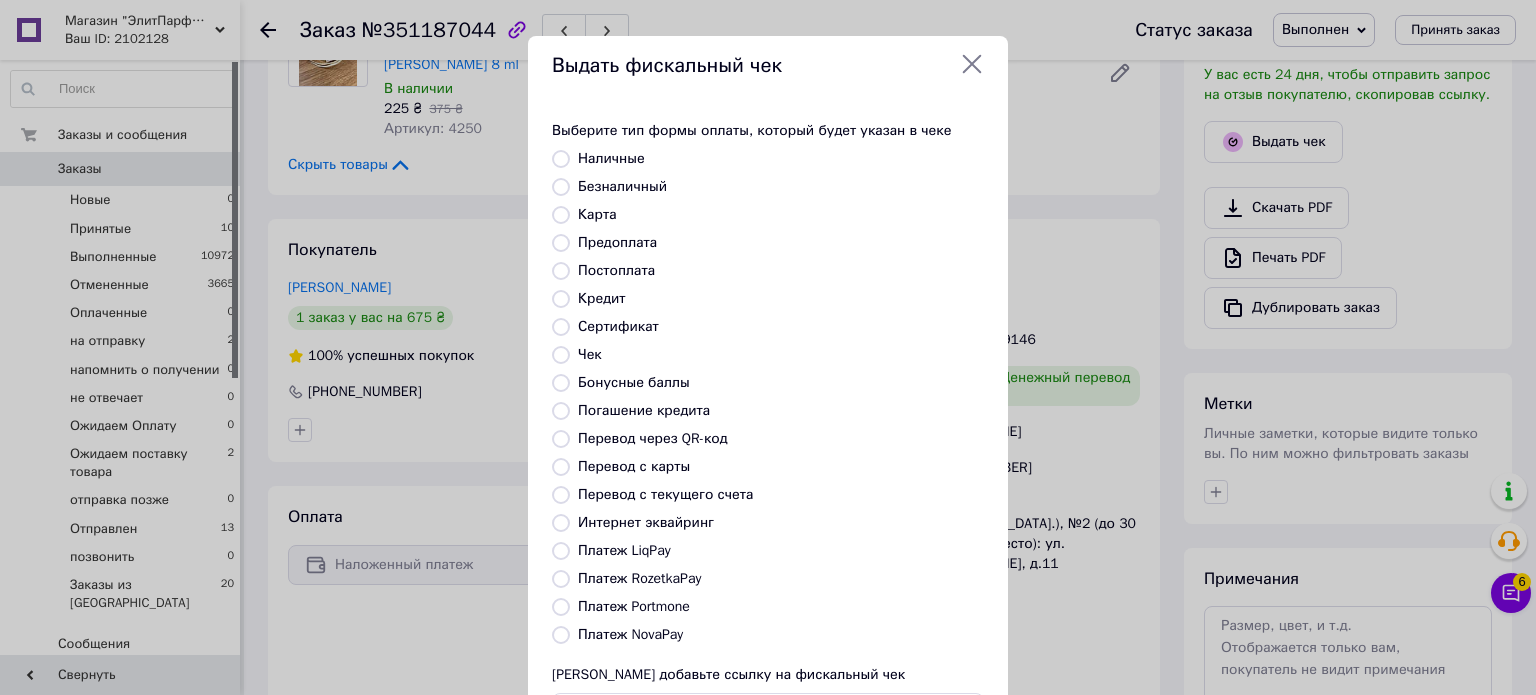 click on "Постоплата" at bounding box center (616, 270) 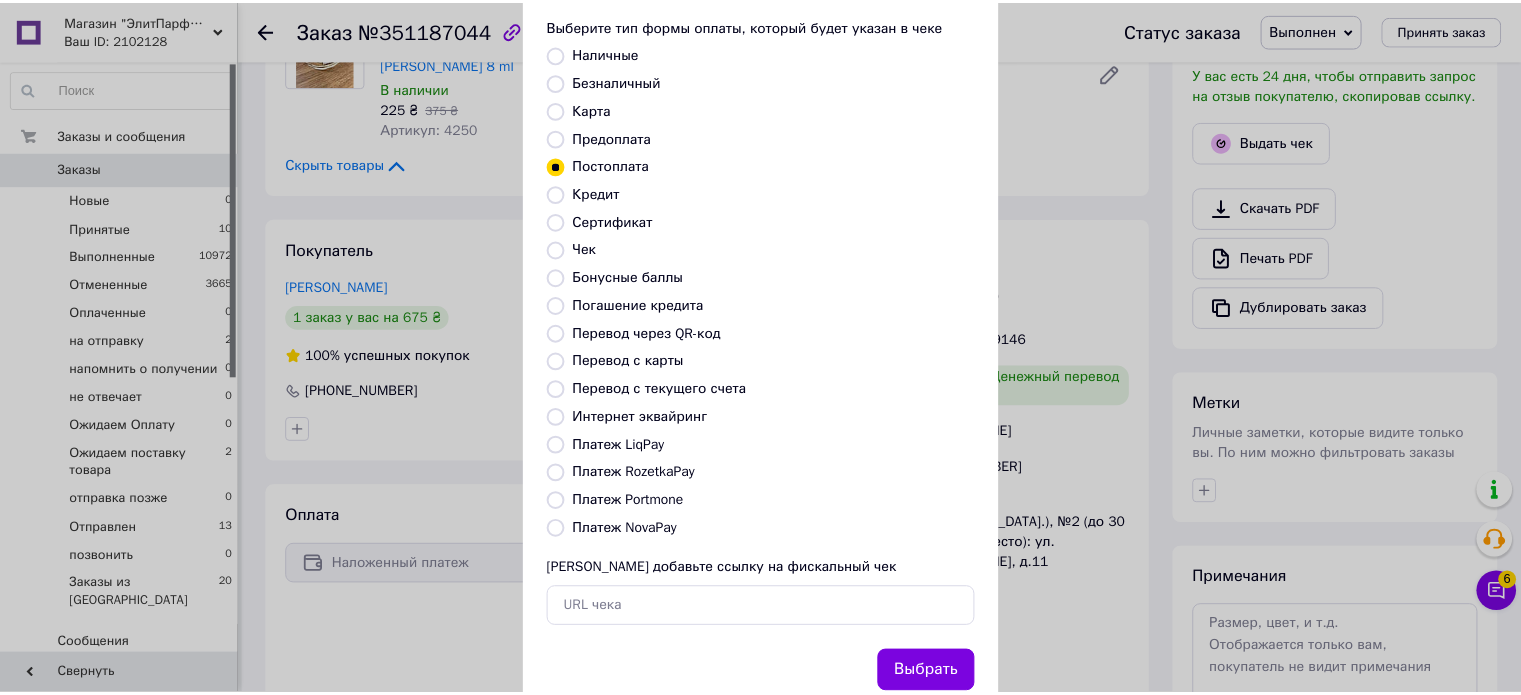 scroll, scrollTop: 163, scrollLeft: 0, axis: vertical 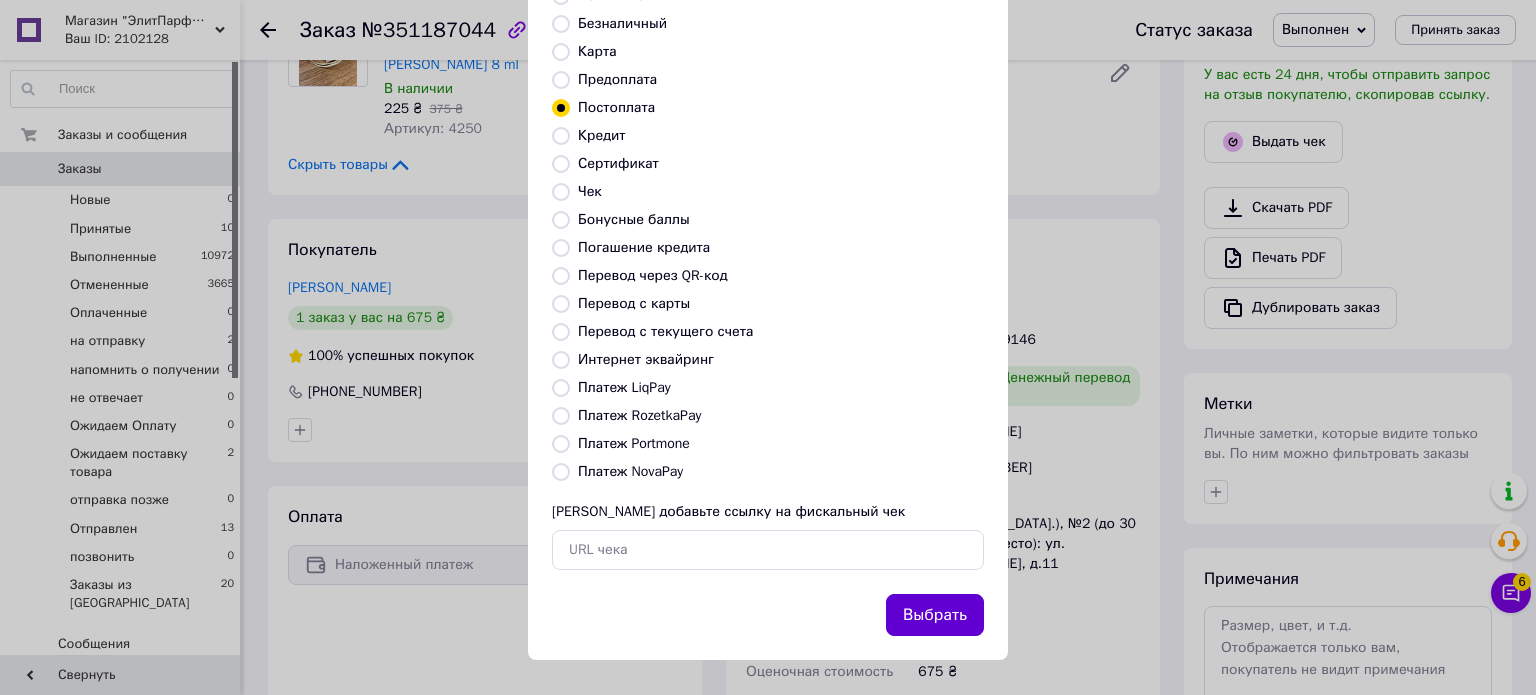 click on "Выбрать" at bounding box center (935, 615) 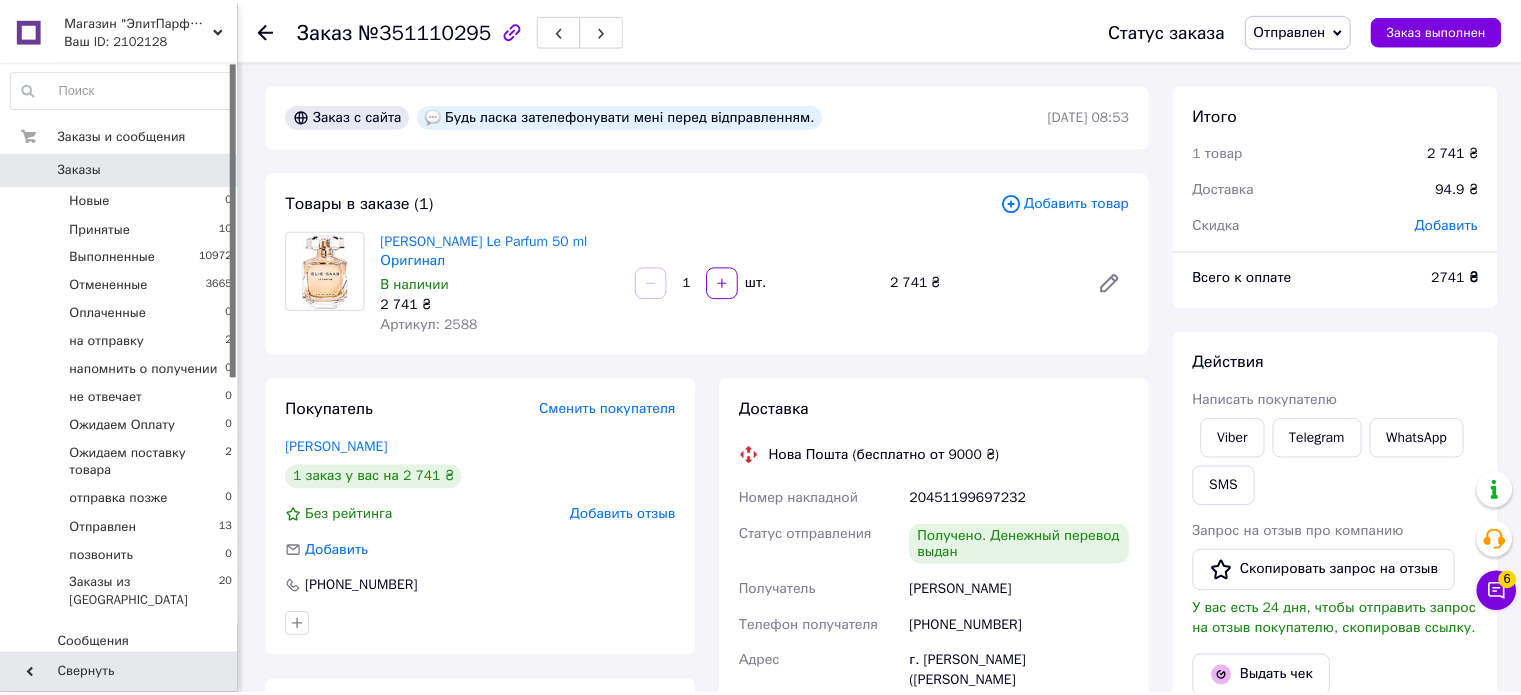 scroll, scrollTop: 0, scrollLeft: 0, axis: both 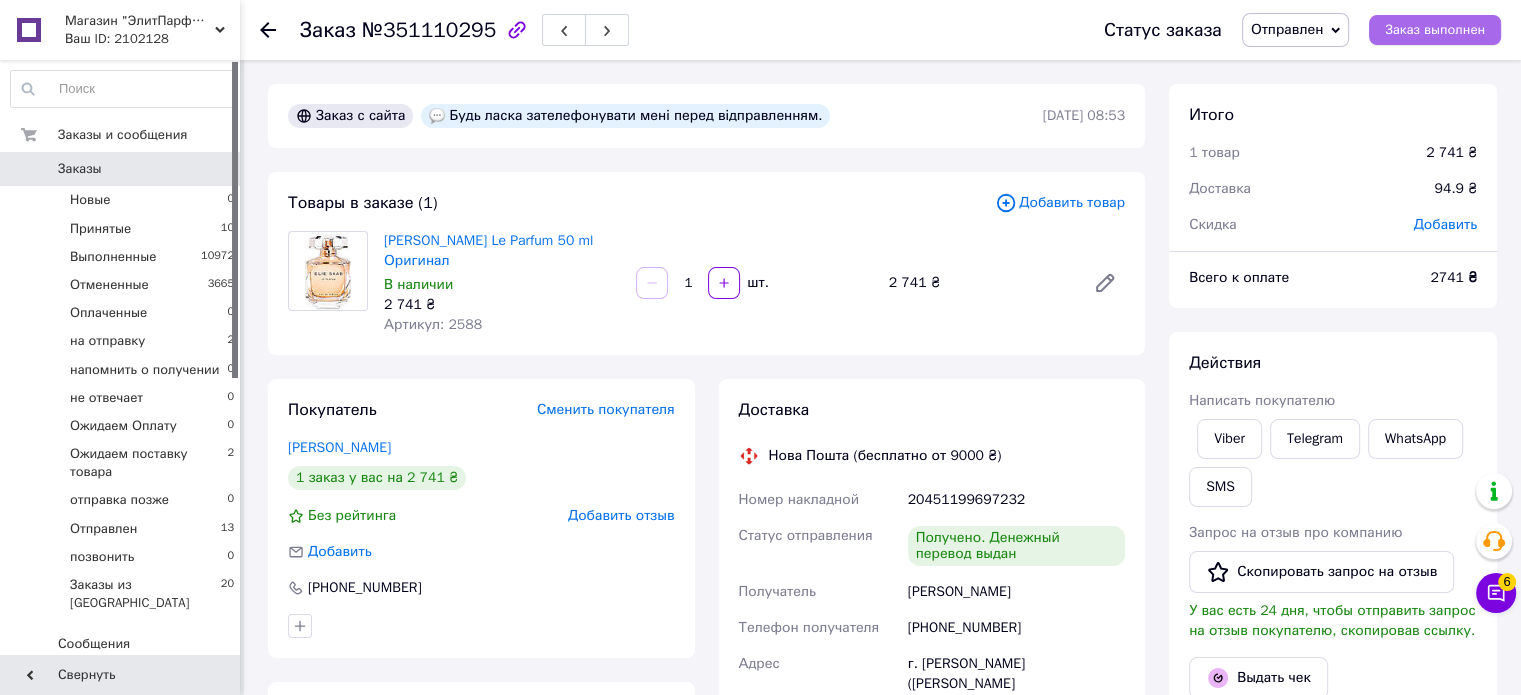 click on "Заказ выполнен" at bounding box center [1435, 30] 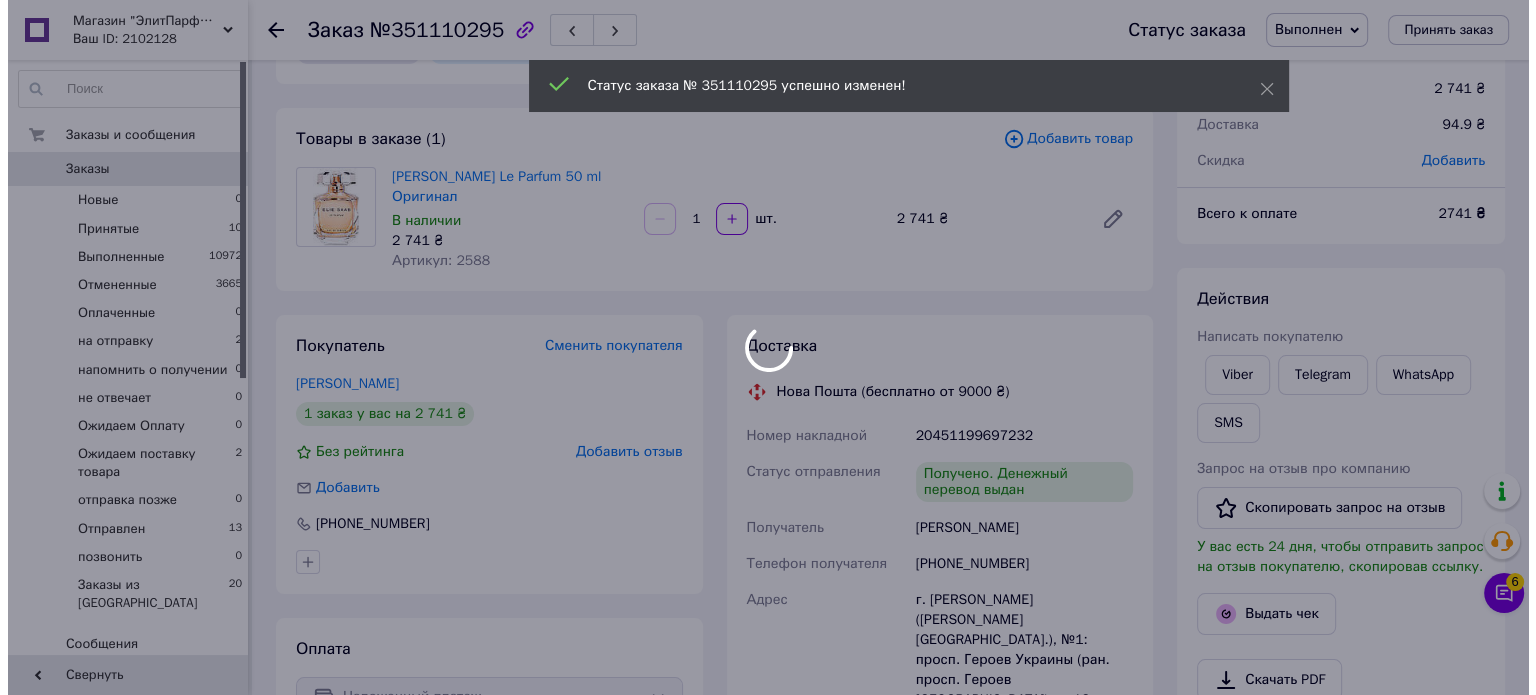 scroll, scrollTop: 100, scrollLeft: 0, axis: vertical 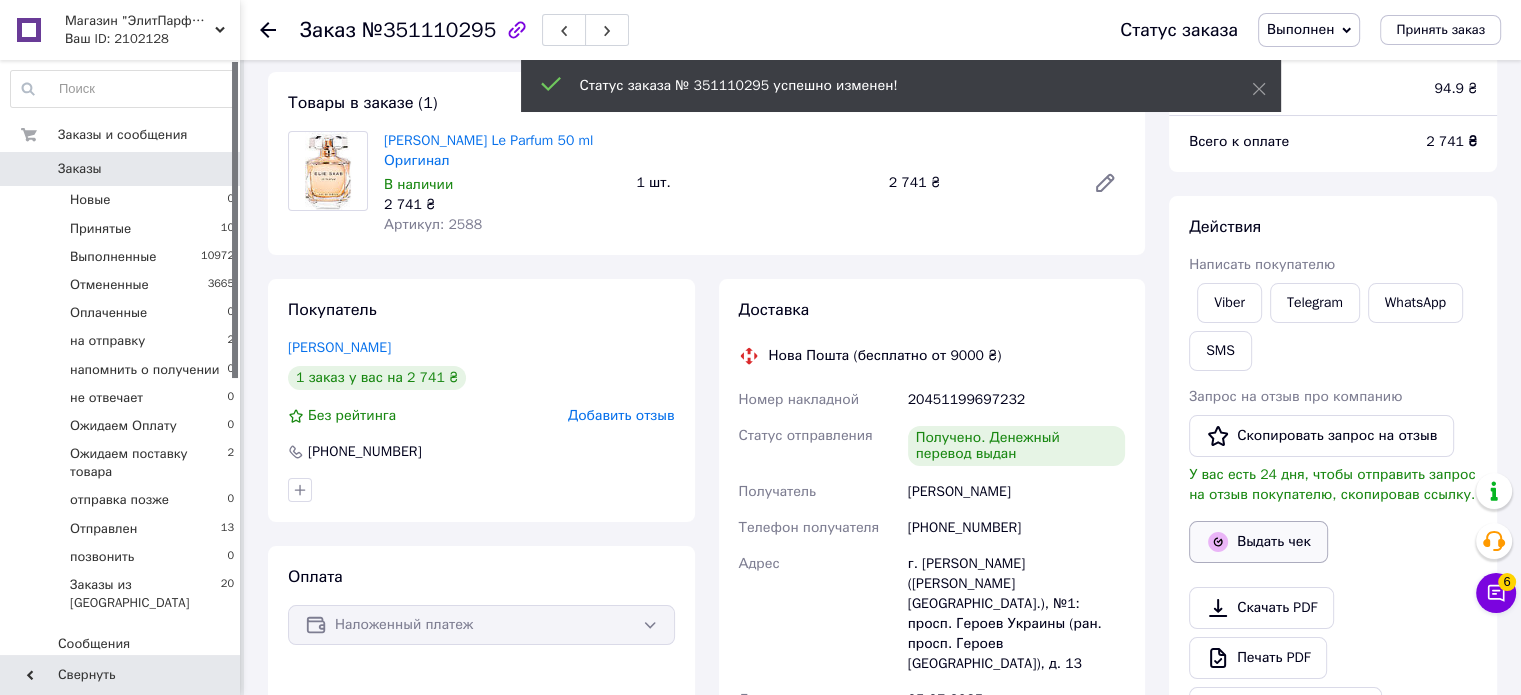 click on "Выдать чек" at bounding box center [1258, 542] 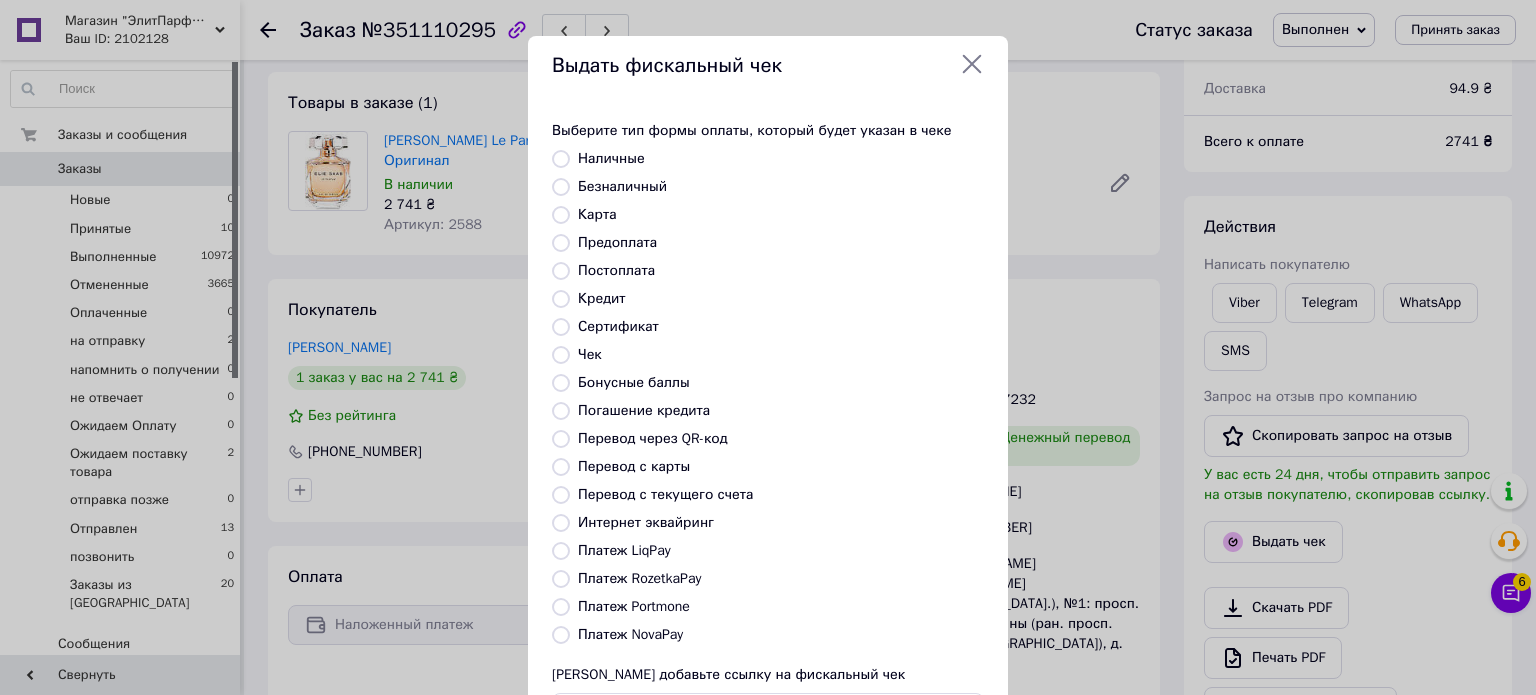click on "Постоплата" at bounding box center (616, 270) 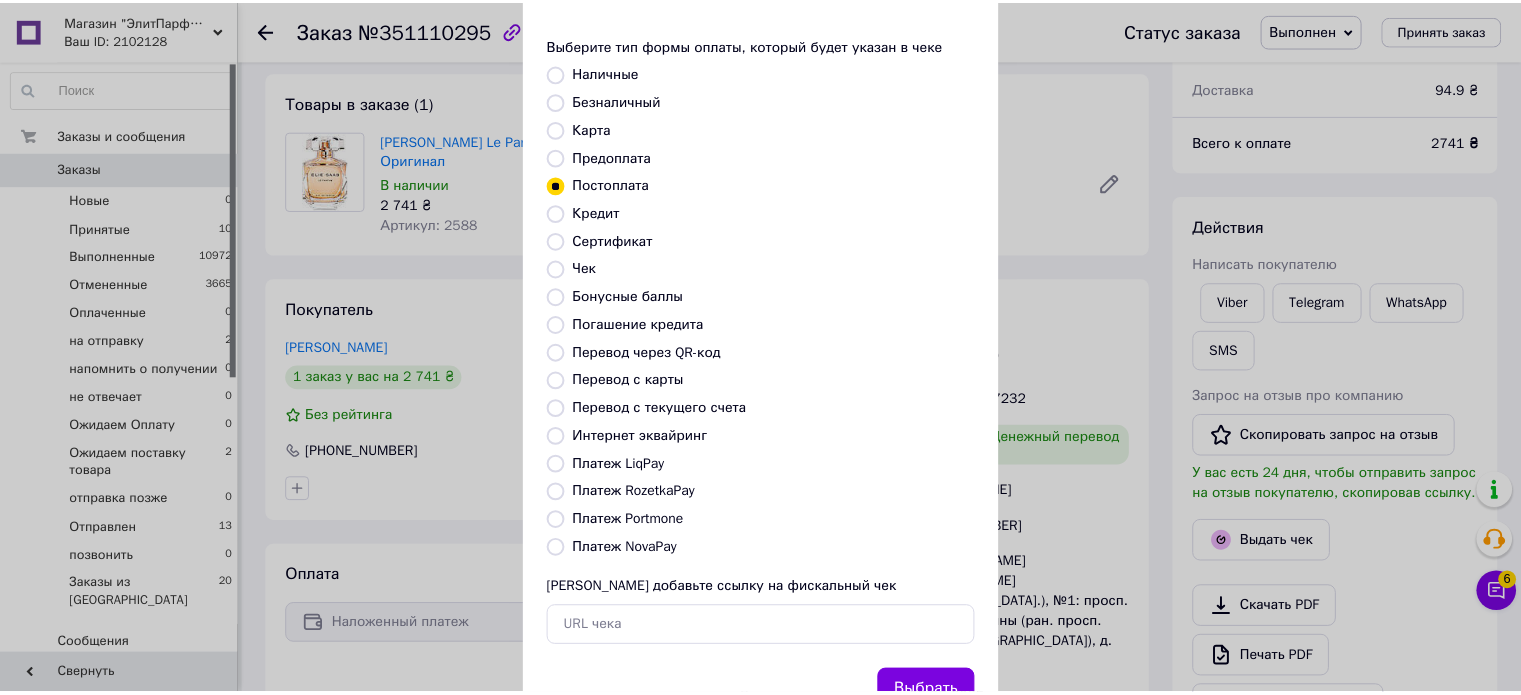 scroll, scrollTop: 163, scrollLeft: 0, axis: vertical 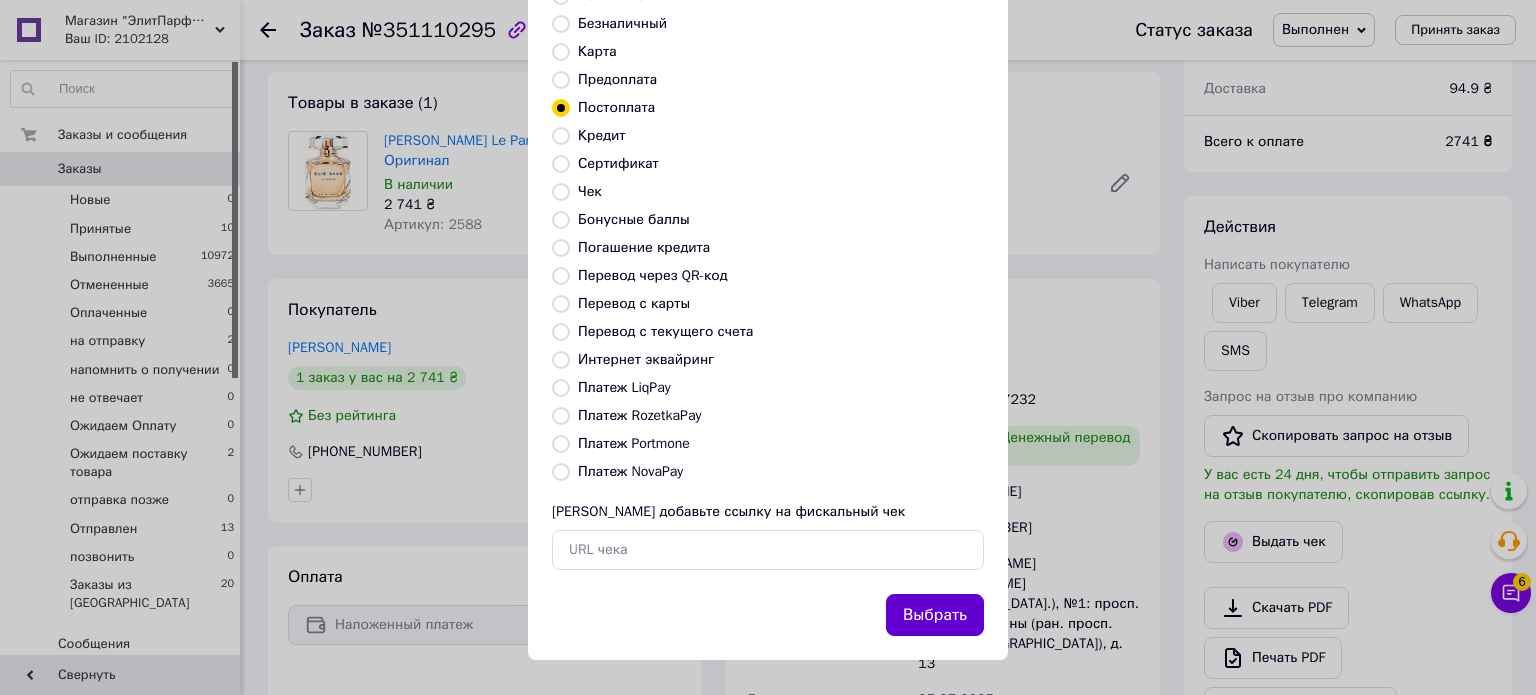 click on "Выбрать" at bounding box center [935, 615] 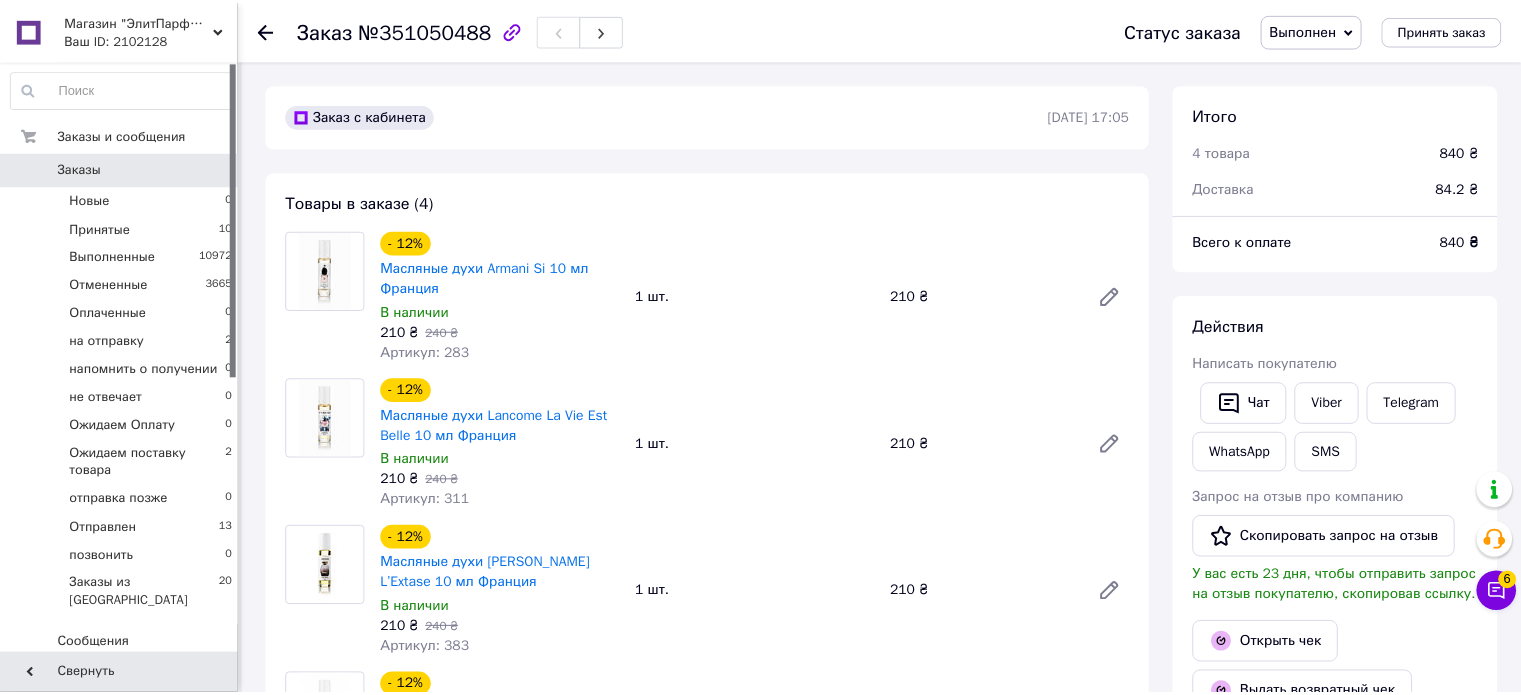 scroll, scrollTop: 0, scrollLeft: 0, axis: both 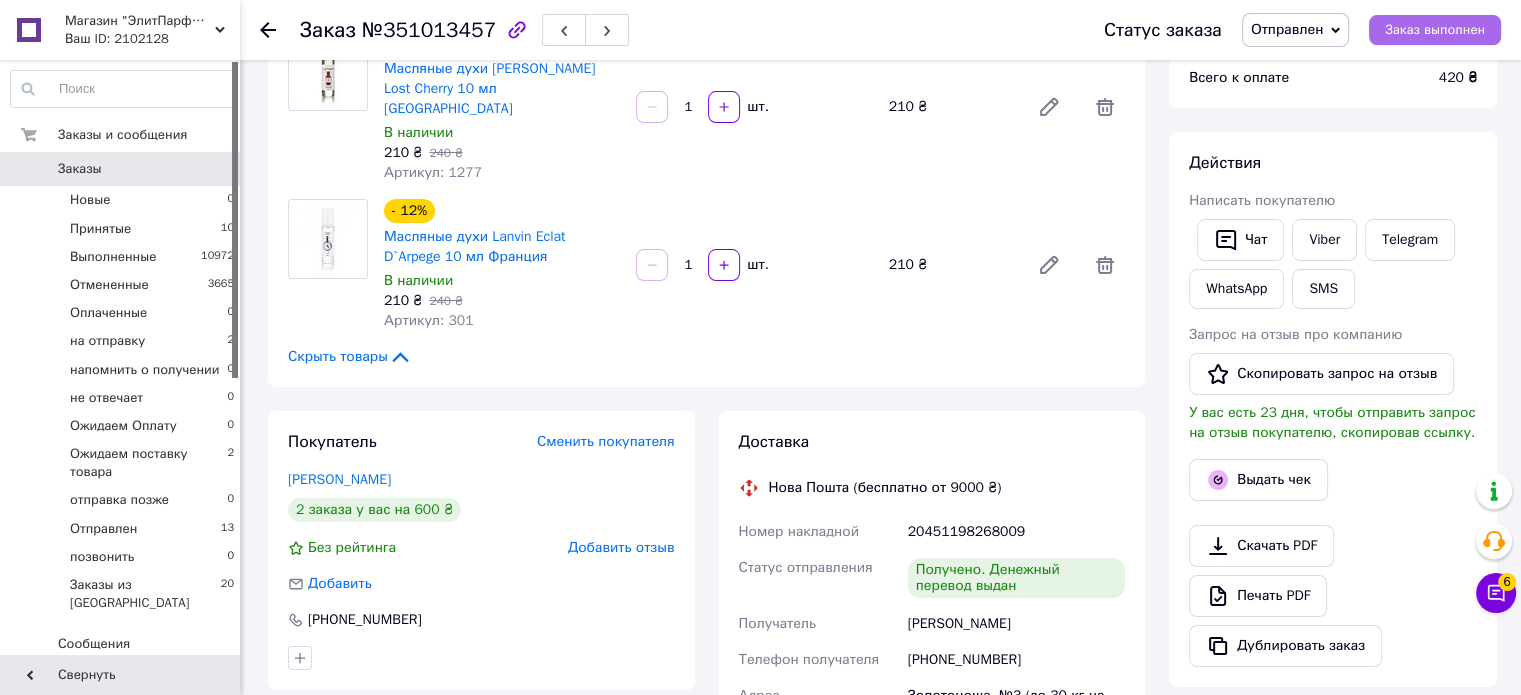click on "Заказ выполнен" at bounding box center [1435, 30] 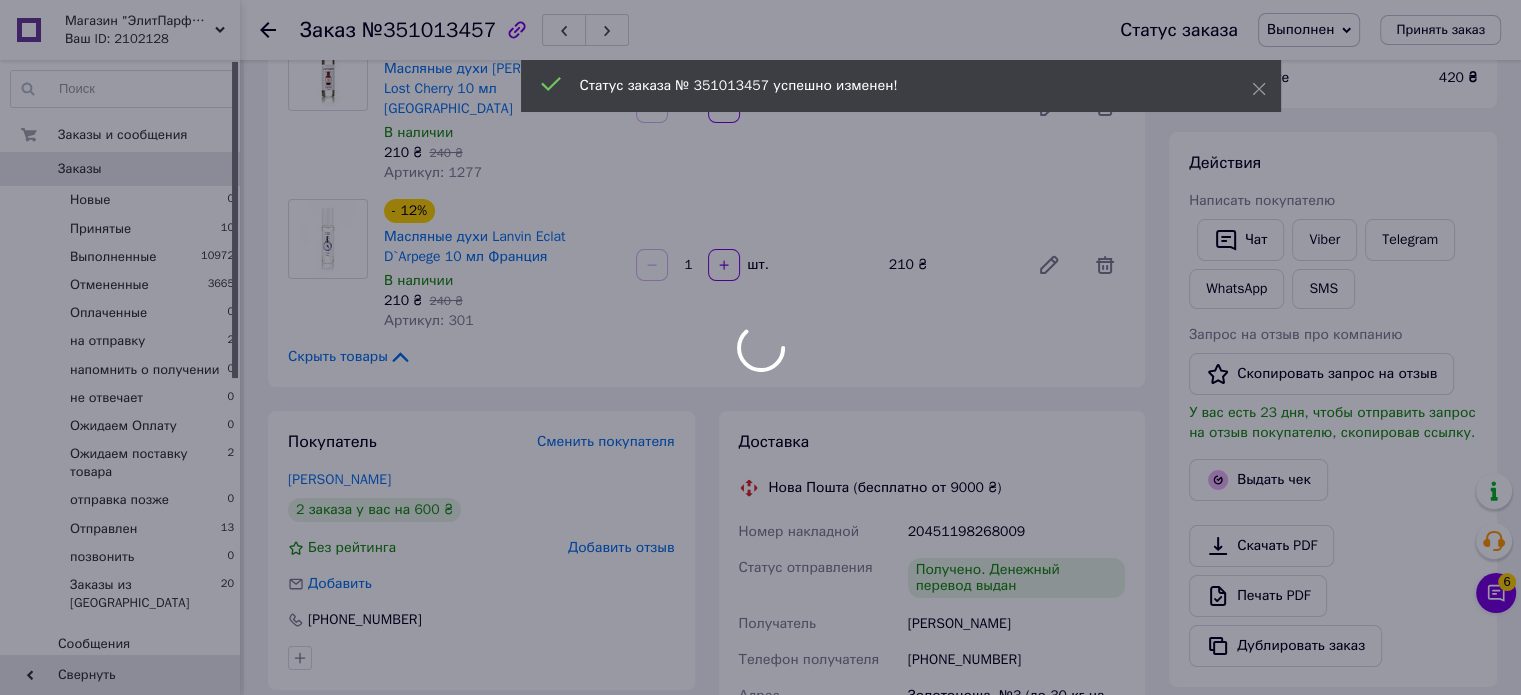 click on "Магазин "ЭлитПарфюм" Ваш ID: 2102128 Сайт Магазин "ЭлитПарфюм" Кабинет покупателя Проверить состояние системы Страница на портале Справка Выйти Заказы и сообщения Заказы 0 Новые 0 Принятые 10 Выполненные 10972 Отмененные 3665 Оплаченные 0 на отправку 2 напомнить о получении  0 не отвечает 0 Ожидаем Оплату 0 Ожидаем поставку товара 2 отправка позже 0 Отправлен 13 позвонить 0 Заказы из Розетки 20 Сообщения 0 Товары и услуги Уведомления 2 13 Показатели работы компании Панель управления Отзывы Клиенты Каталог ProSale Аналитика - 12% 1" at bounding box center [760, 824] 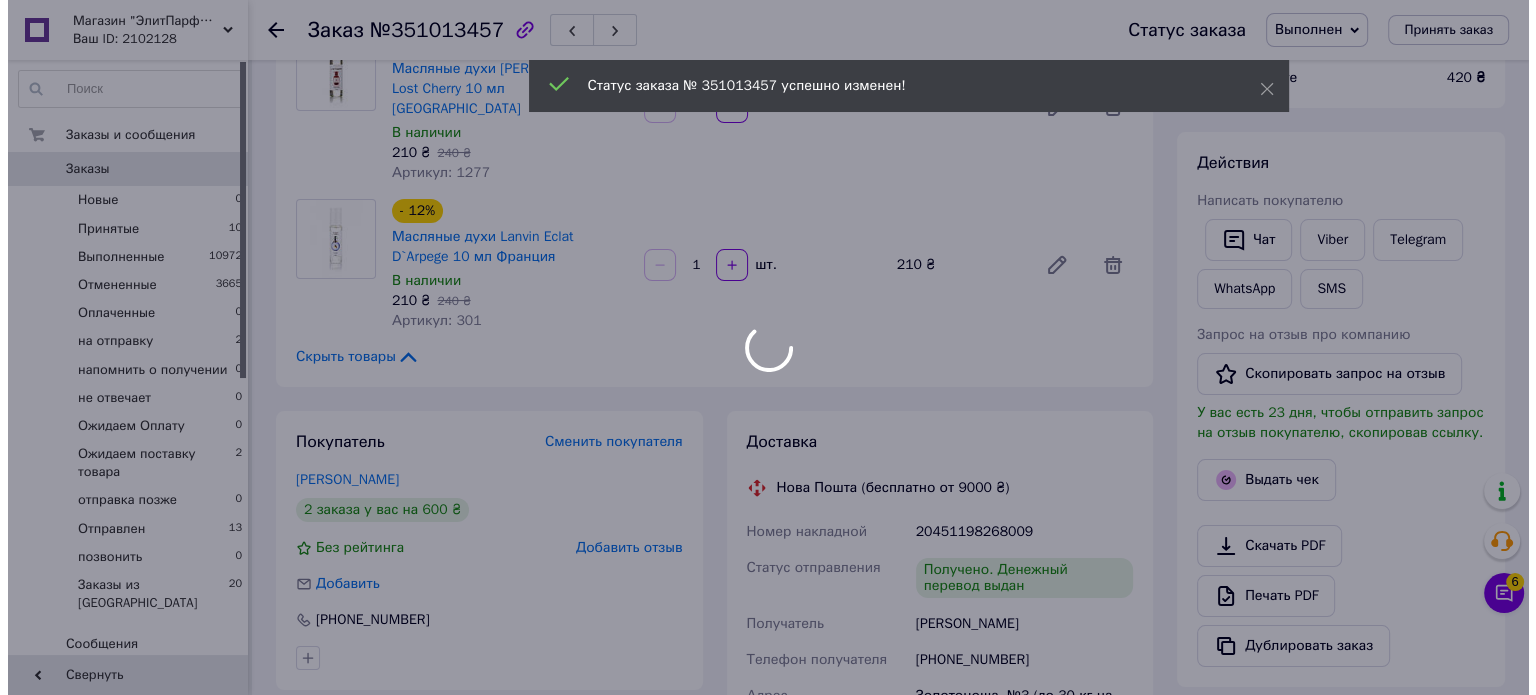 scroll, scrollTop: 32, scrollLeft: 0, axis: vertical 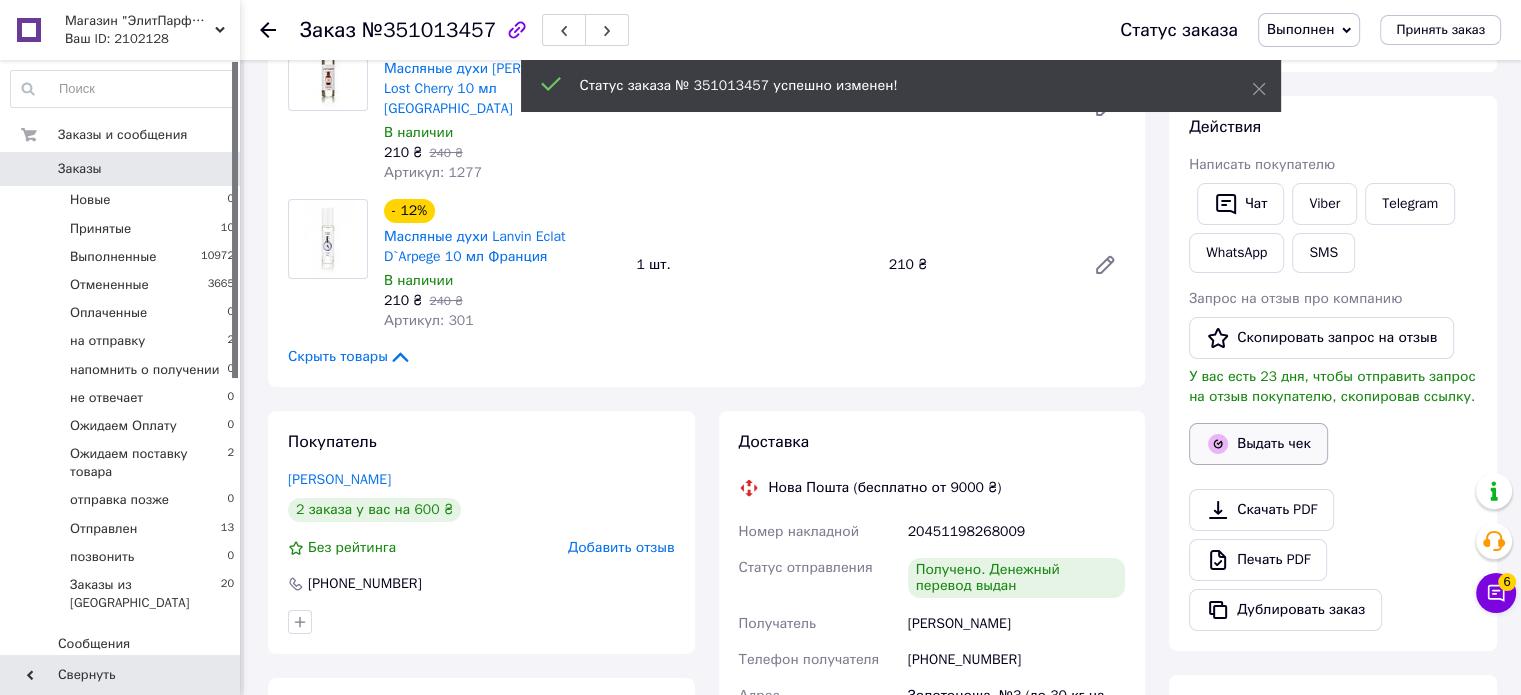 click on "Выдать чек" at bounding box center (1258, 444) 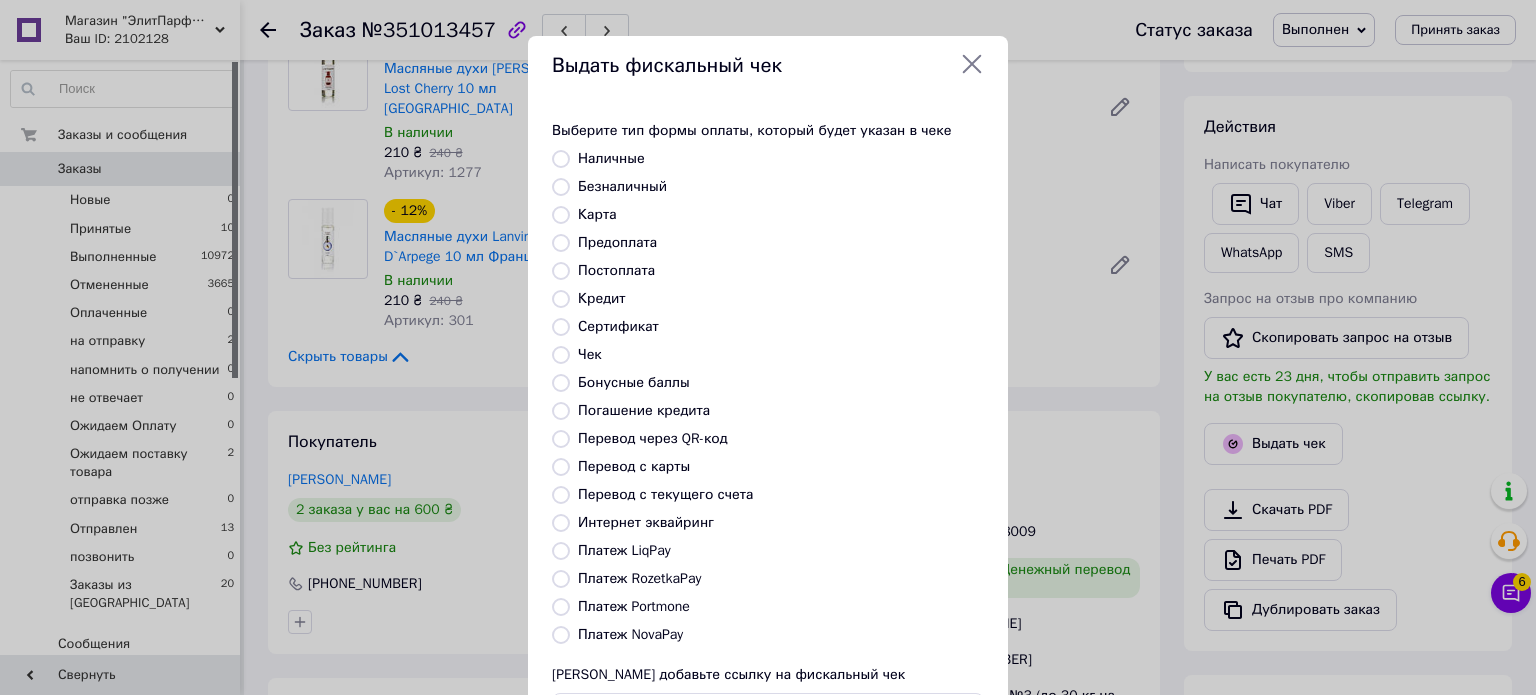 click on "Постоплата" at bounding box center [616, 270] 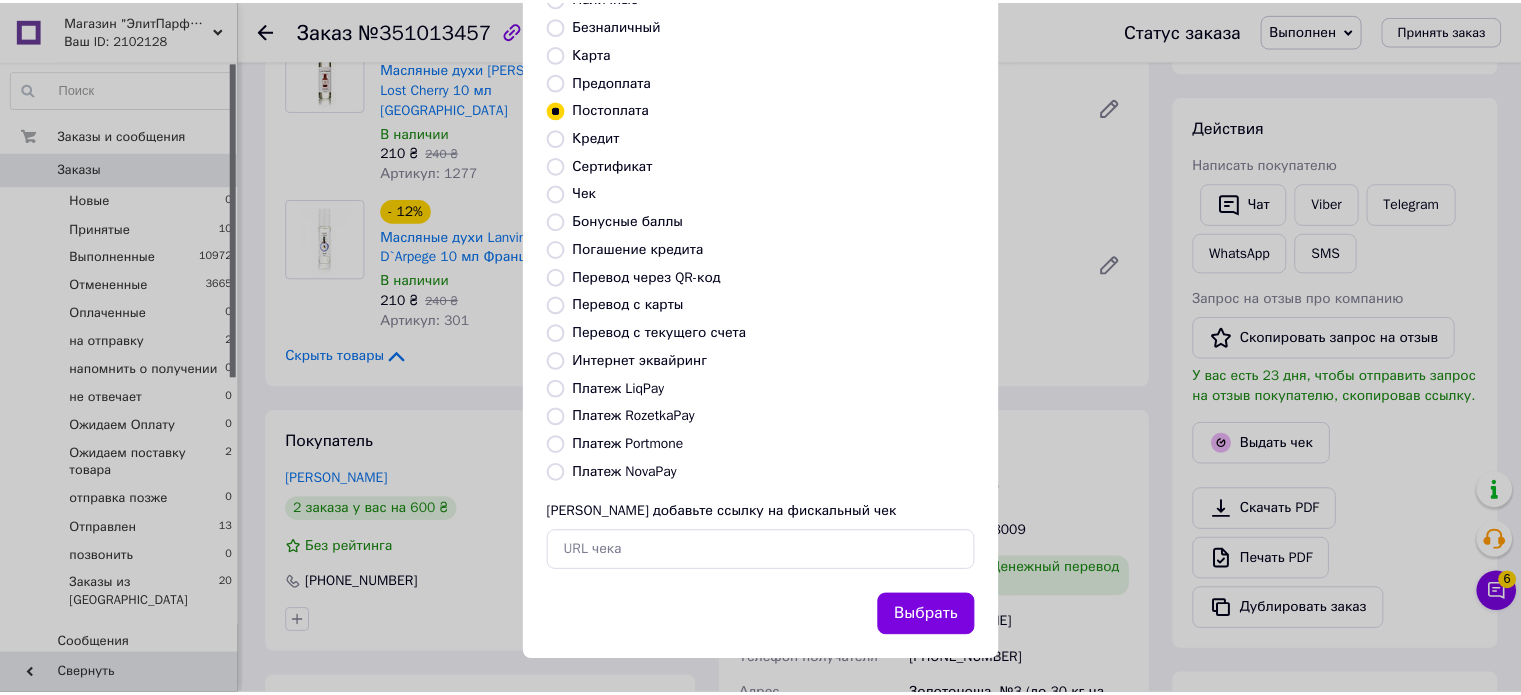 scroll, scrollTop: 163, scrollLeft: 0, axis: vertical 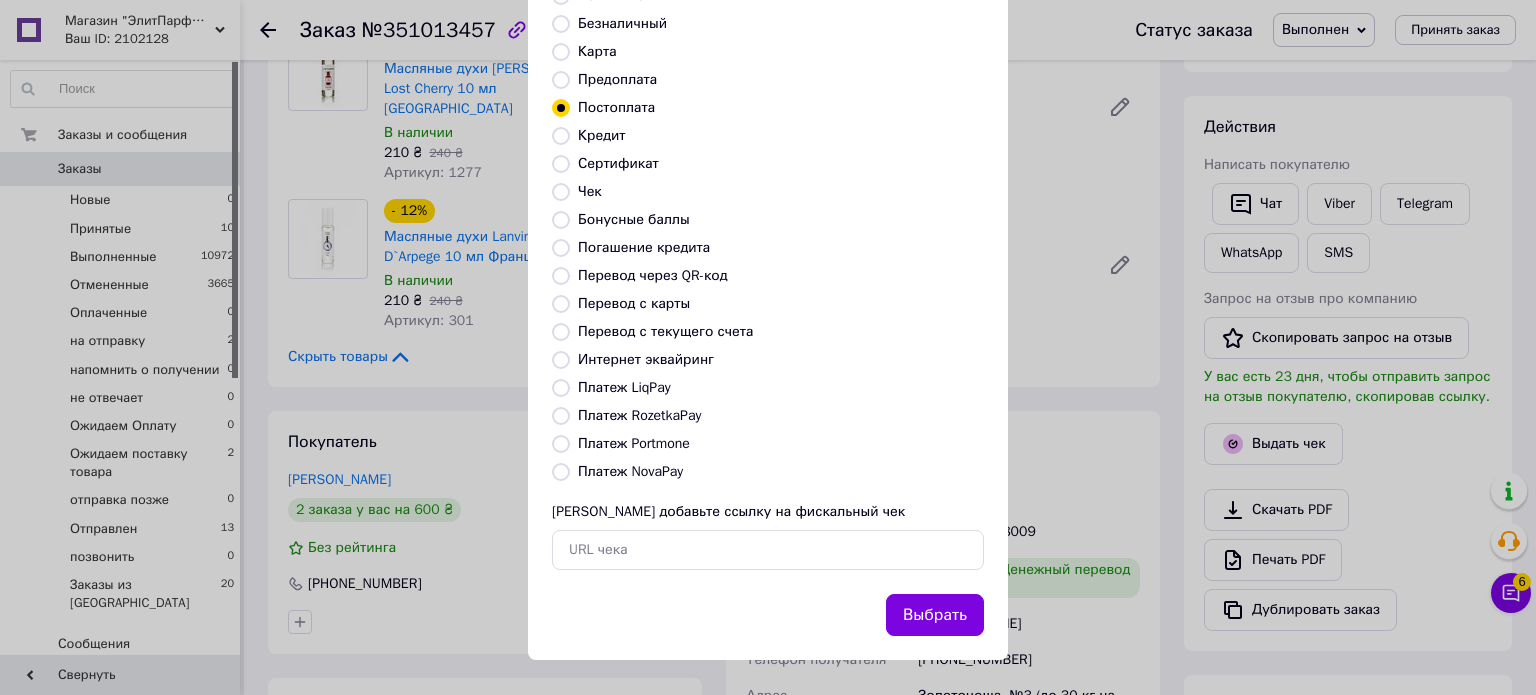 click on "Выберите тип формы оплаты, который будет указан в чеке Наличные Безналичный Карта Предоплата Постоплата Кредит Сертификат Чек Бонусные баллы Погашение кредита Перевод через QR-код Перевод с карты Перевод с текущего счета Интернет эквайринг Платеж LiqPay Платеж RozetkaPay Платеж Portmone Платеж NovaPay Или добавьте ссылку на фискальный чек" at bounding box center (768, 264) 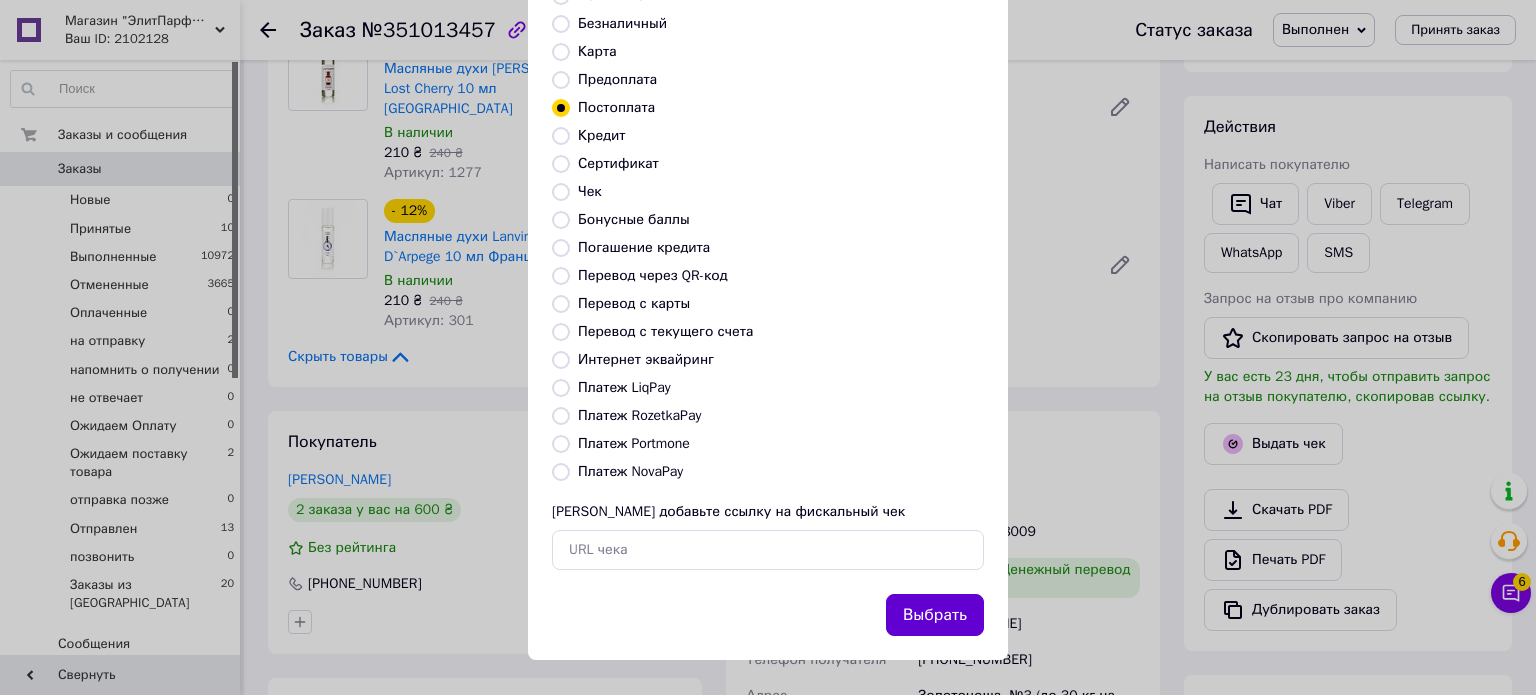 click on "Выбрать" at bounding box center [935, 615] 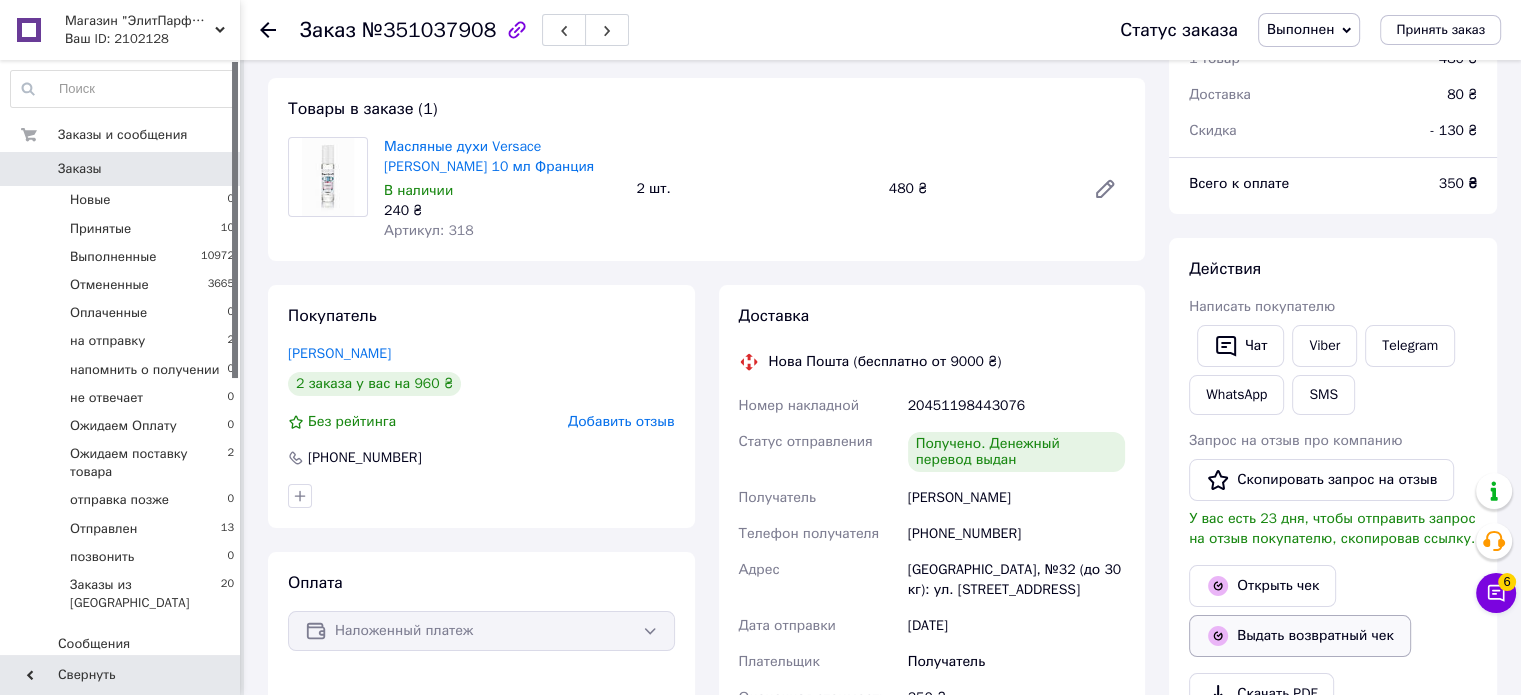 scroll, scrollTop: 200, scrollLeft: 0, axis: vertical 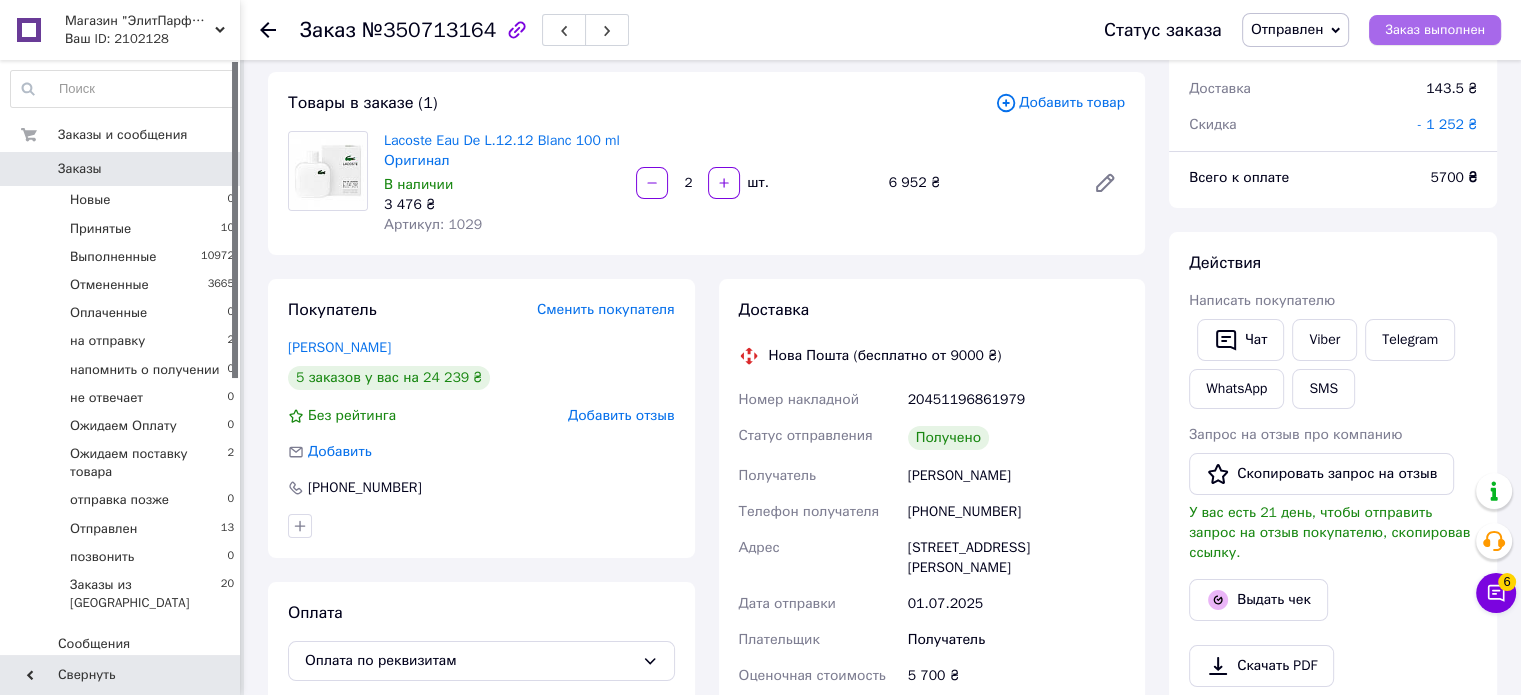 click on "Заказ выполнен" at bounding box center [1435, 30] 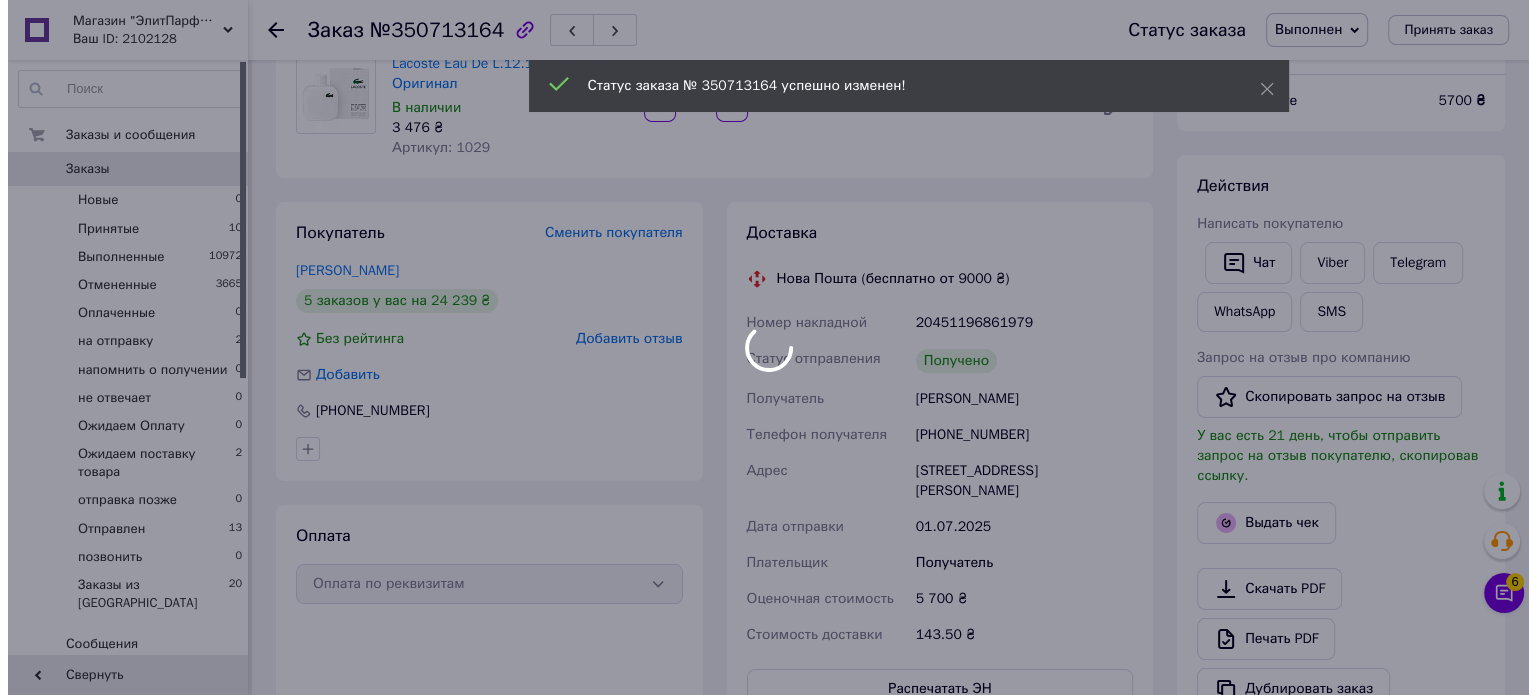 scroll, scrollTop: 200, scrollLeft: 0, axis: vertical 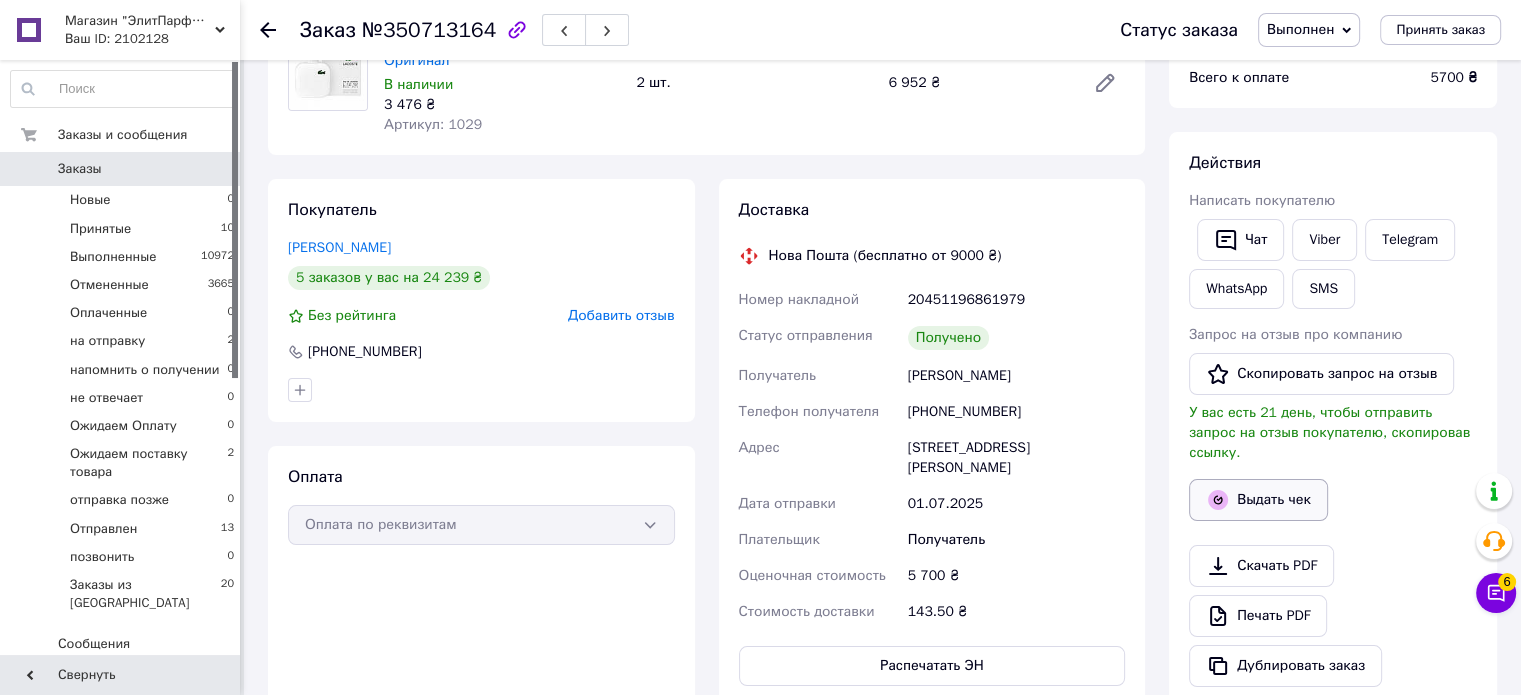 click on "Выдать чек" at bounding box center (1258, 500) 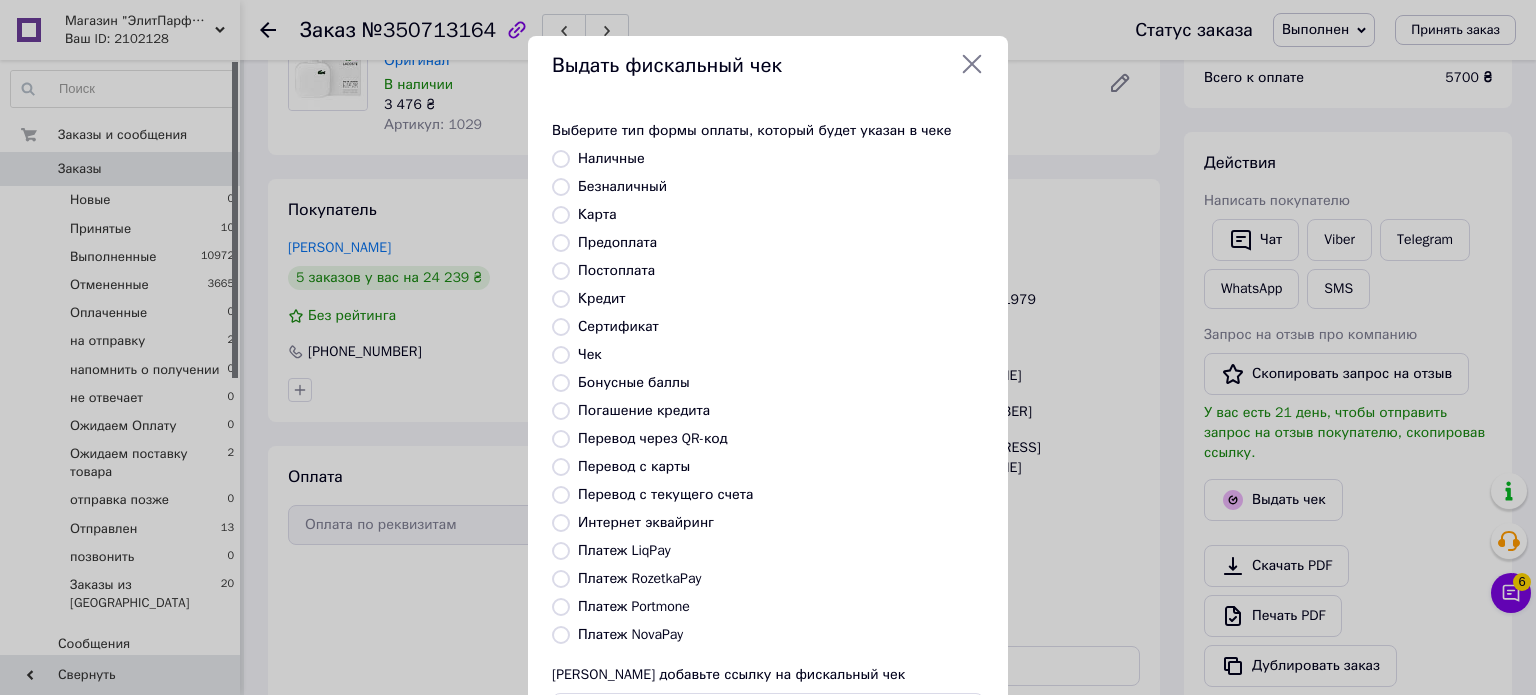 click on "Безналичный" at bounding box center [622, 186] 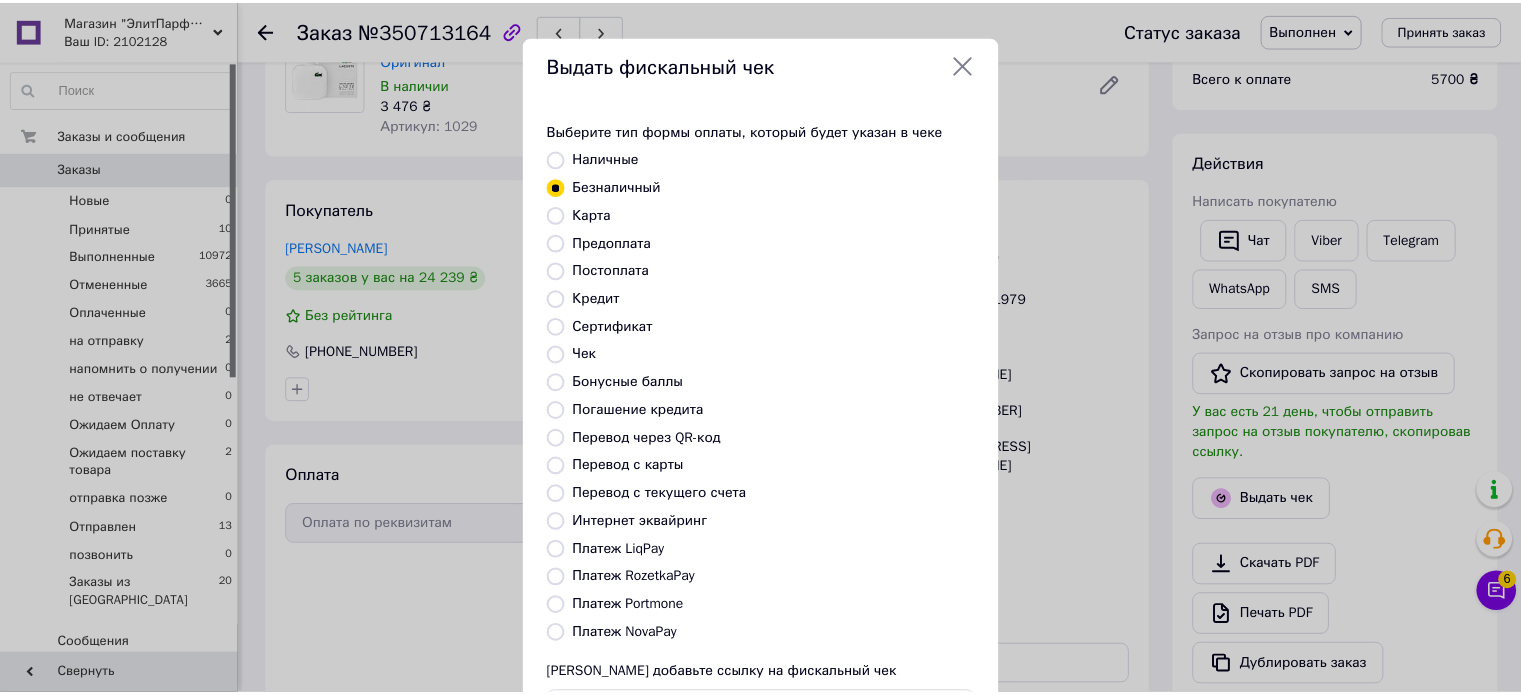scroll, scrollTop: 163, scrollLeft: 0, axis: vertical 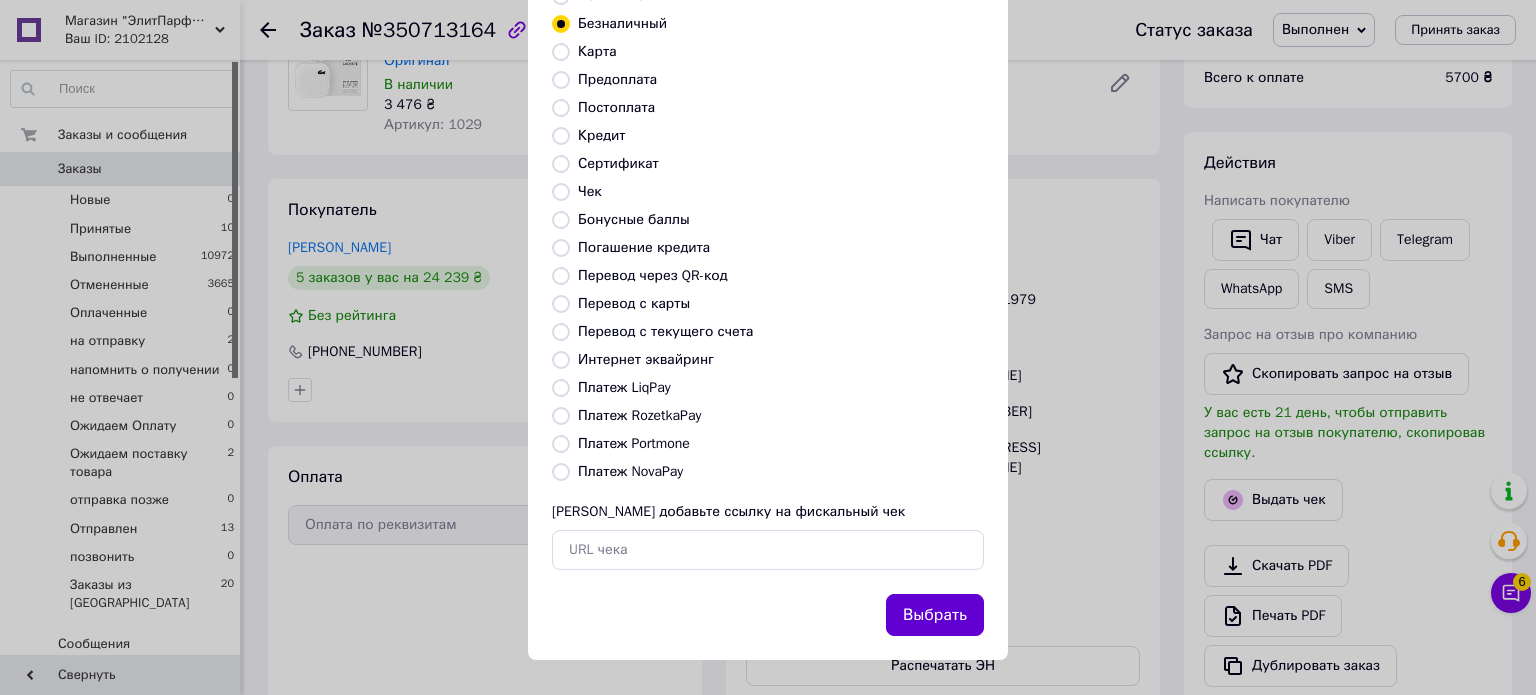 click on "Выбрать" at bounding box center [935, 615] 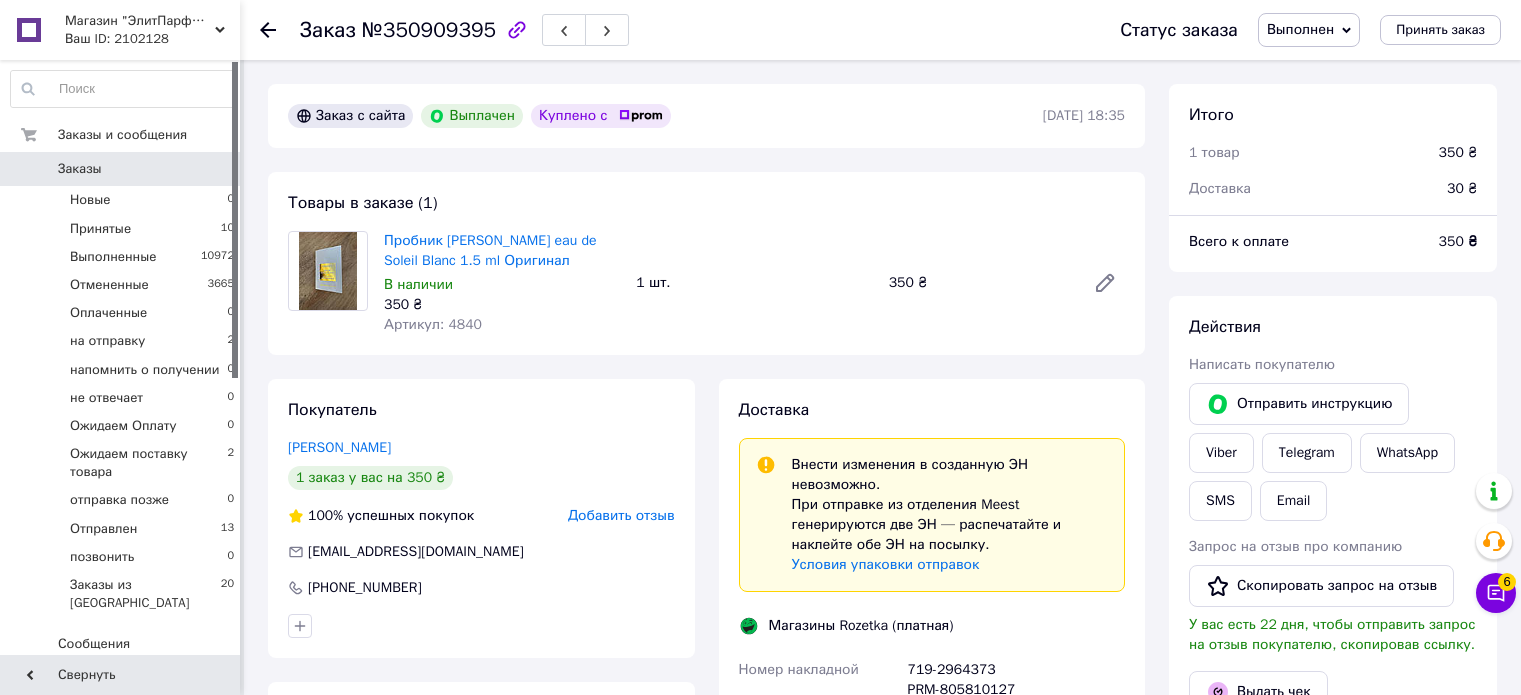scroll, scrollTop: 0, scrollLeft: 0, axis: both 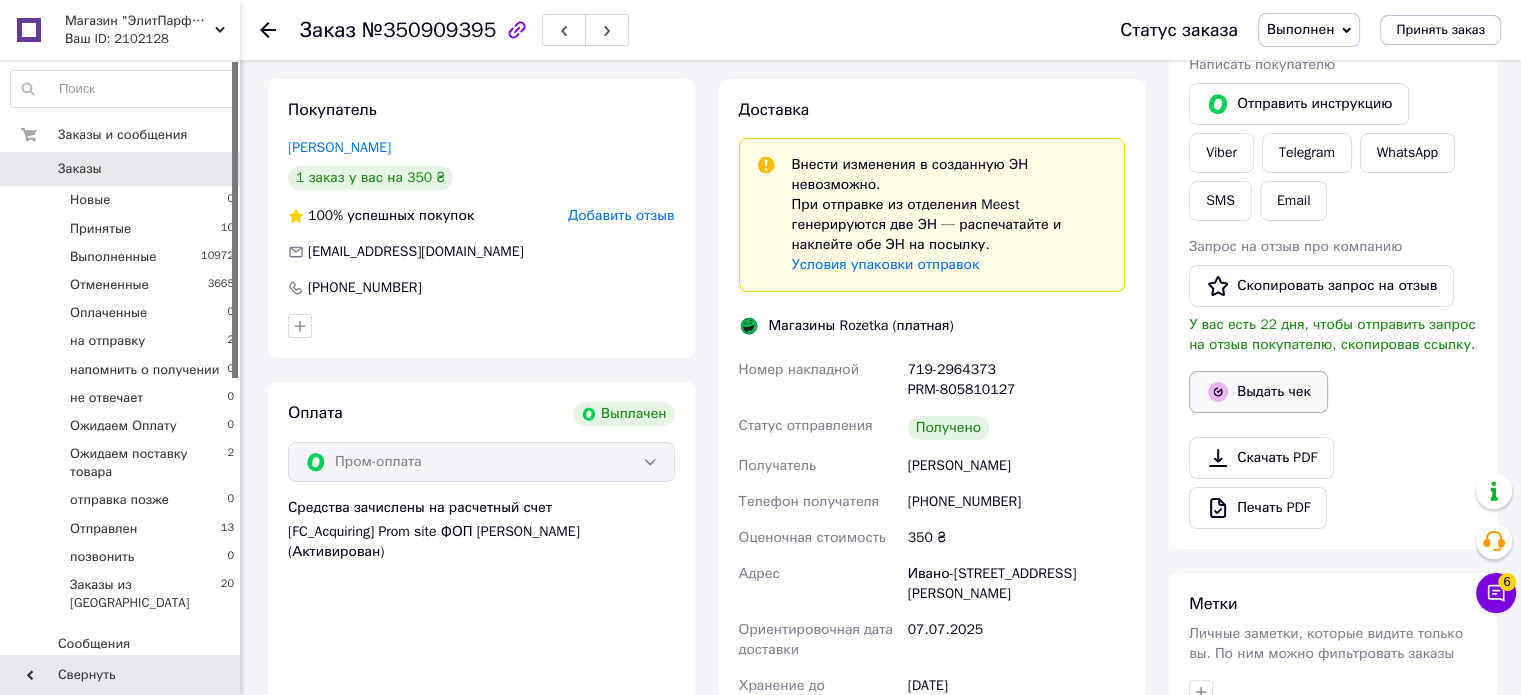 click on "Выдать чек" at bounding box center [1258, 392] 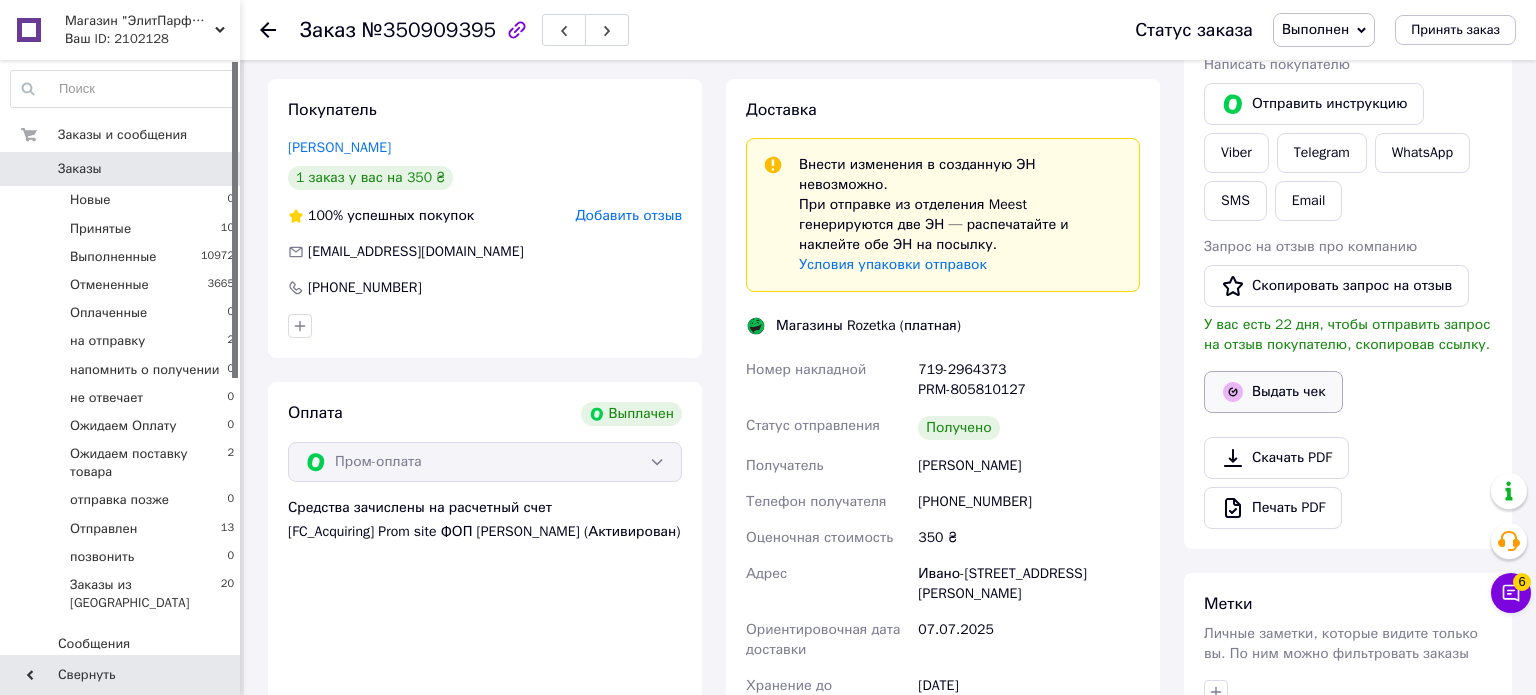 scroll, scrollTop: 88, scrollLeft: 0, axis: vertical 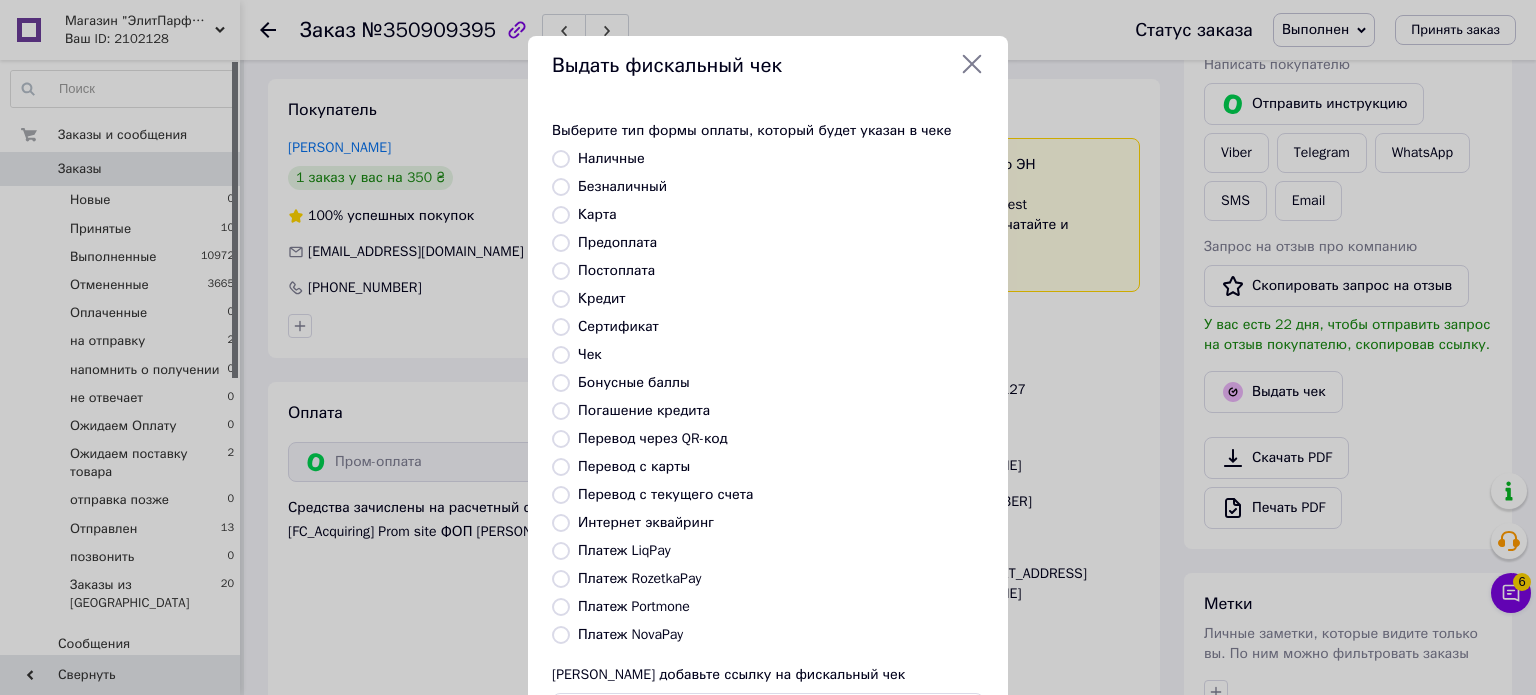 click on "Безналичный" at bounding box center [622, 186] 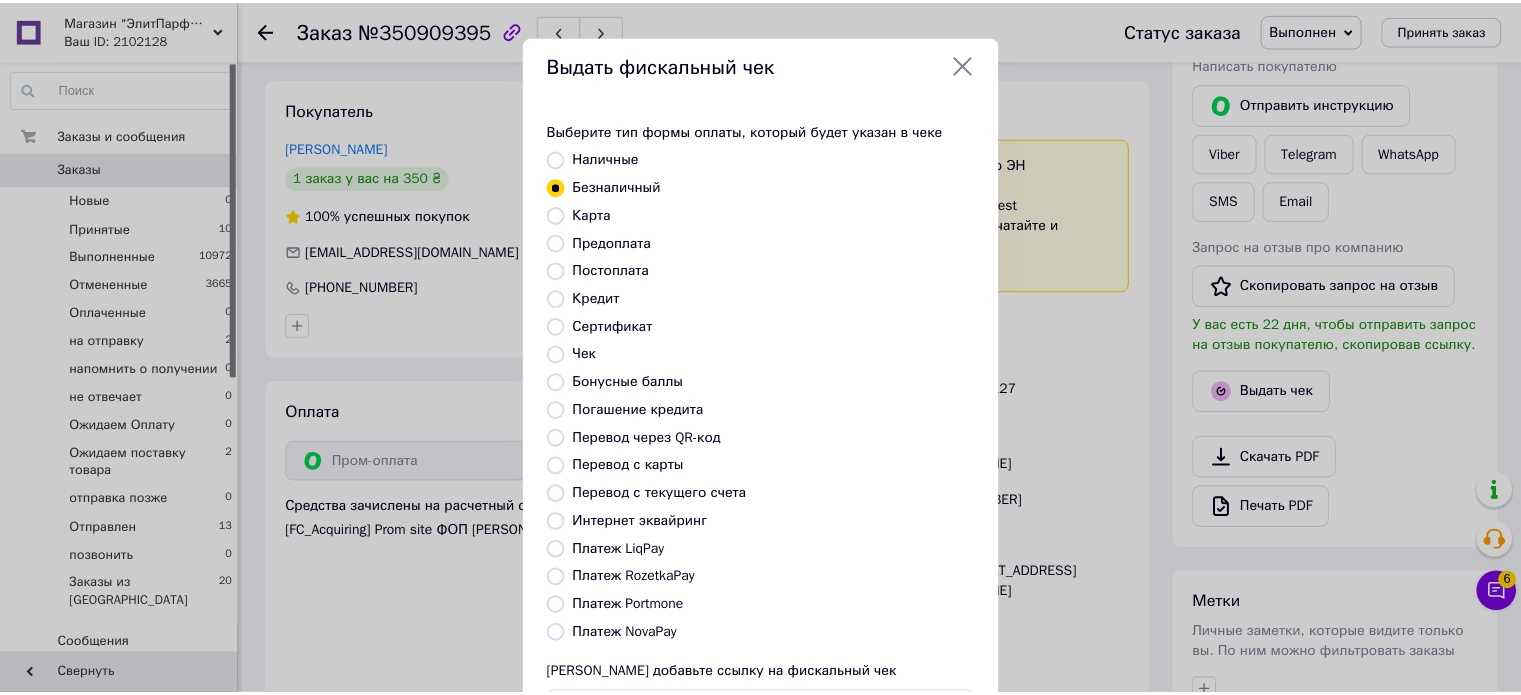 scroll, scrollTop: 163, scrollLeft: 0, axis: vertical 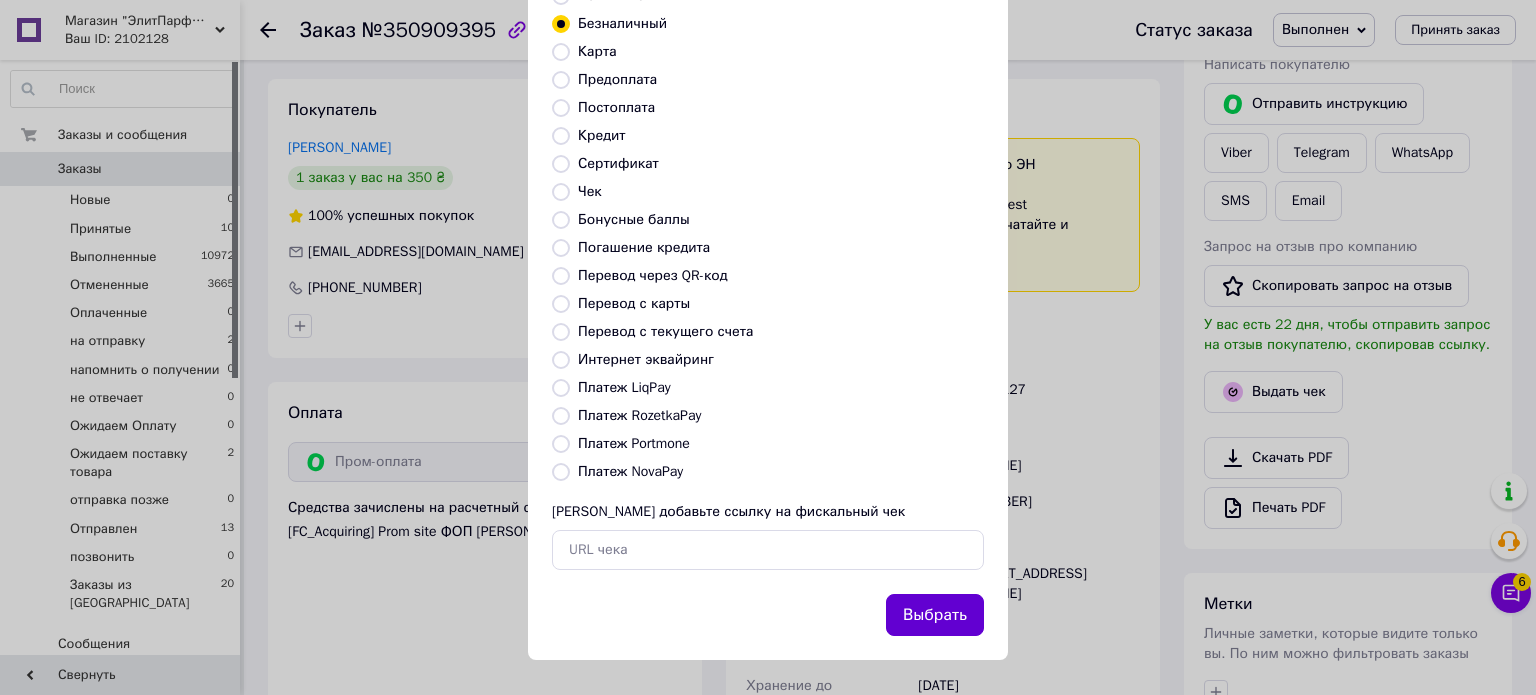 click on "Выбрать" at bounding box center (935, 615) 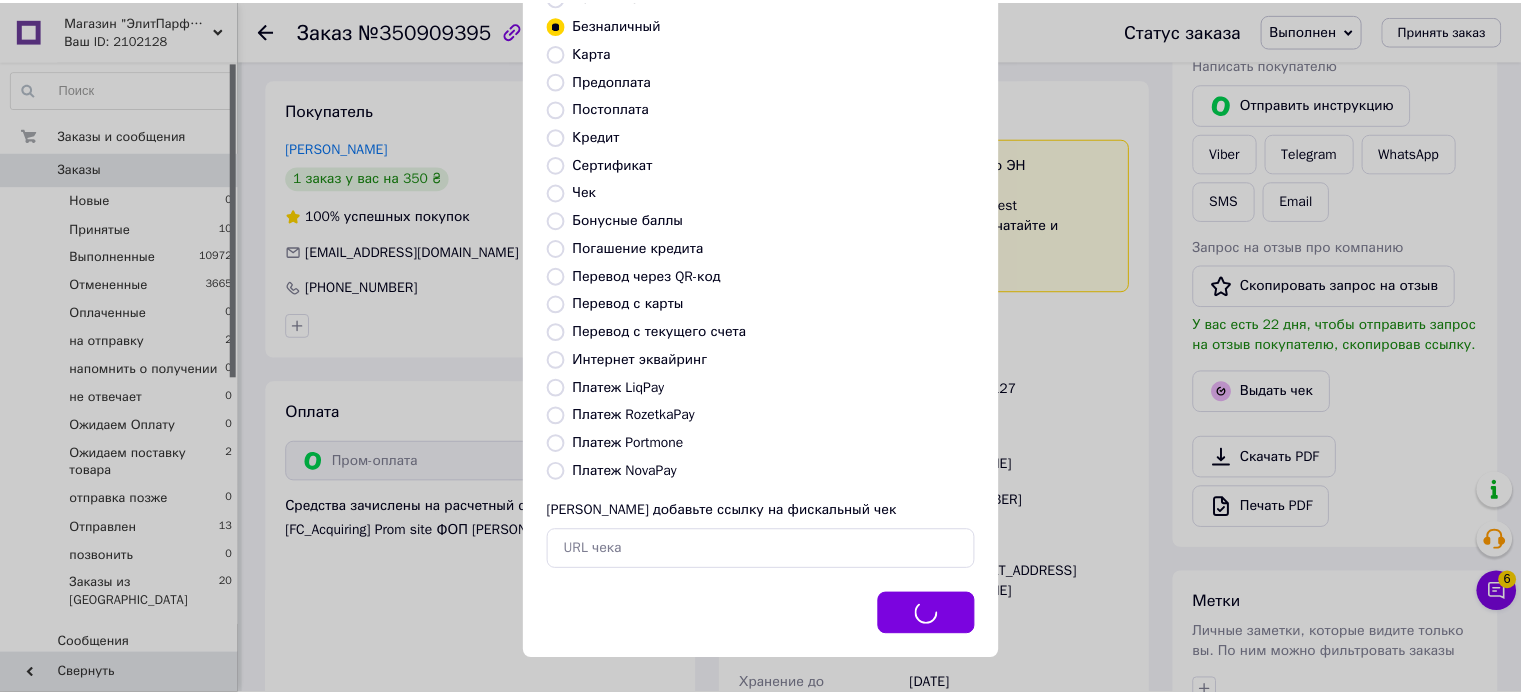 scroll, scrollTop: 108, scrollLeft: 0, axis: vertical 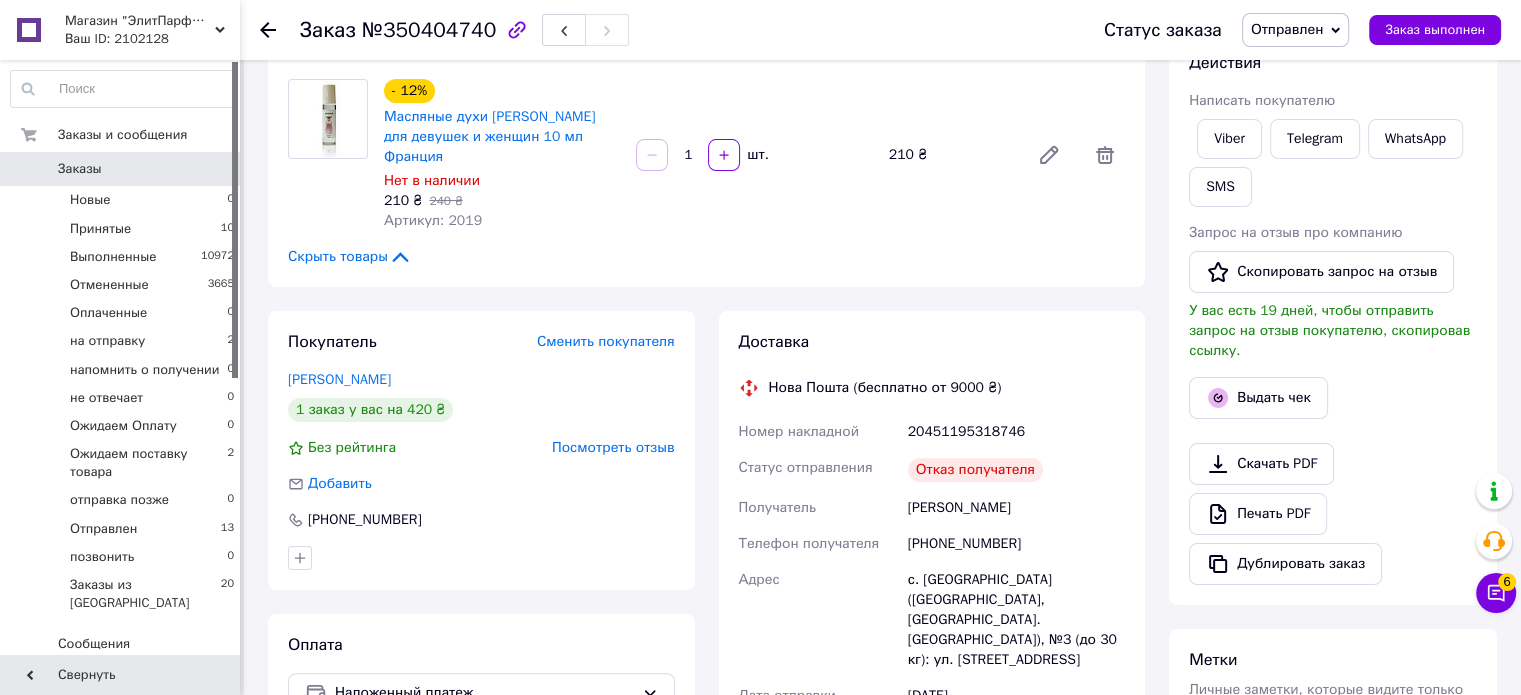click on "Отправлен" at bounding box center [1296, 30] 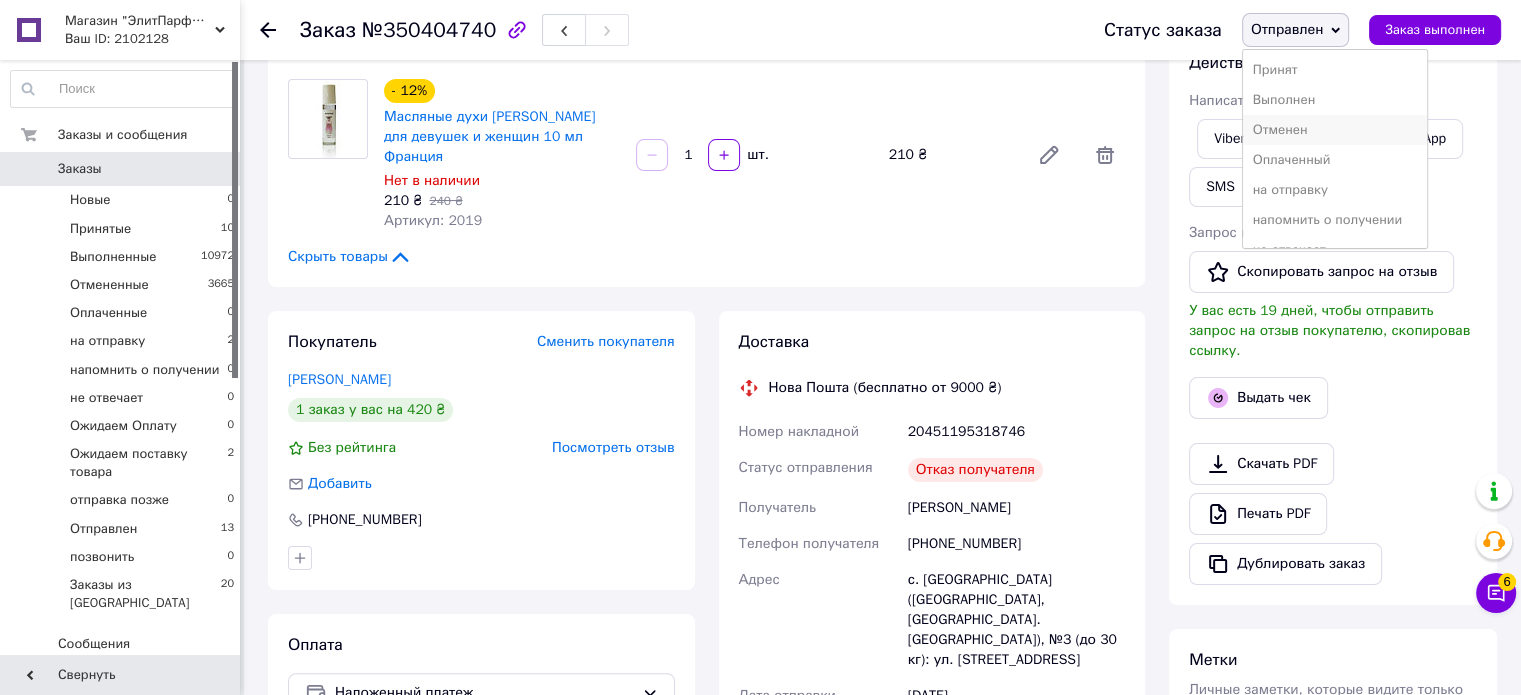 click on "Отменен" at bounding box center [1335, 130] 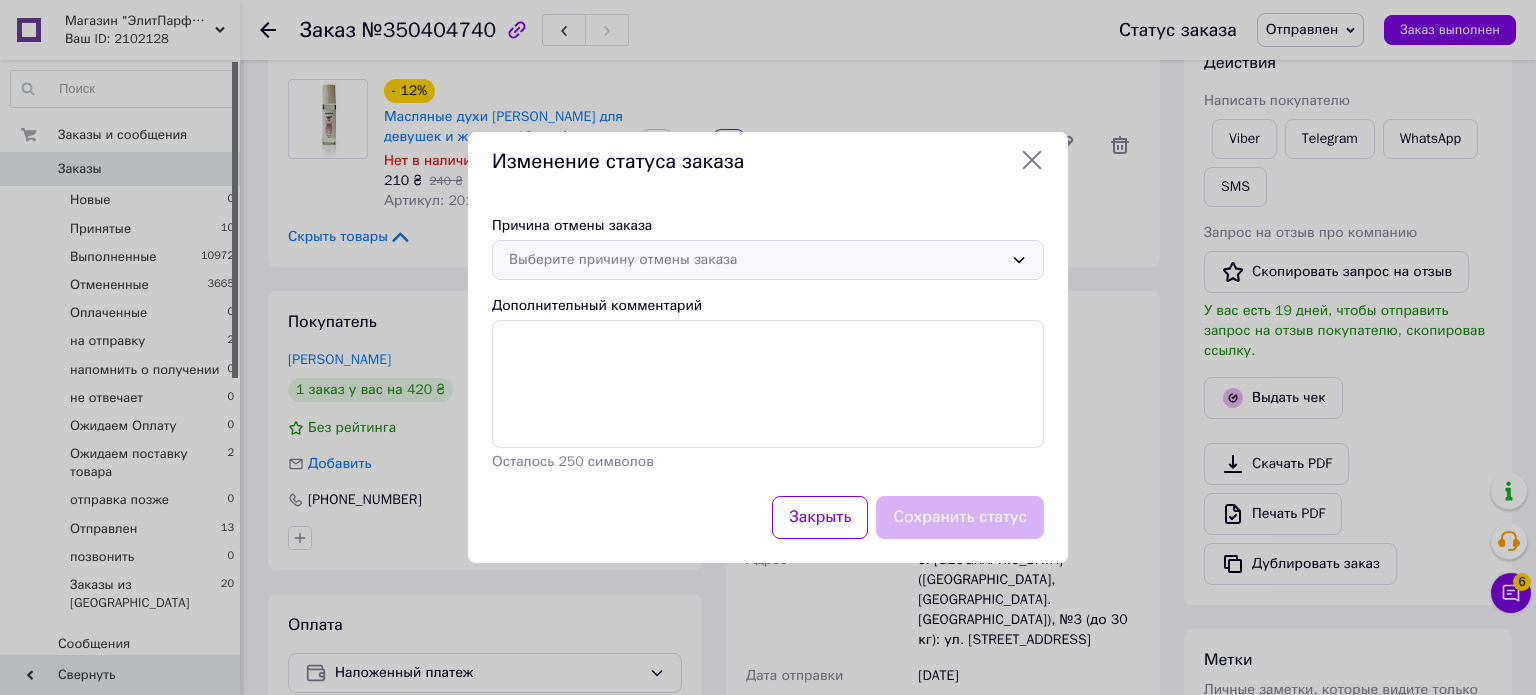 click on "Выберите причину отмены заказа" at bounding box center [756, 260] 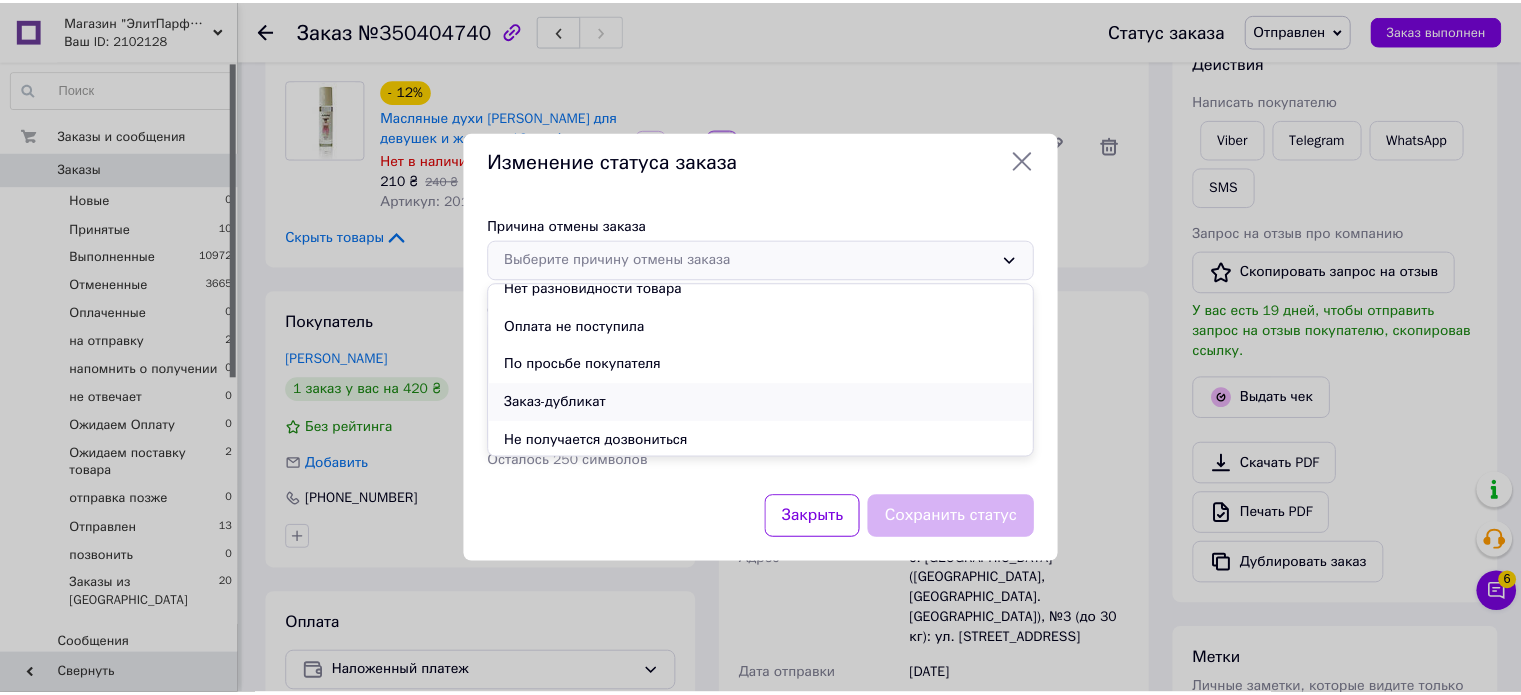 scroll, scrollTop: 93, scrollLeft: 0, axis: vertical 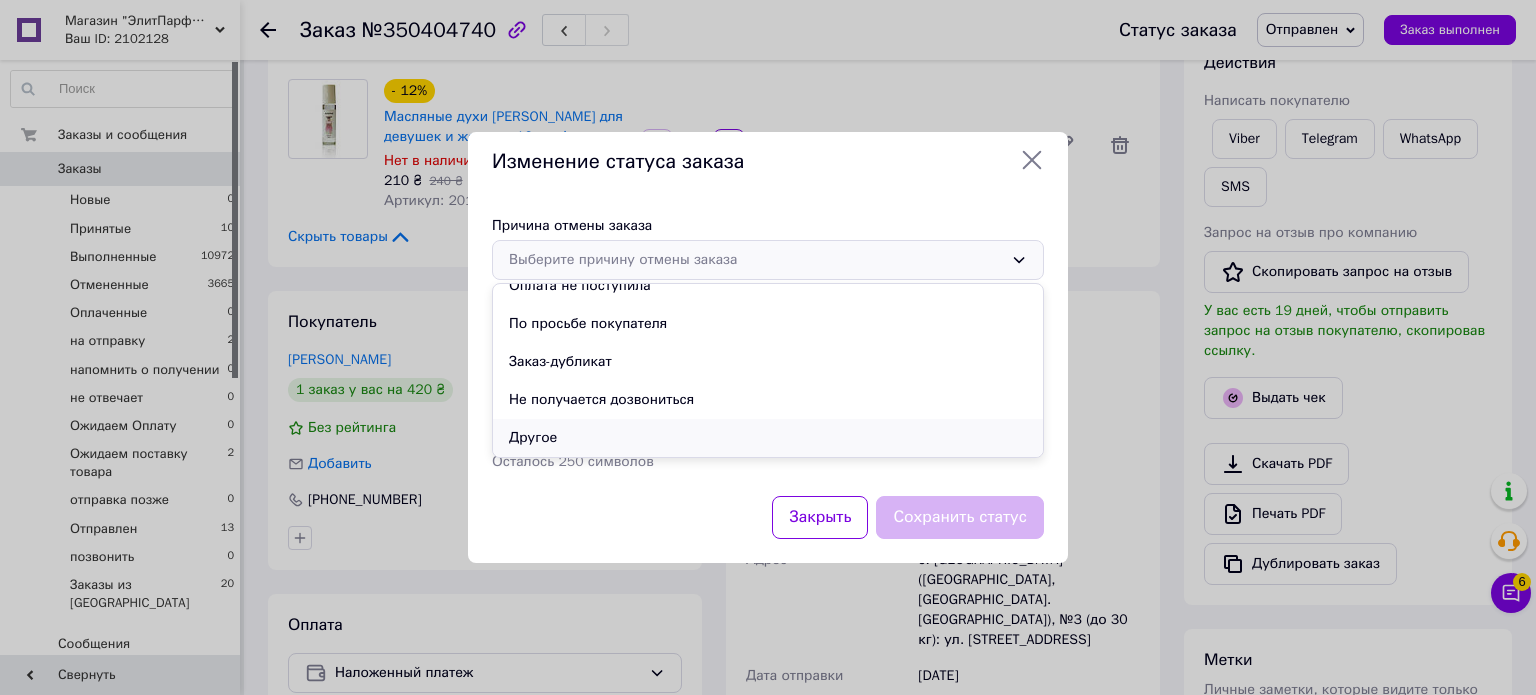 click on "Другое" at bounding box center (768, 438) 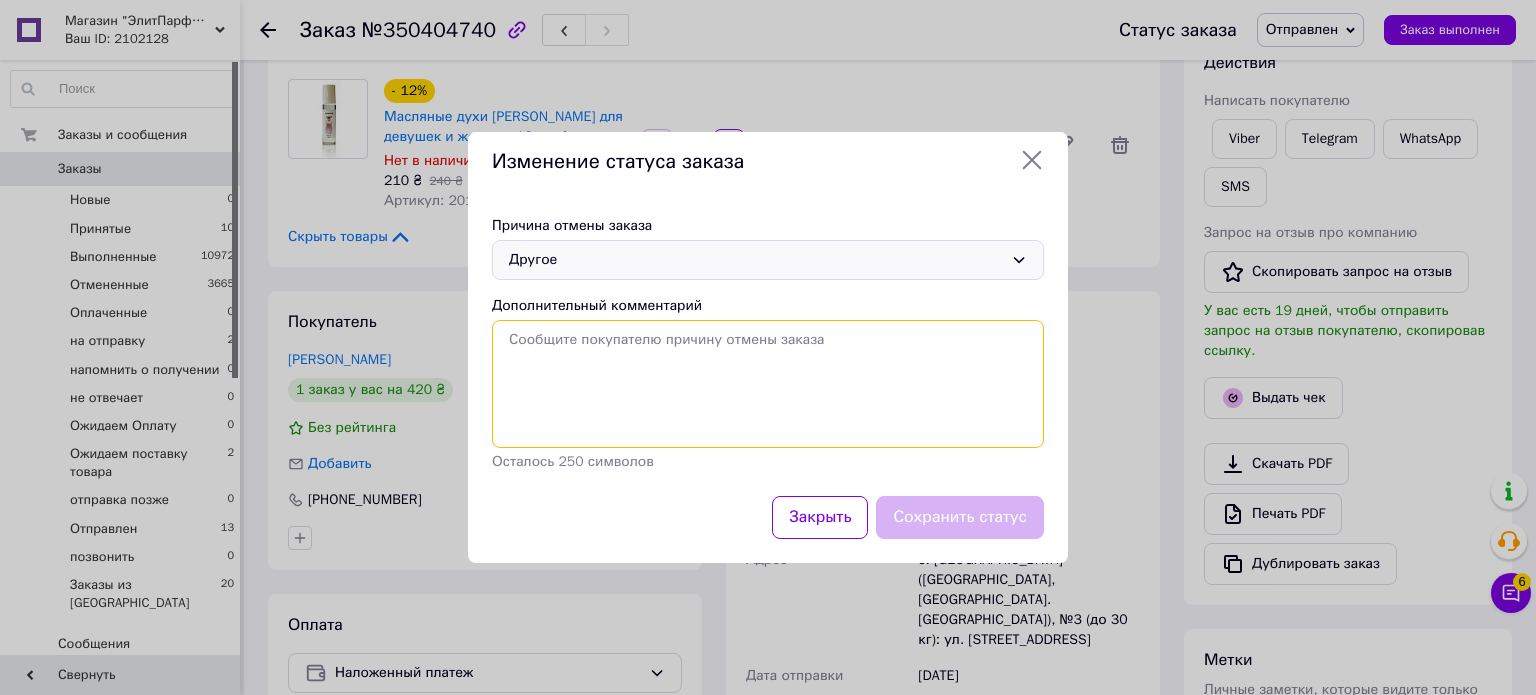 click on "Дополнительный комментарий" at bounding box center [768, 384] 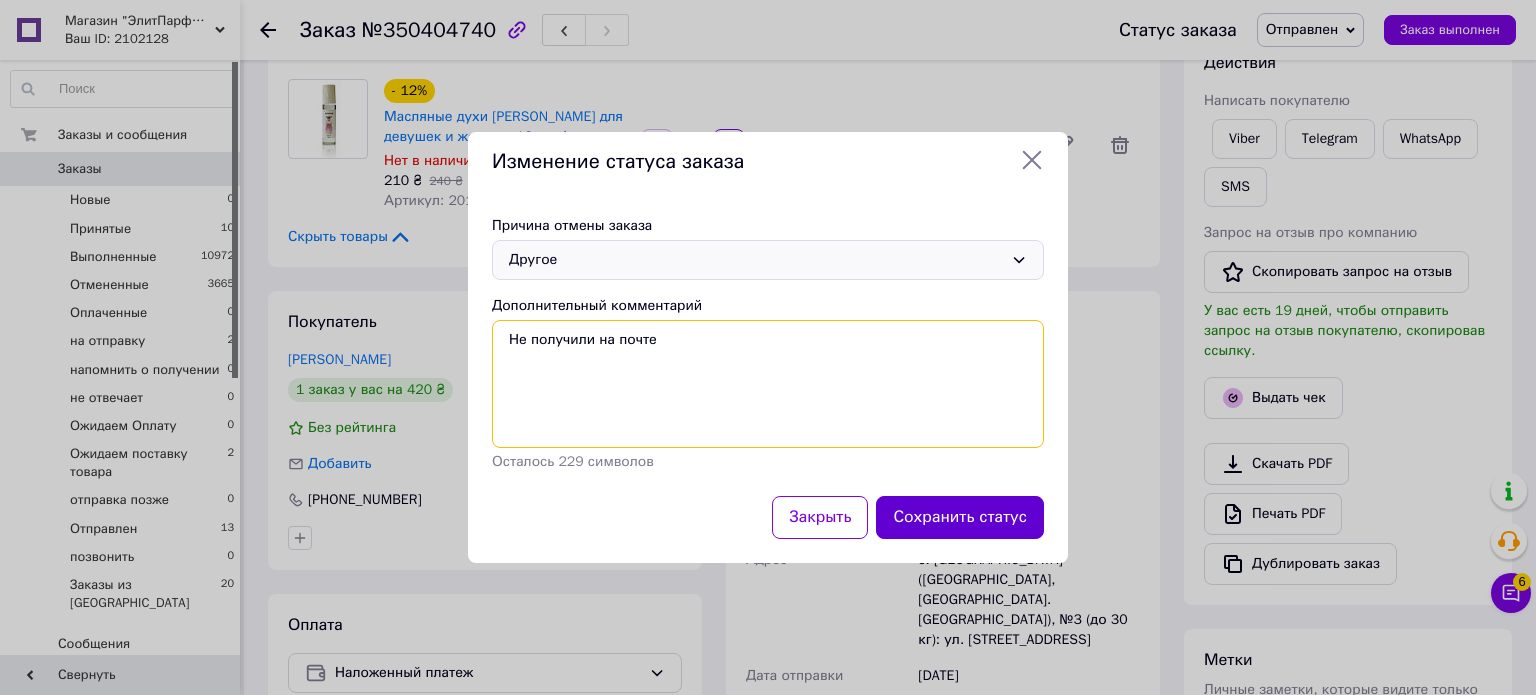 type on "Не получили на почте" 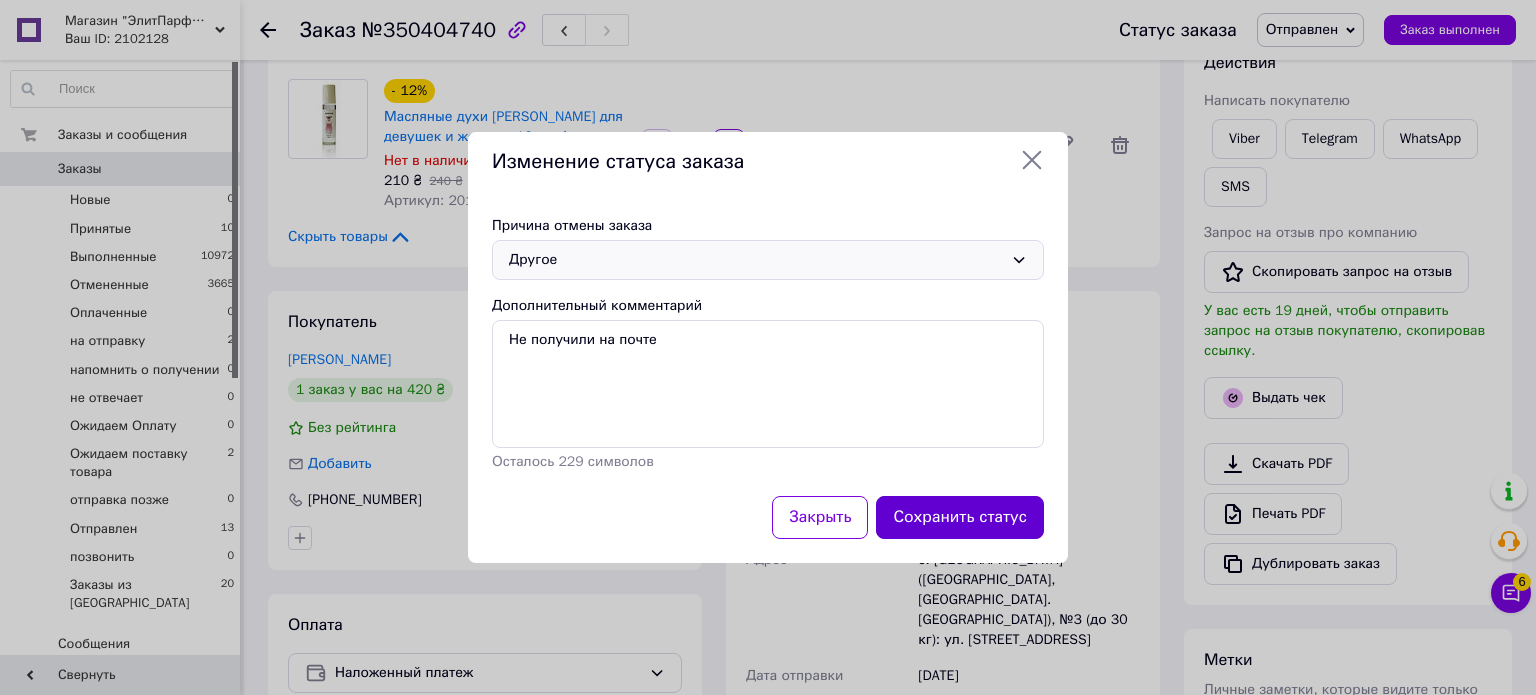 click on "Сохранить статус" at bounding box center [960, 517] 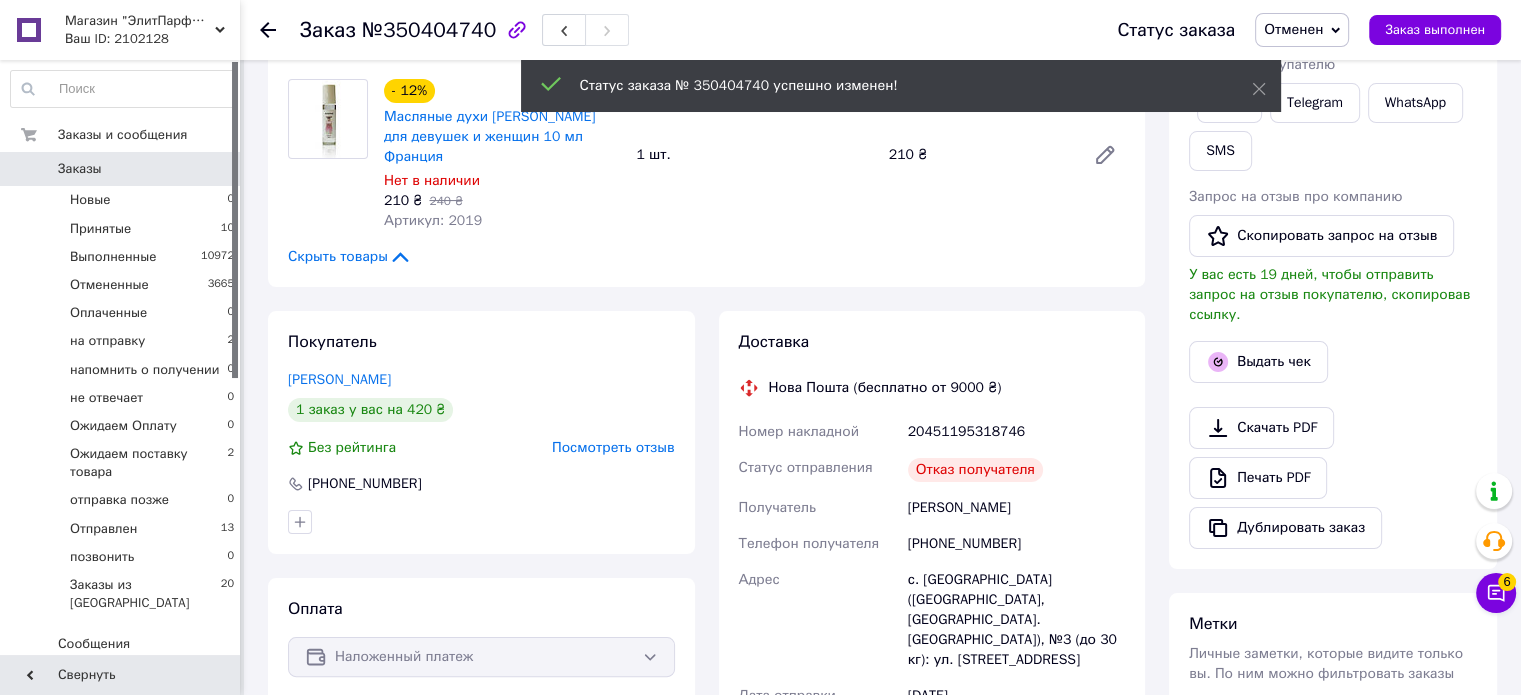 scroll, scrollTop: 152, scrollLeft: 0, axis: vertical 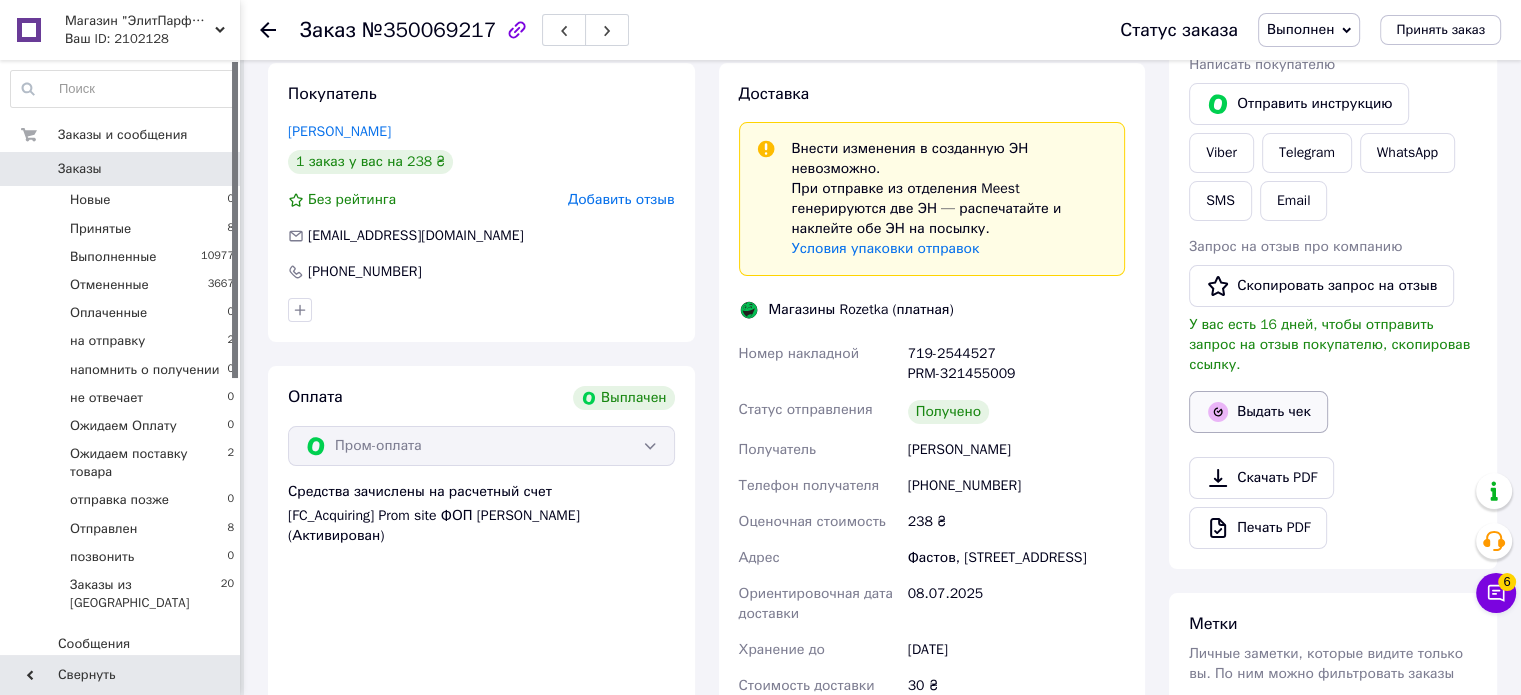 click on "Выдать чек" at bounding box center (1258, 412) 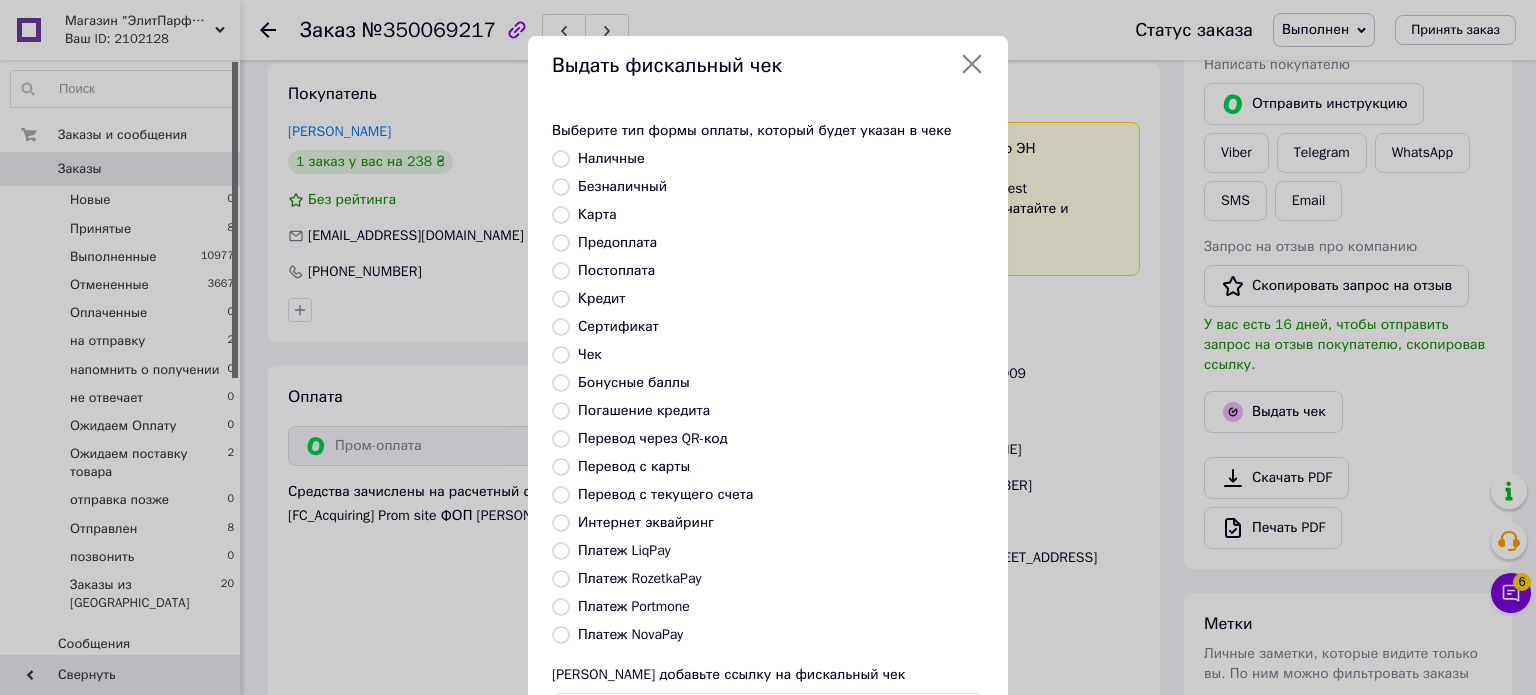 click on "Безналичный" at bounding box center [622, 186] 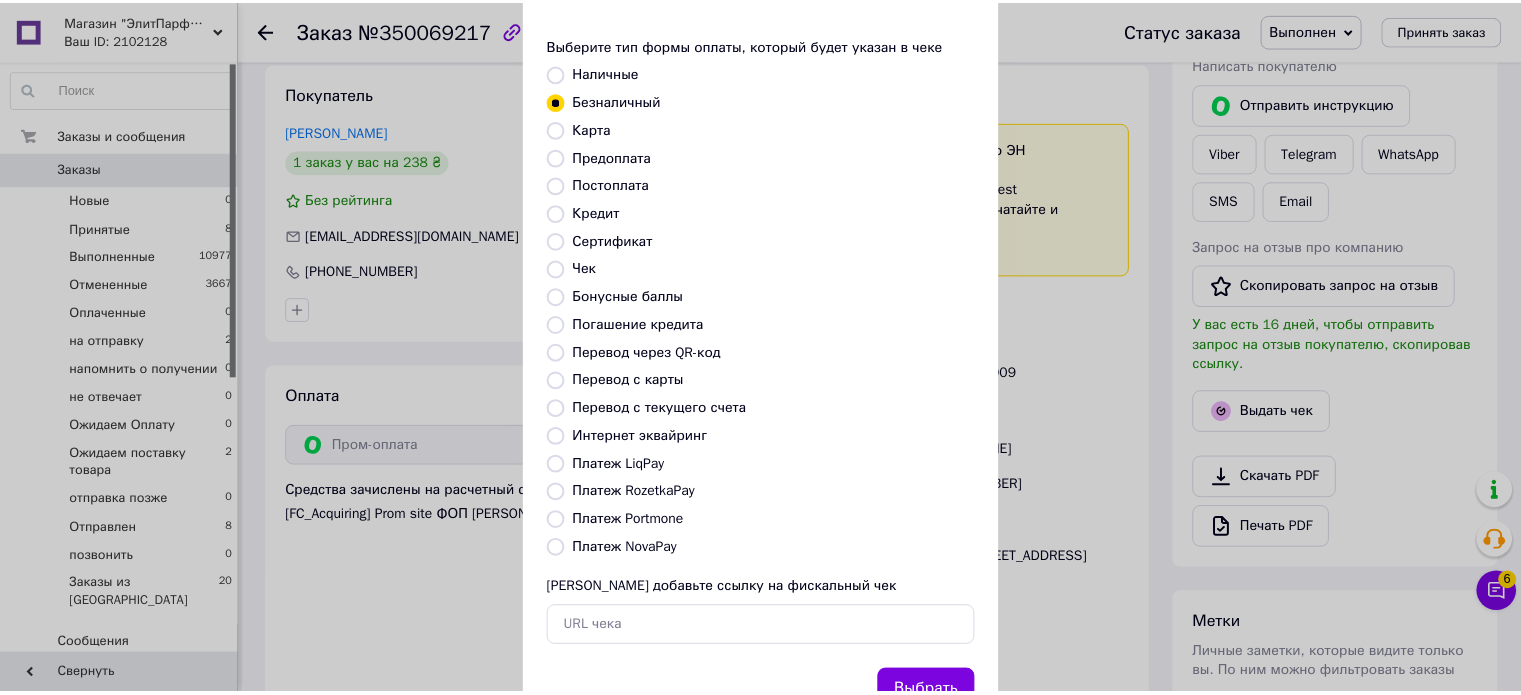 scroll, scrollTop: 163, scrollLeft: 0, axis: vertical 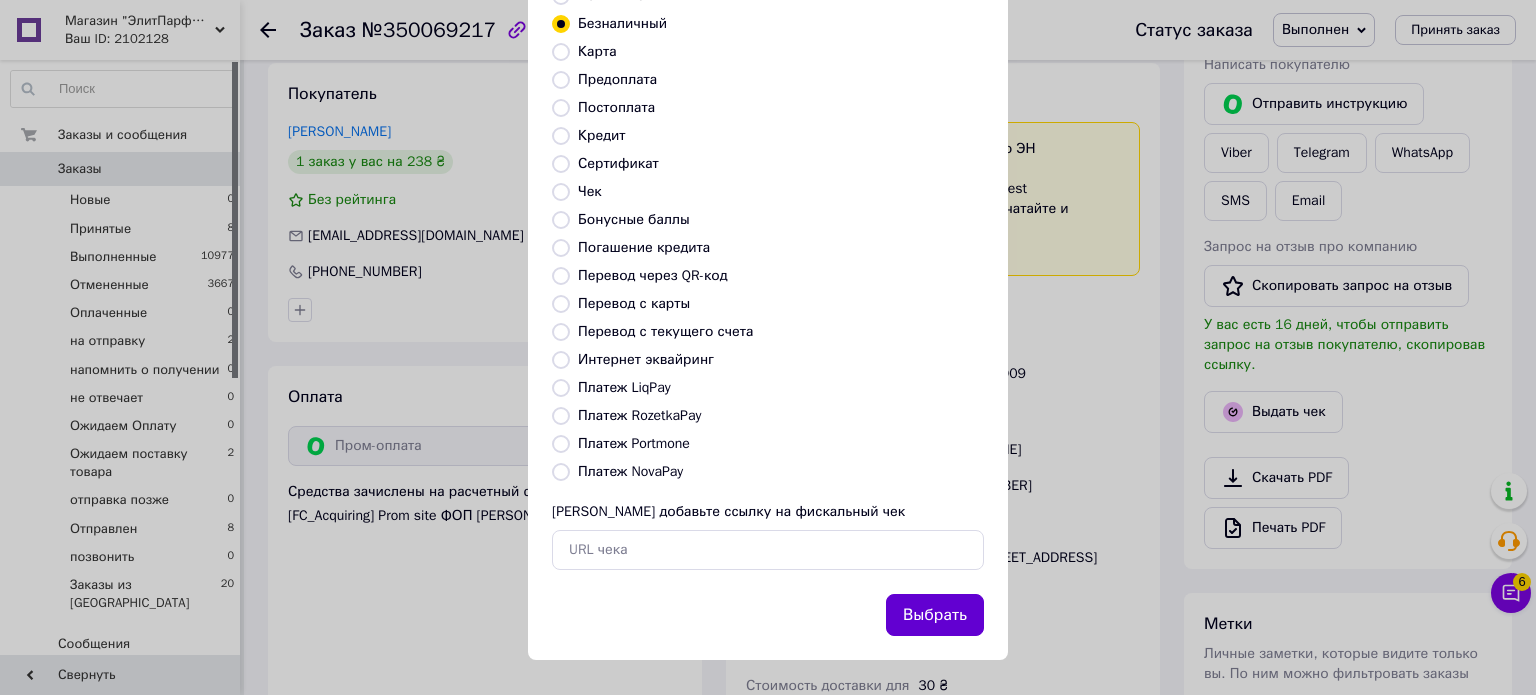 click on "Выбрать" at bounding box center [935, 615] 